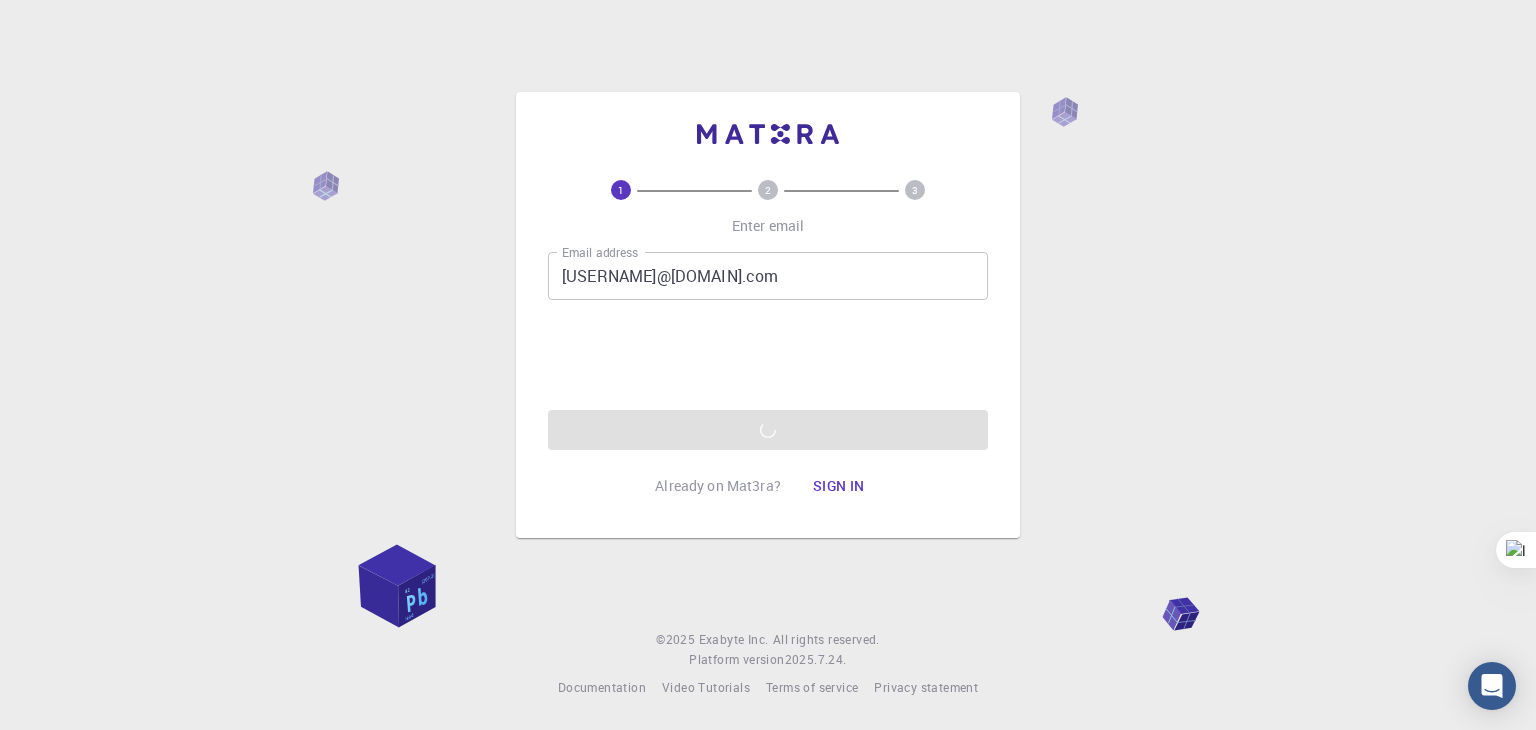scroll, scrollTop: 0, scrollLeft: 0, axis: both 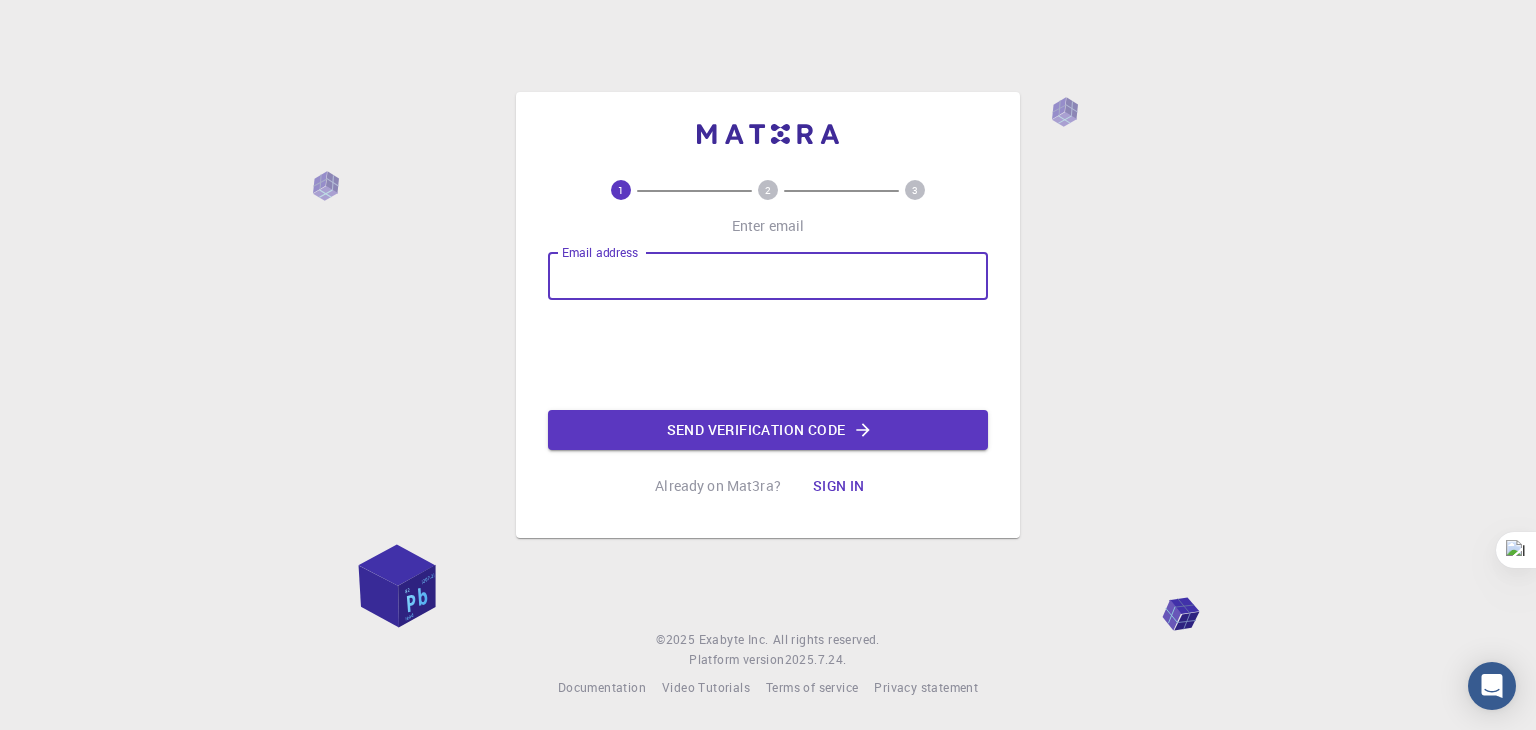 click on "Email address" at bounding box center [768, 276] 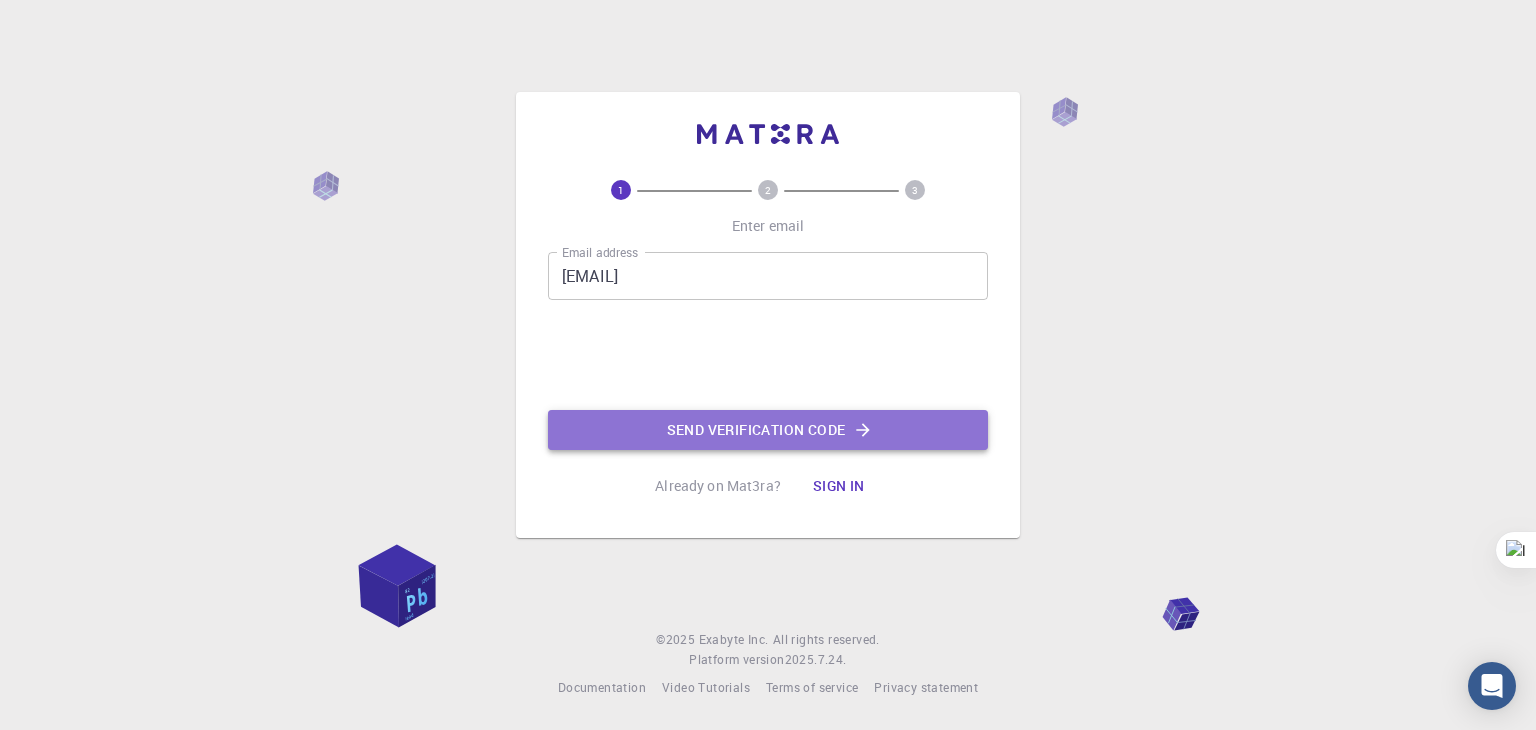 click on "Send verification code" 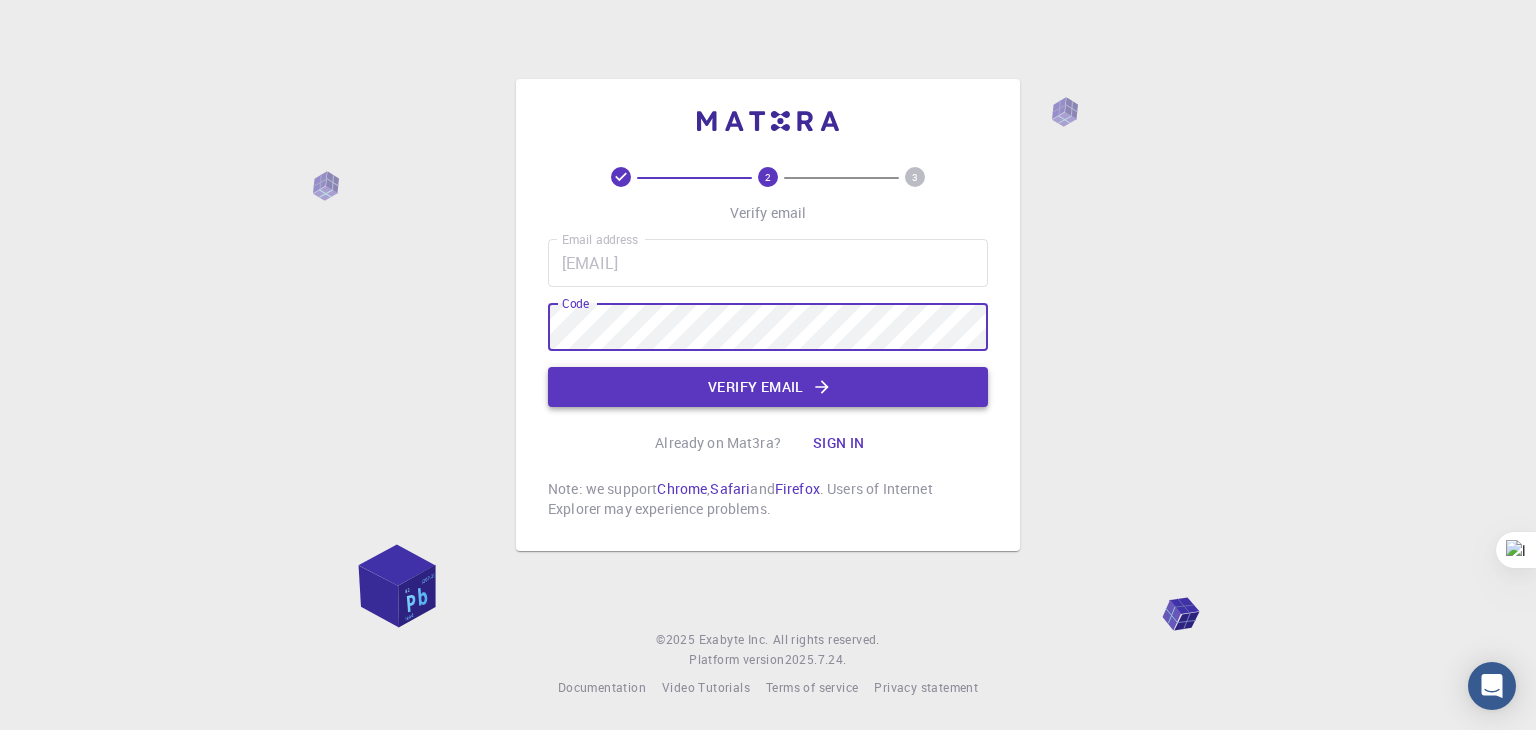 click on "Verify email" 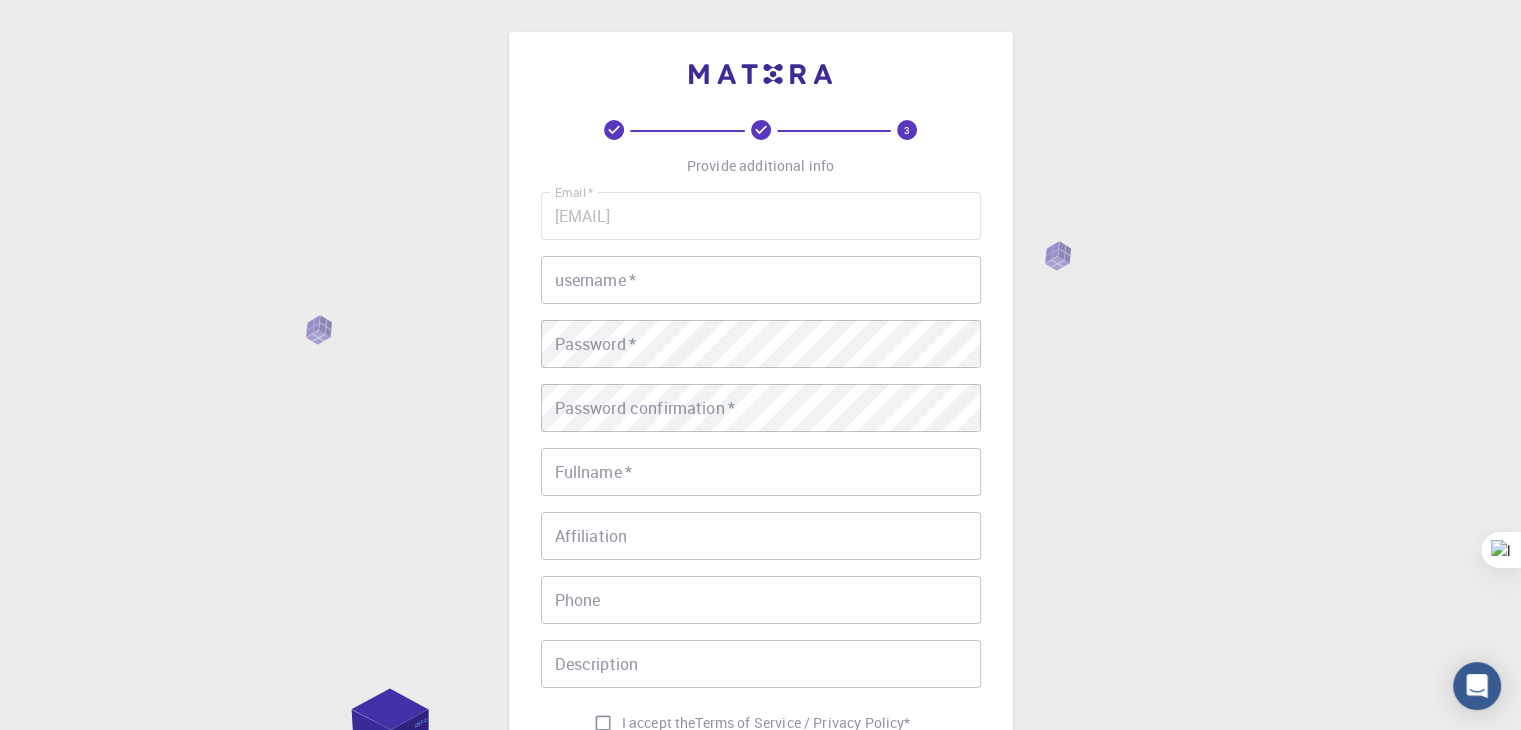 click on "username   *" at bounding box center [761, 280] 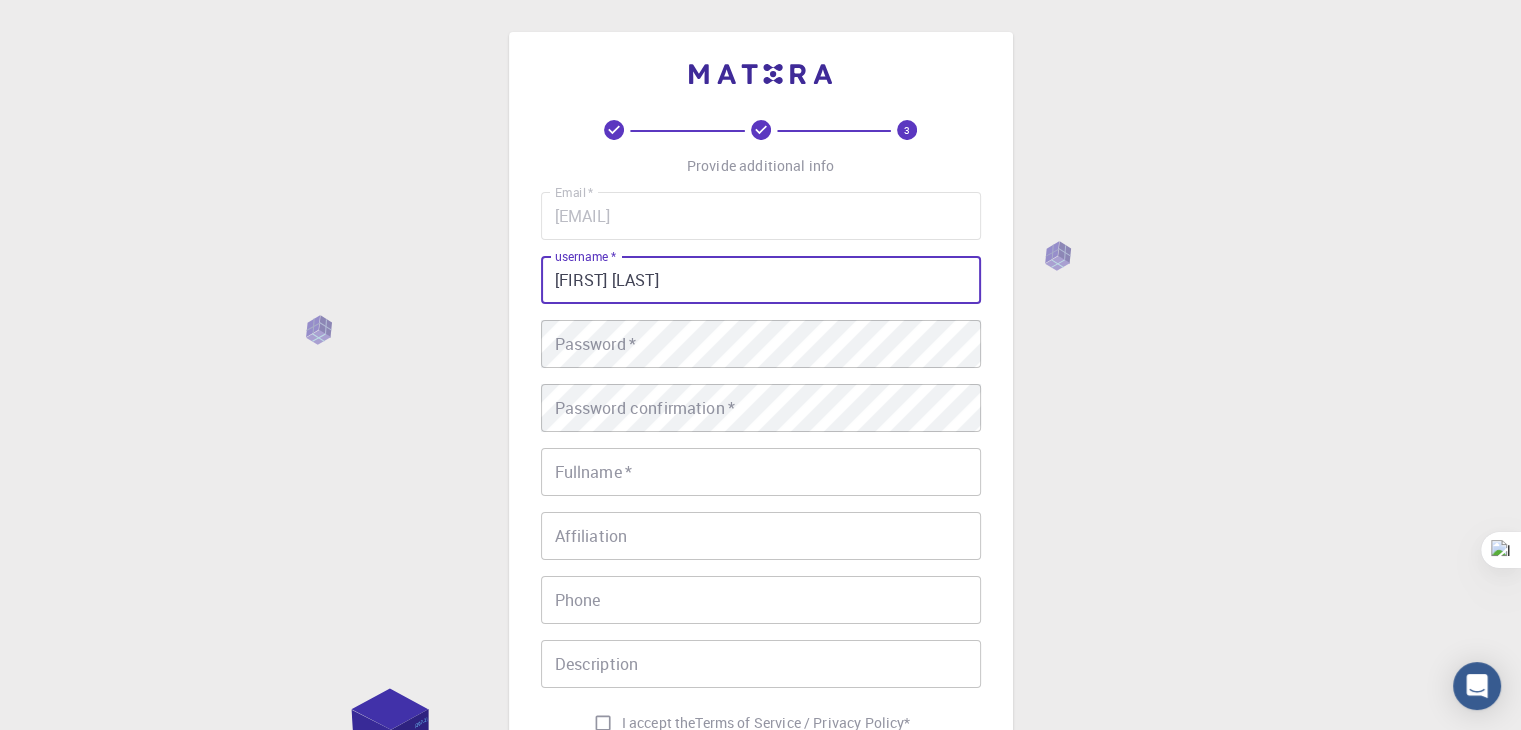 type on "[FIRST] [LAST]" 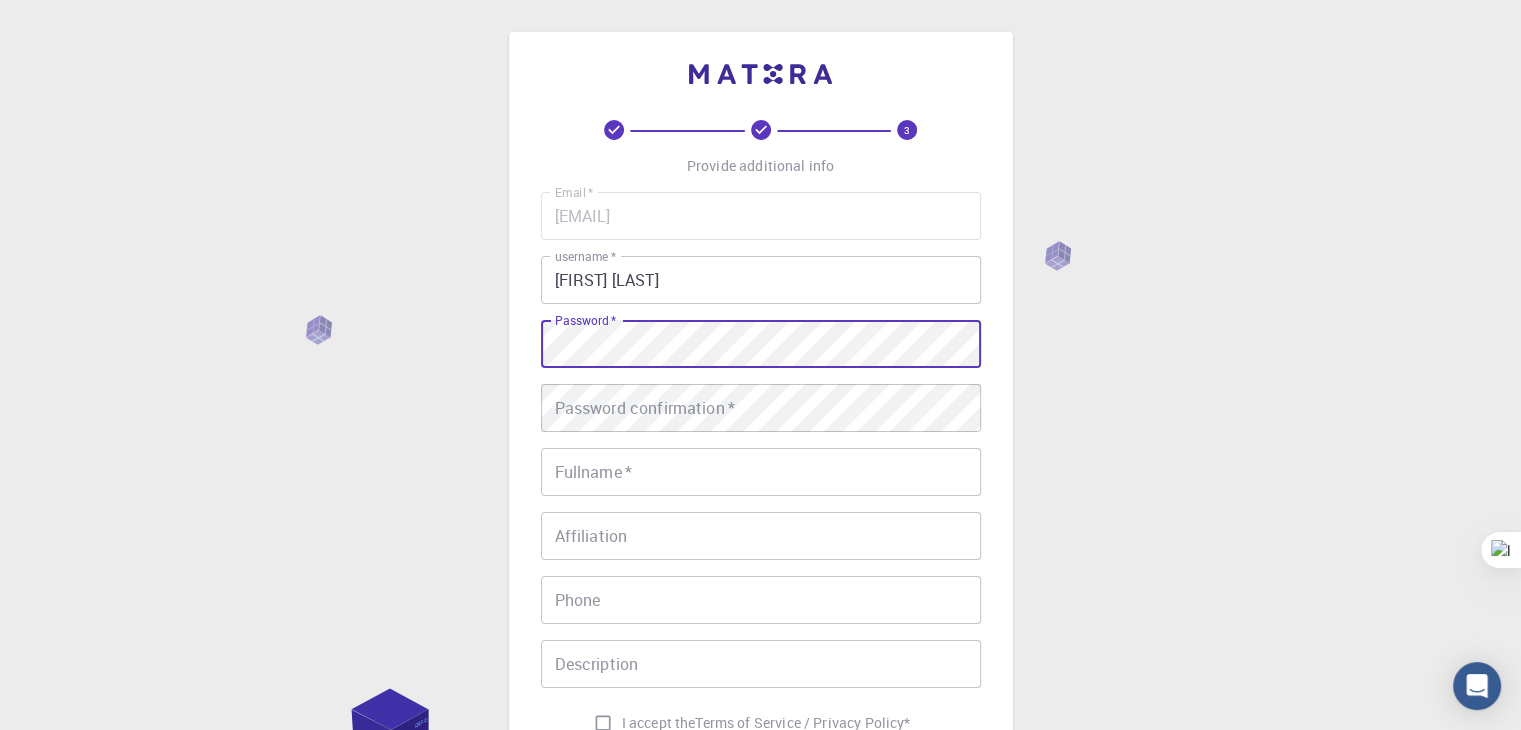 click on "3 Provide additional info Email   * sabapathyrajan730@gmail.com Email   * username   * Sabapathy Rajan username   * Password   * Password   * Password confirmation   * Password confirmation   * Fullname   * Fullname   * Affiliation Affiliation Phone Phone Description Description I accept the  Terms of Service / Privacy Policy  * REGISTER Already on Mat3ra? Sign in" at bounding box center (761, 459) 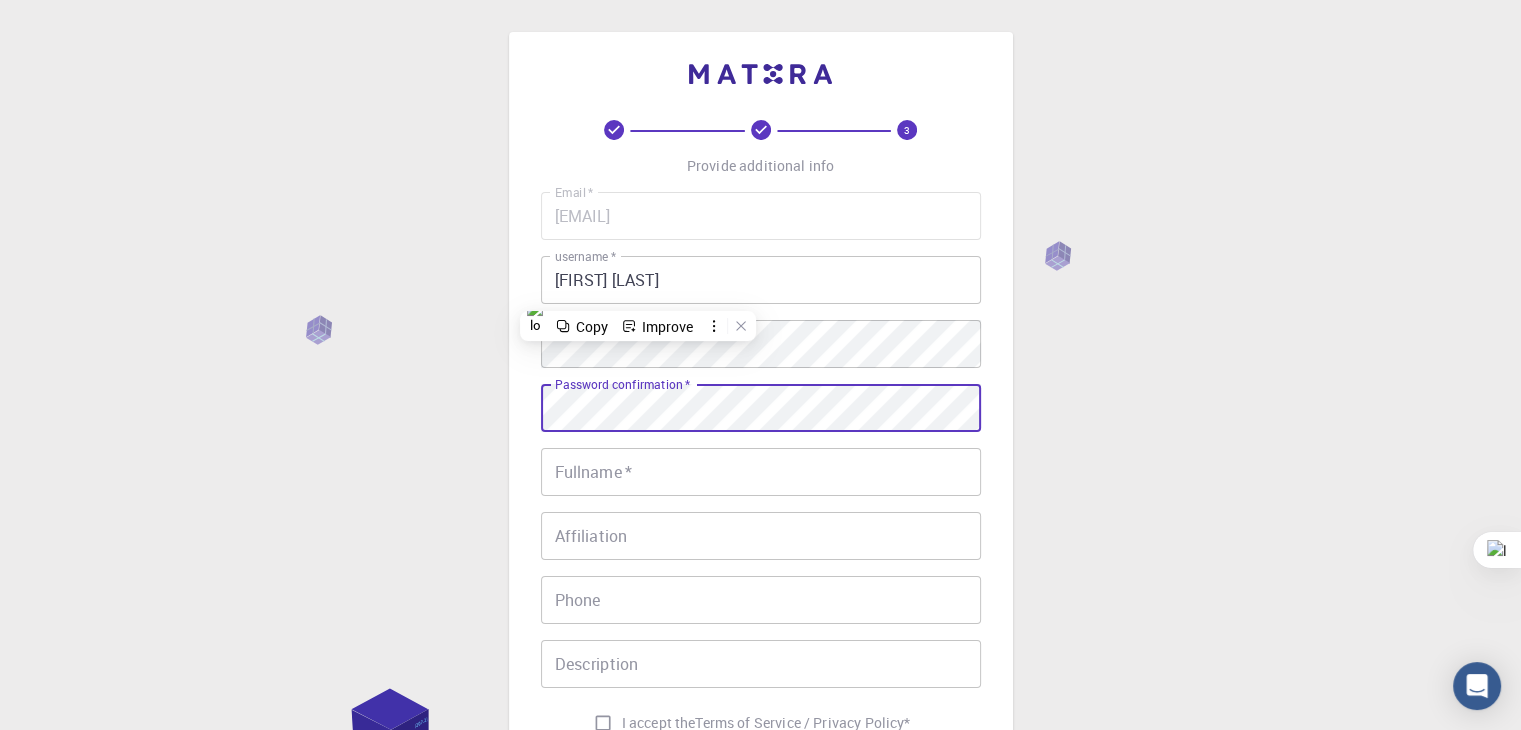click on "Password confirmation   * Password confirmation   *" at bounding box center [761, 408] 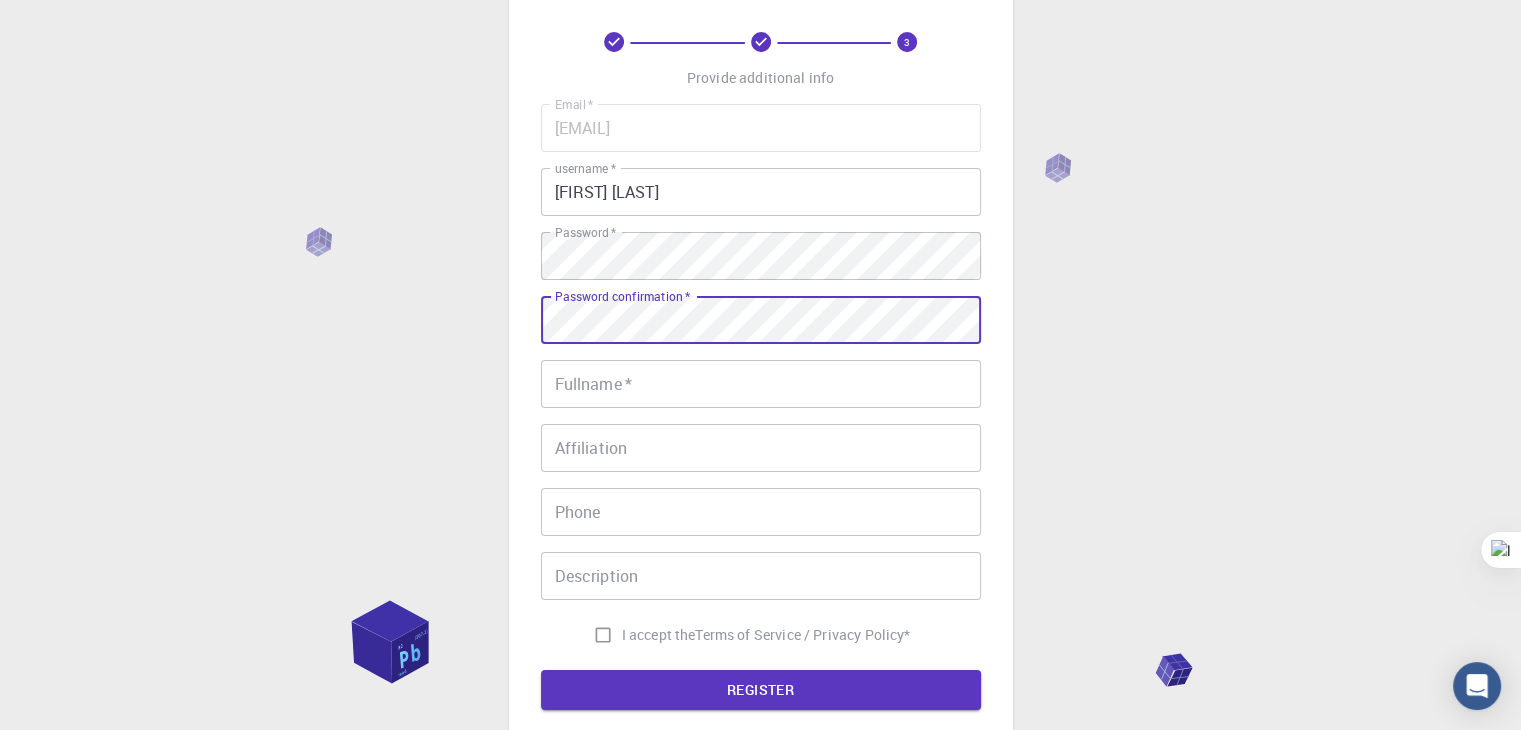 scroll, scrollTop: 88, scrollLeft: 0, axis: vertical 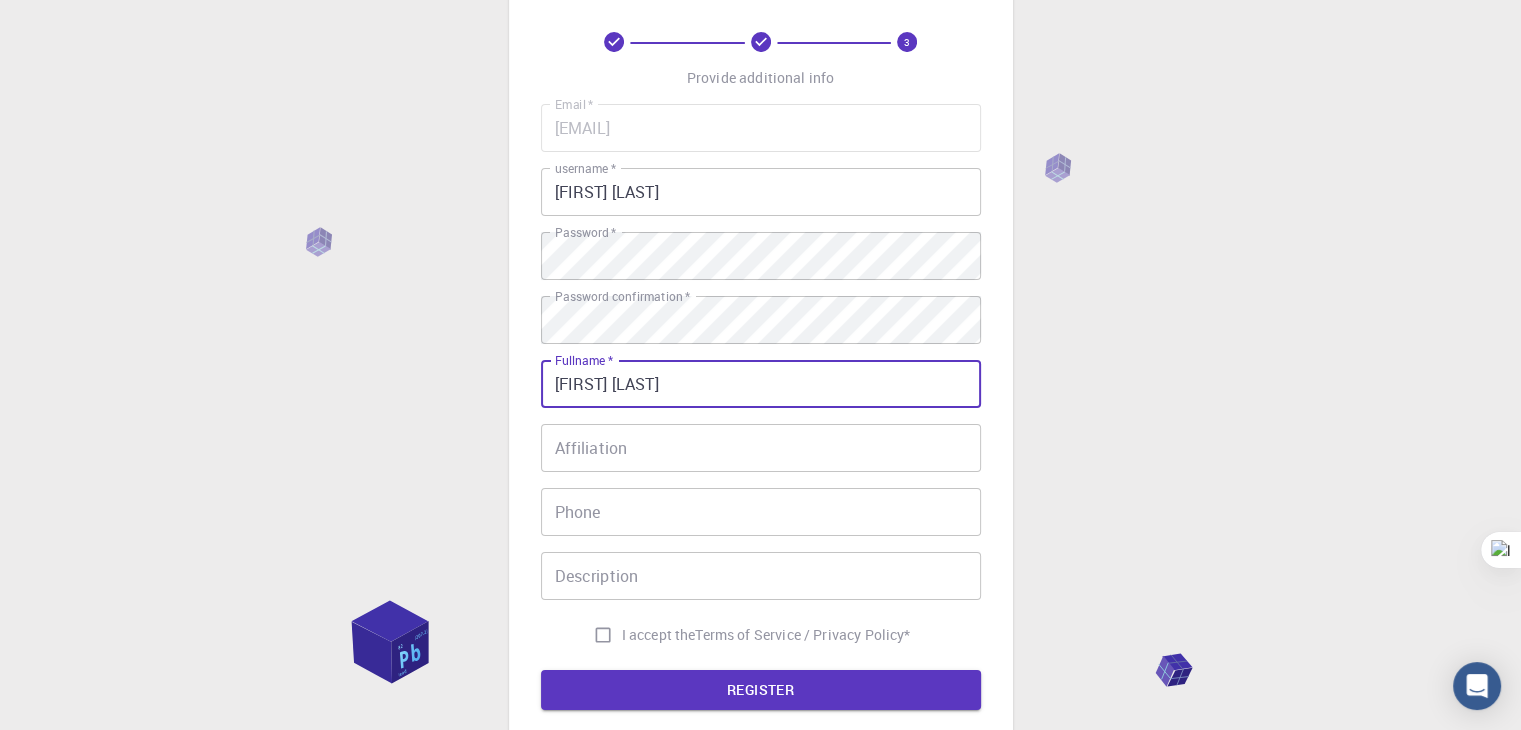 type on "[FIRST] [LAST]" 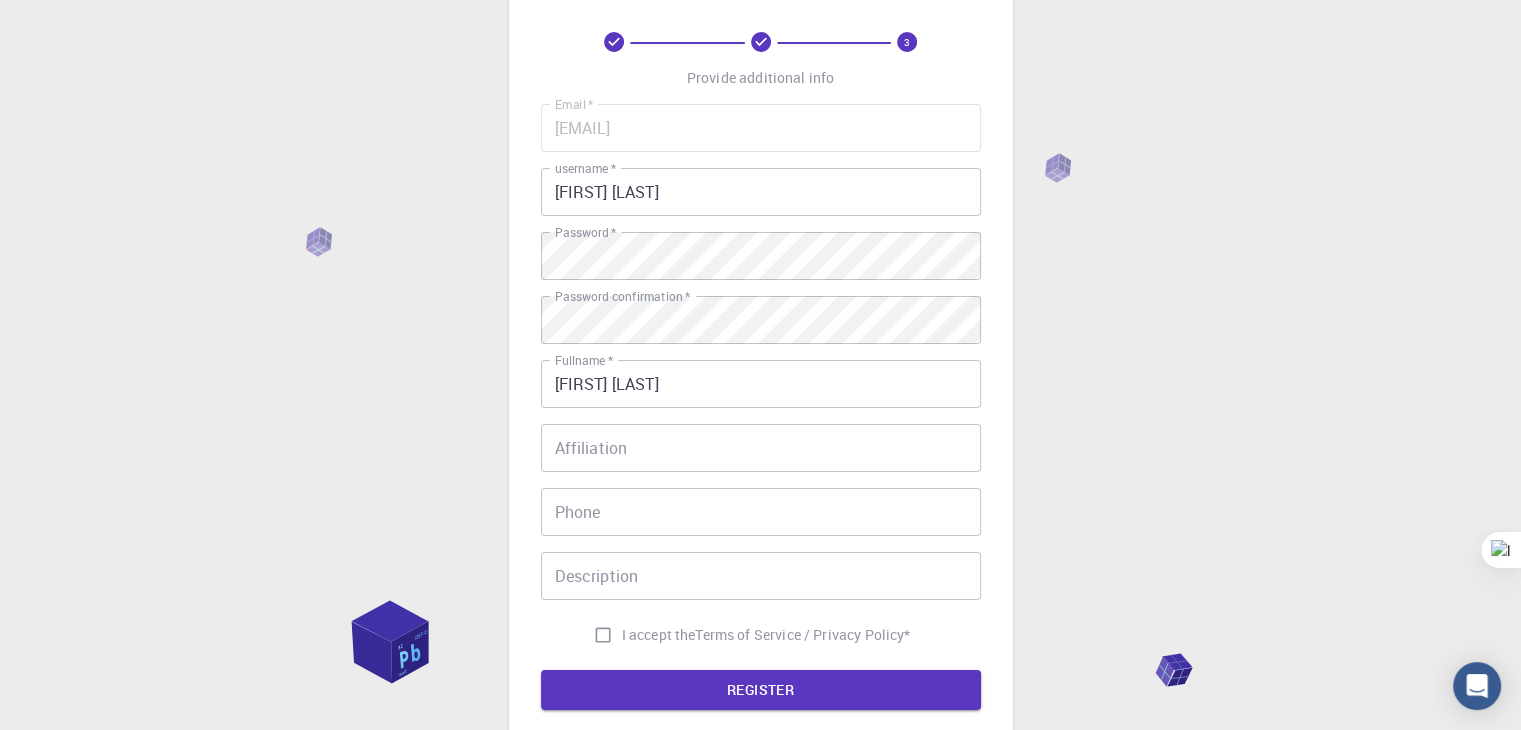 click on "Email   * sabapathyrajan730@gmail.com Email   * username   * Sabapathy Rajan username   * Password   * Password   * Password confirmation   * Password confirmation   * Fullname   * Sabapathy Rajan Fullname   * Affiliation Affiliation Phone Phone Description Description I accept the  Terms of Service / Privacy Policy  *" at bounding box center [761, 379] 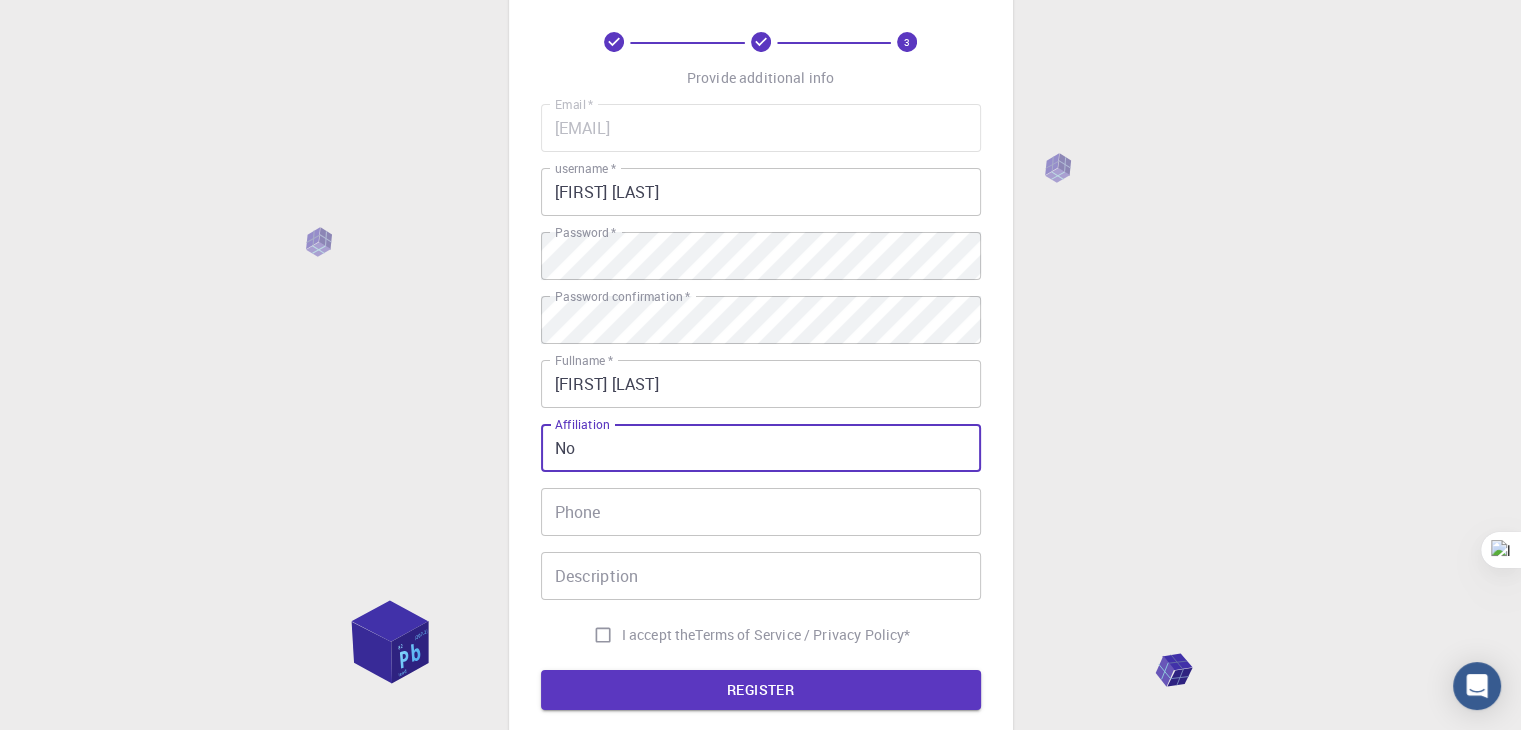 type on "No" 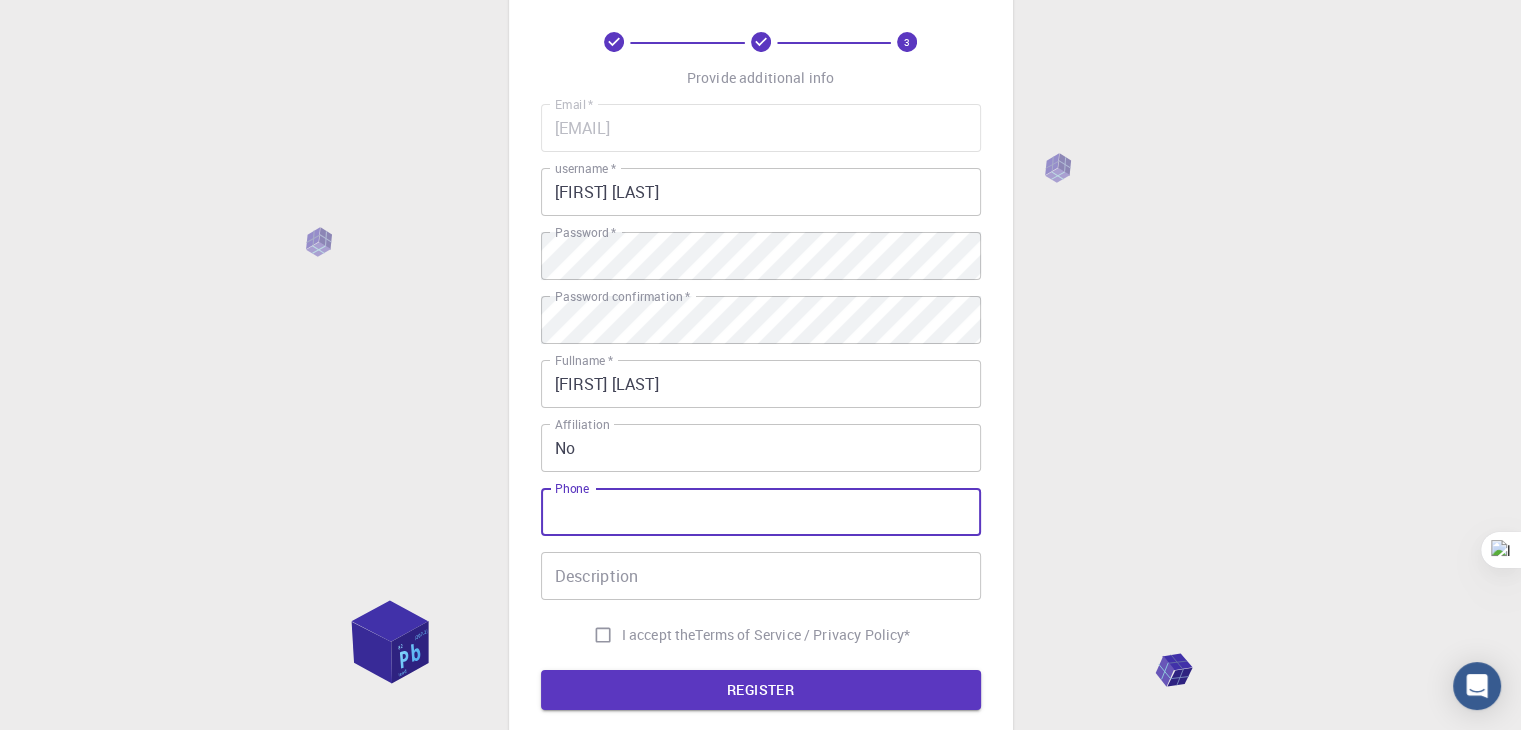 click on "Phone Phone" at bounding box center (761, 512) 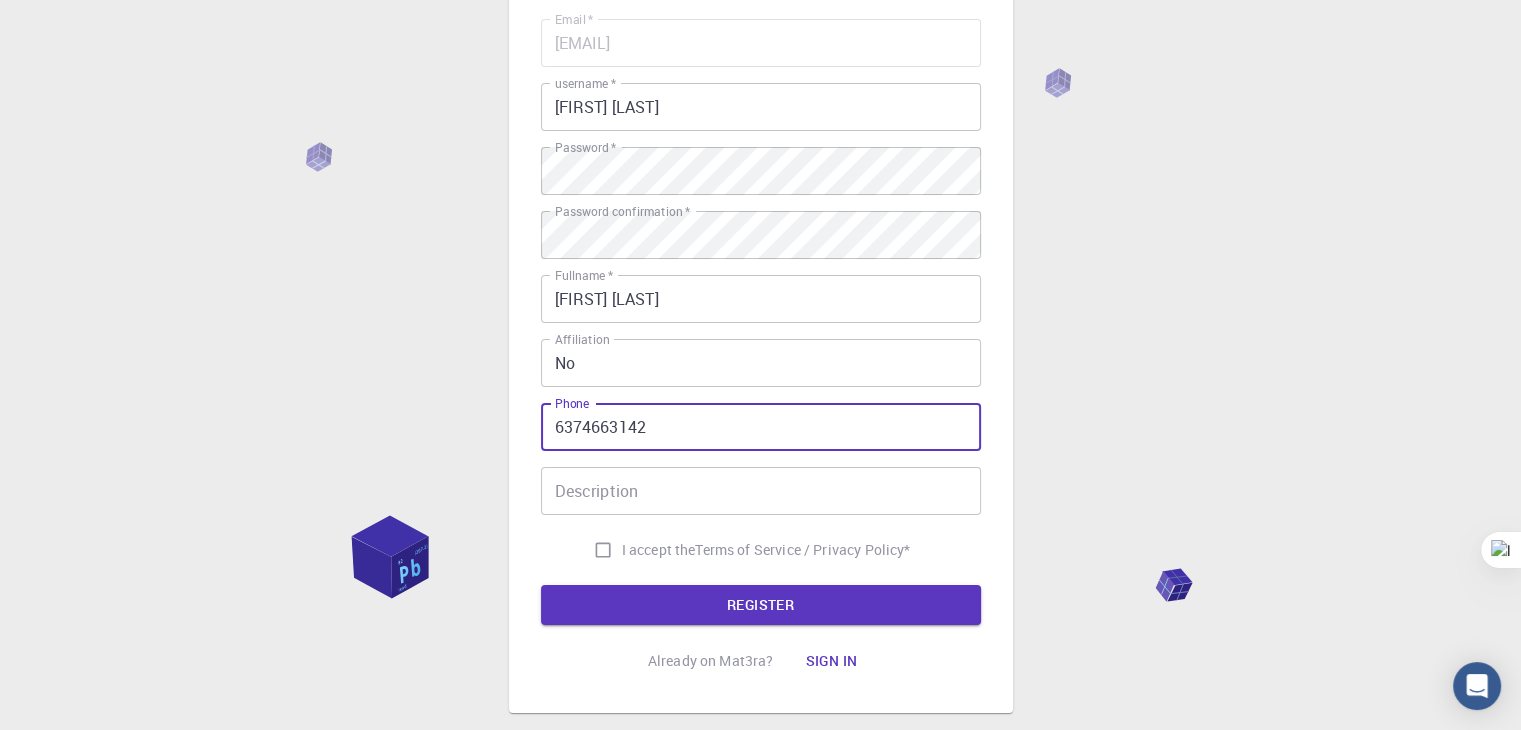 scroll, scrollTop: 288, scrollLeft: 0, axis: vertical 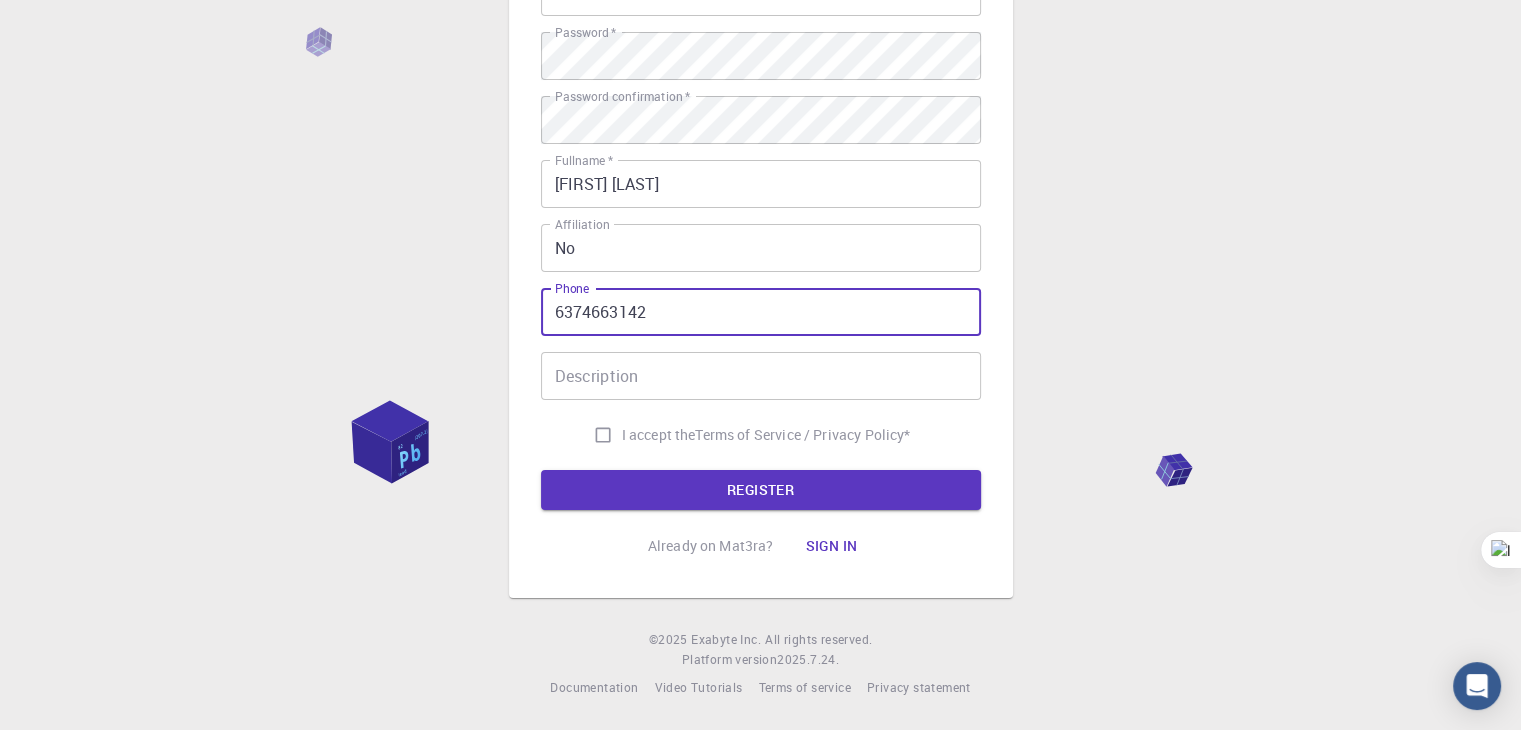 type on "6374663142" 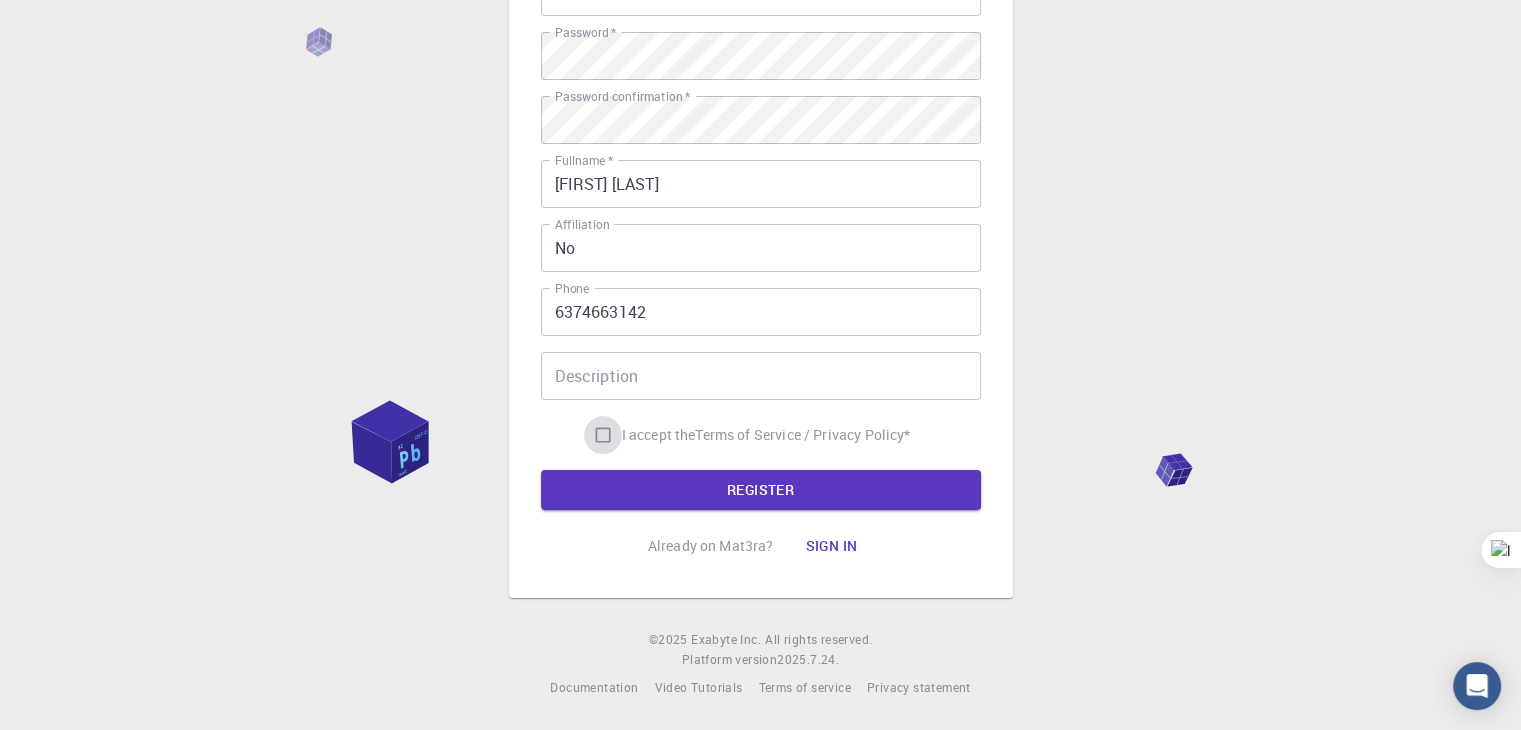click on "I accept the  Terms of Service / Privacy Policy  *" at bounding box center [603, 435] 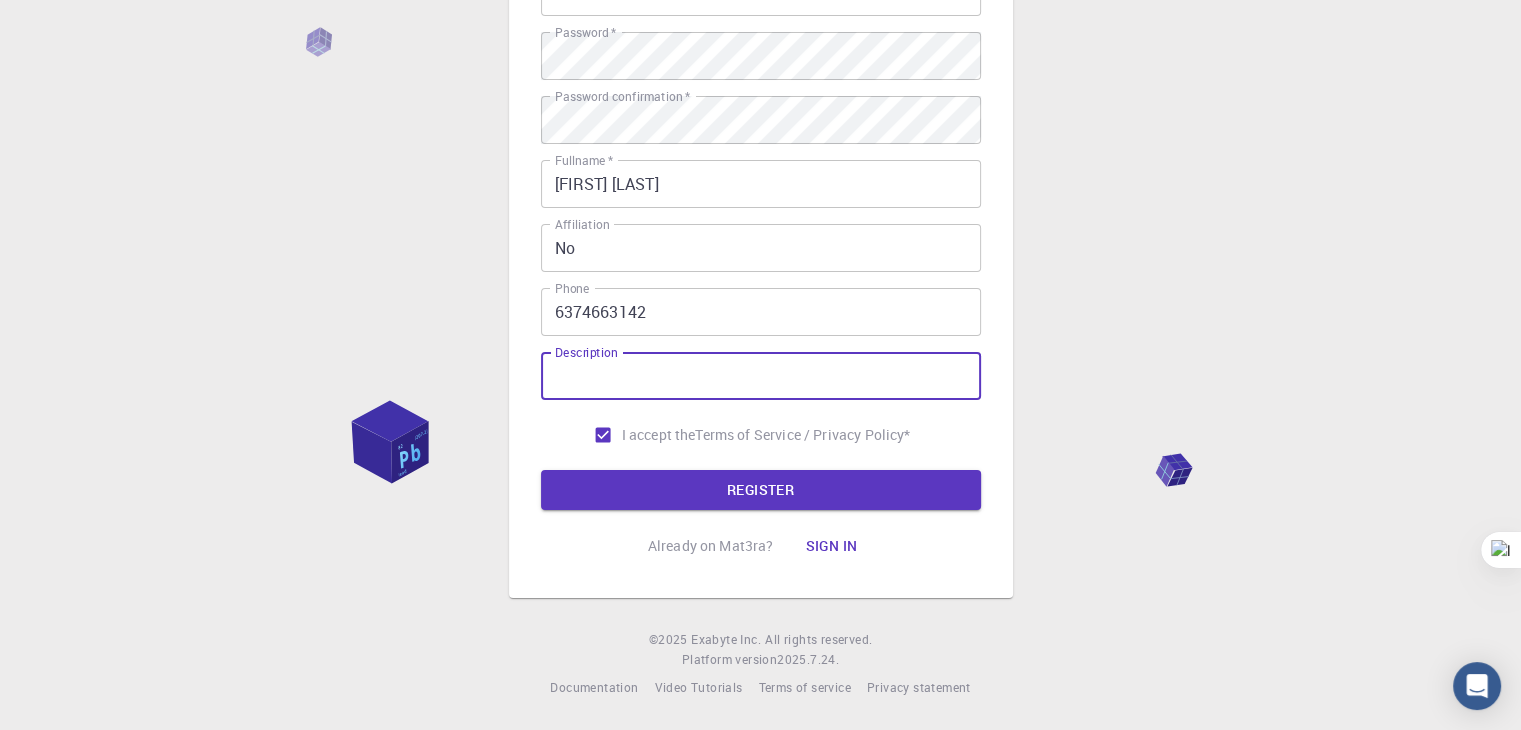 click on "Description" at bounding box center [761, 376] 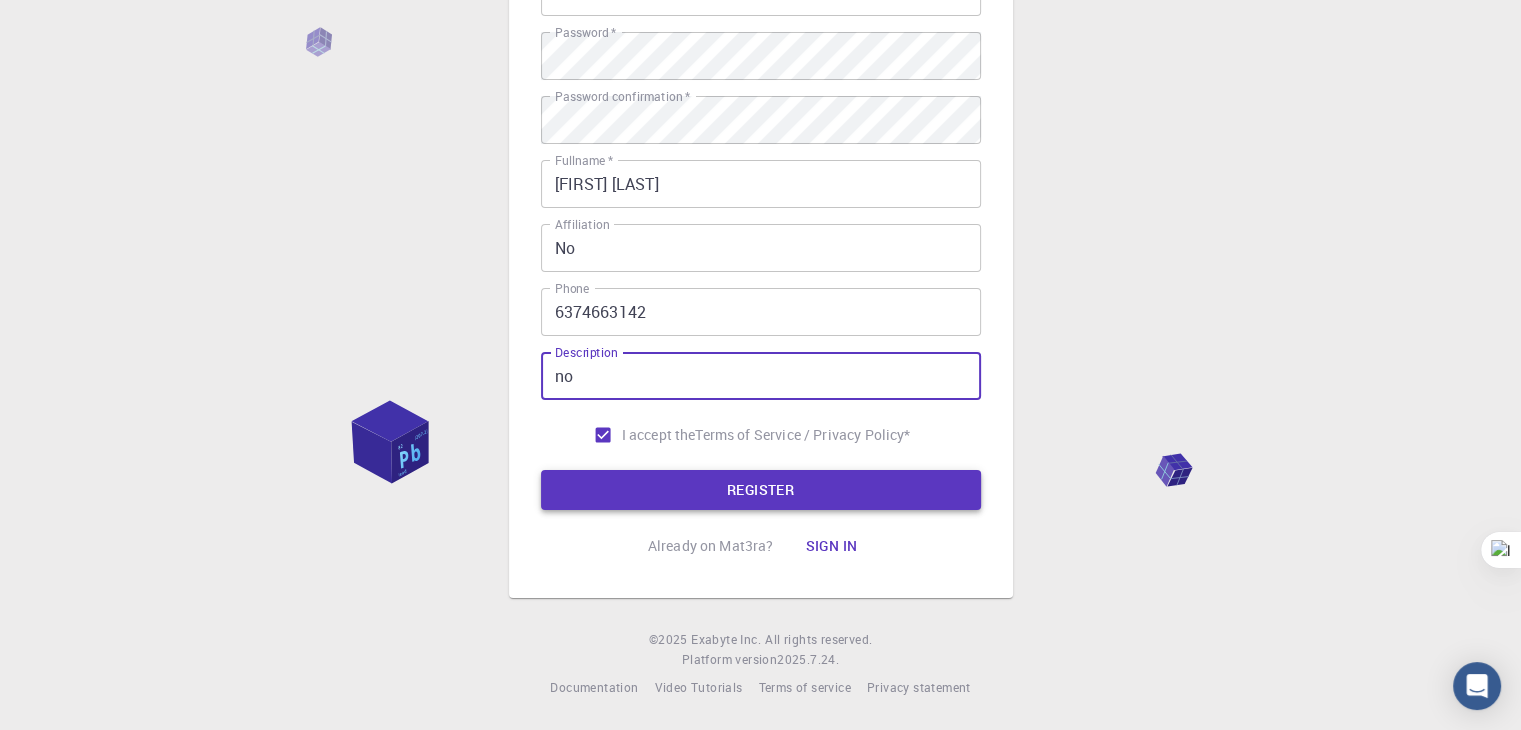 type on "no" 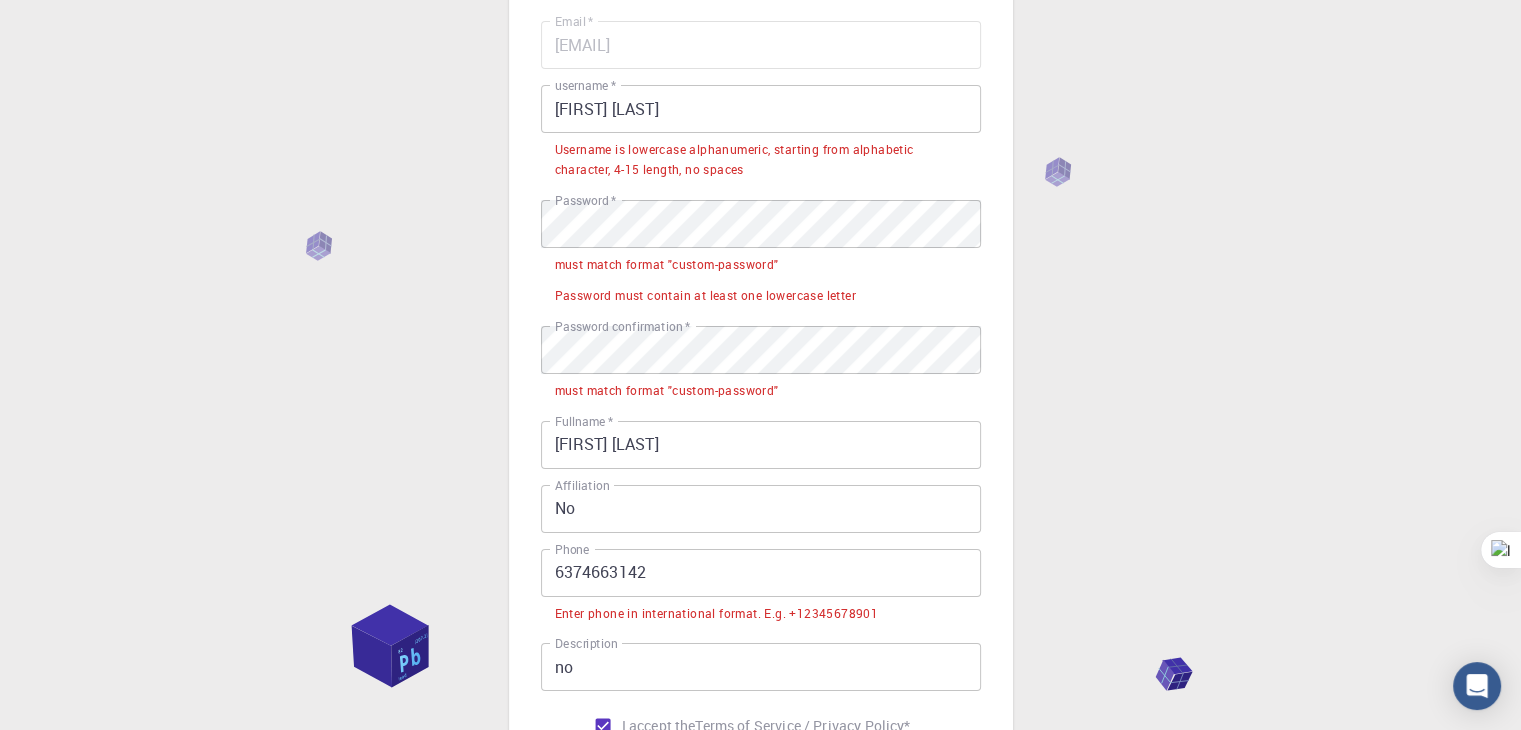 scroll, scrollTop: 0, scrollLeft: 0, axis: both 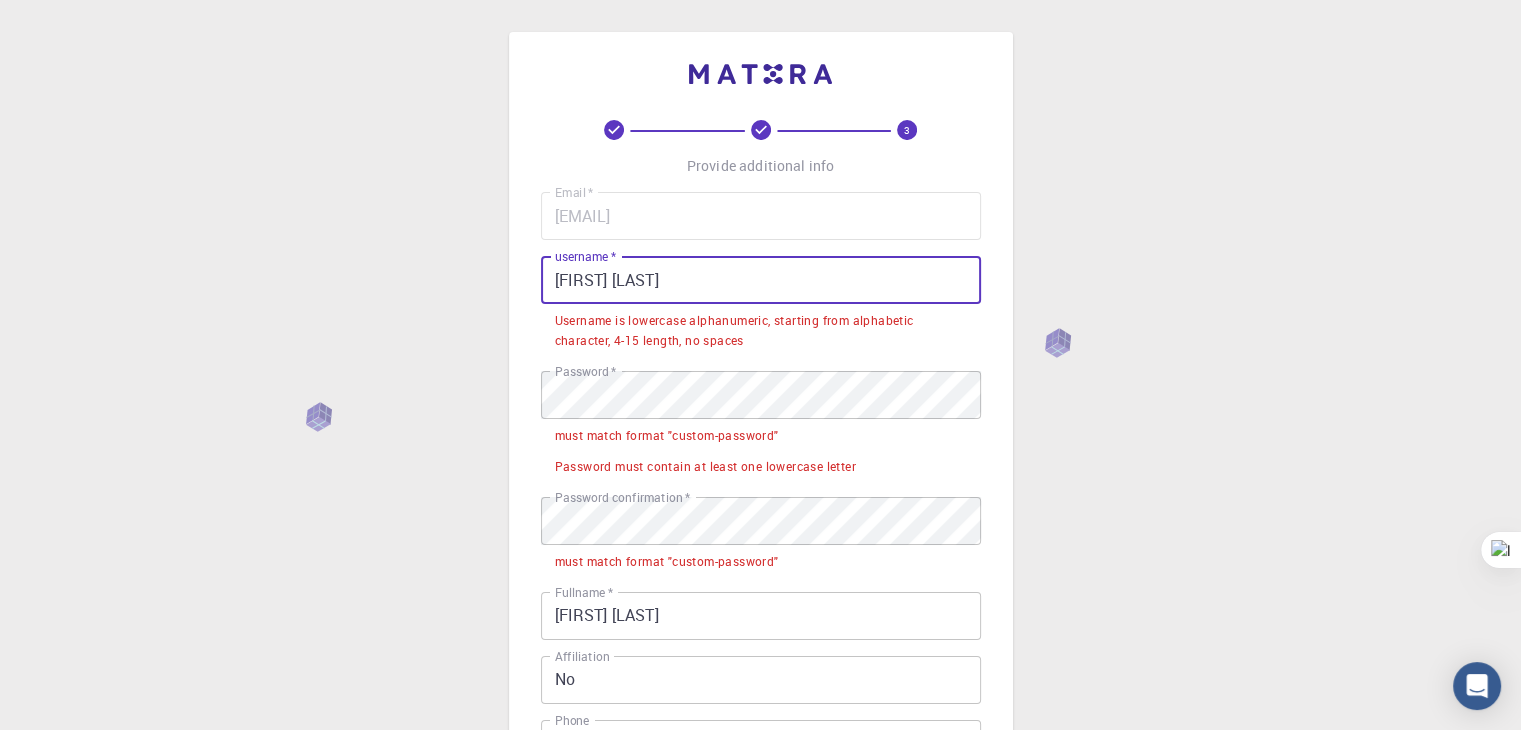 click on "[FIRST] [LAST]" at bounding box center (761, 280) 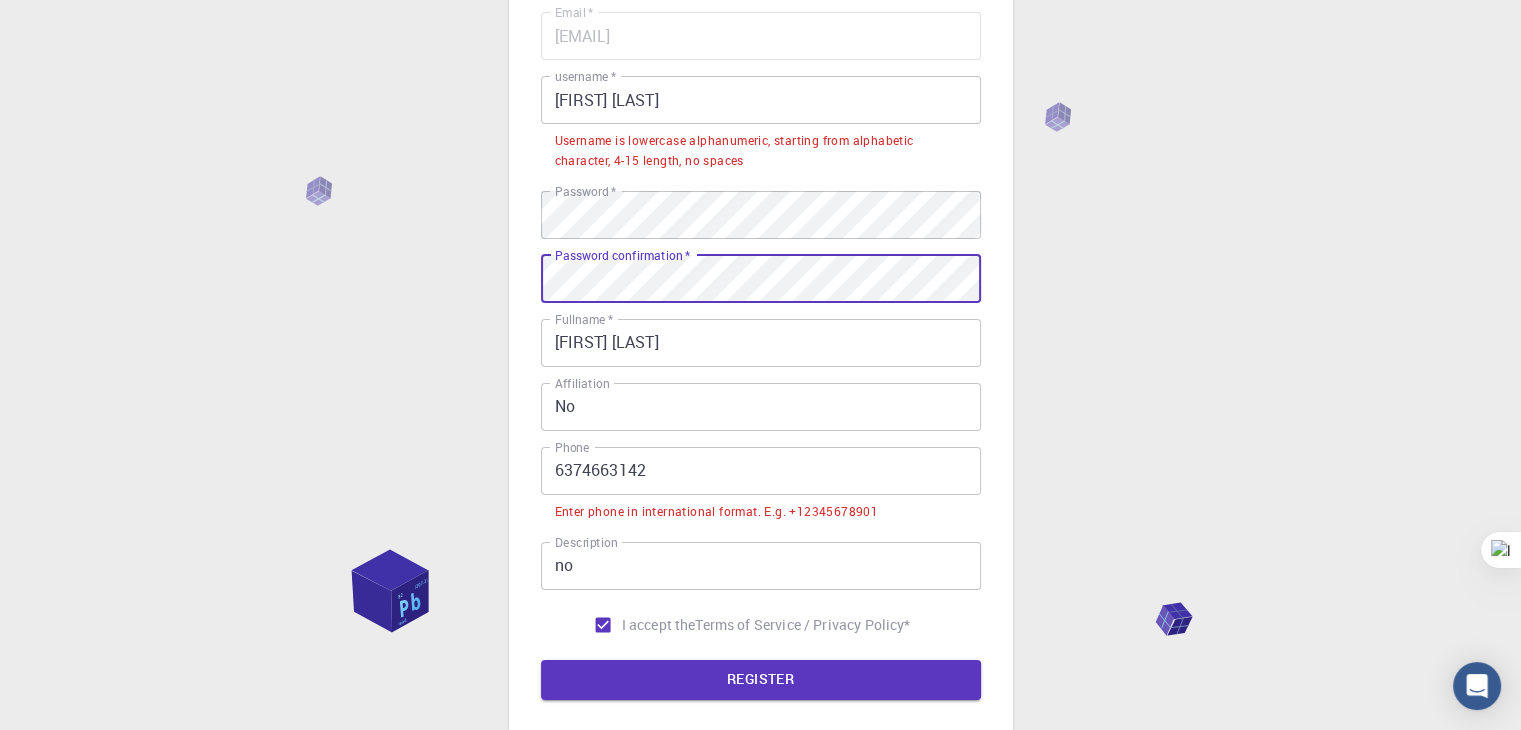 scroll, scrollTop: 200, scrollLeft: 0, axis: vertical 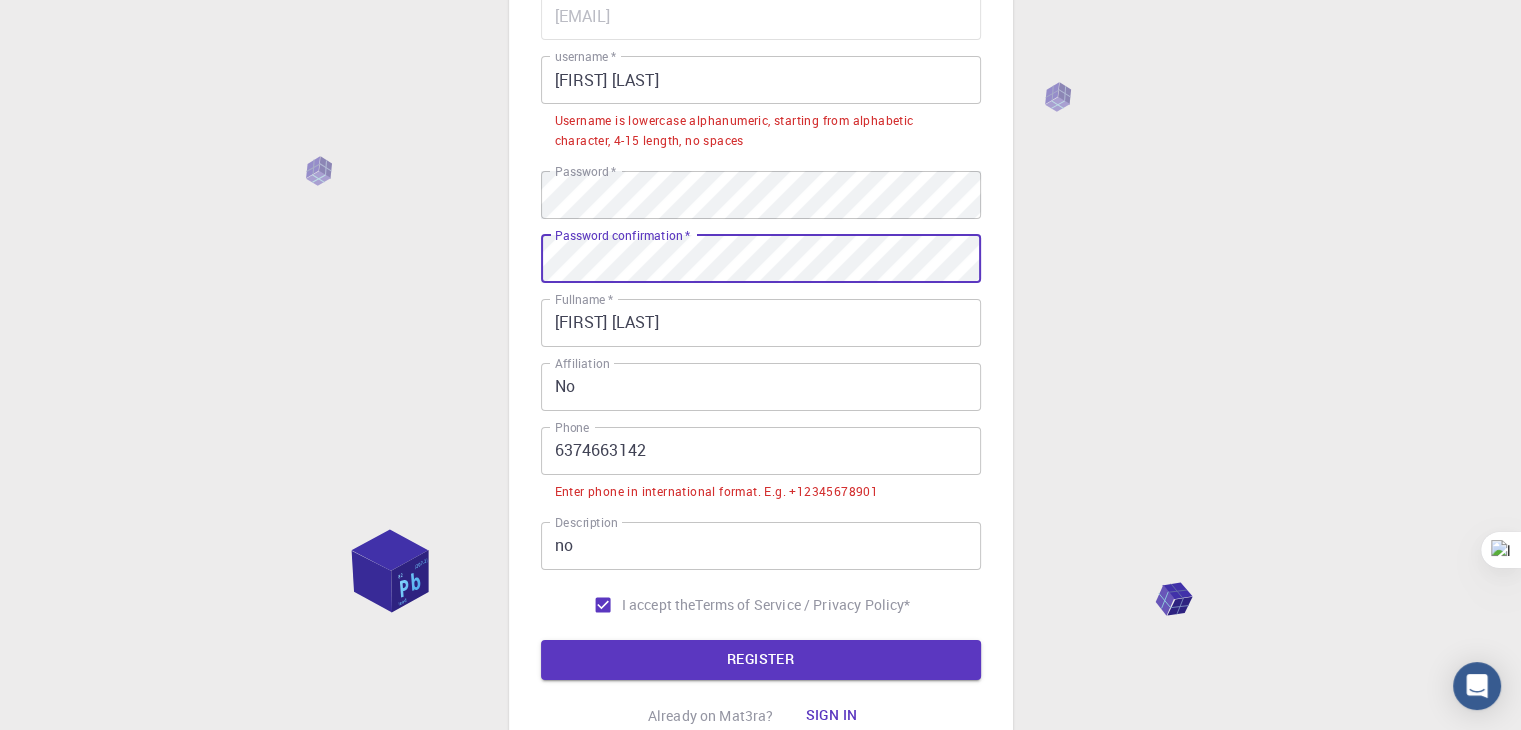 click on "6374663142" at bounding box center [761, 451] 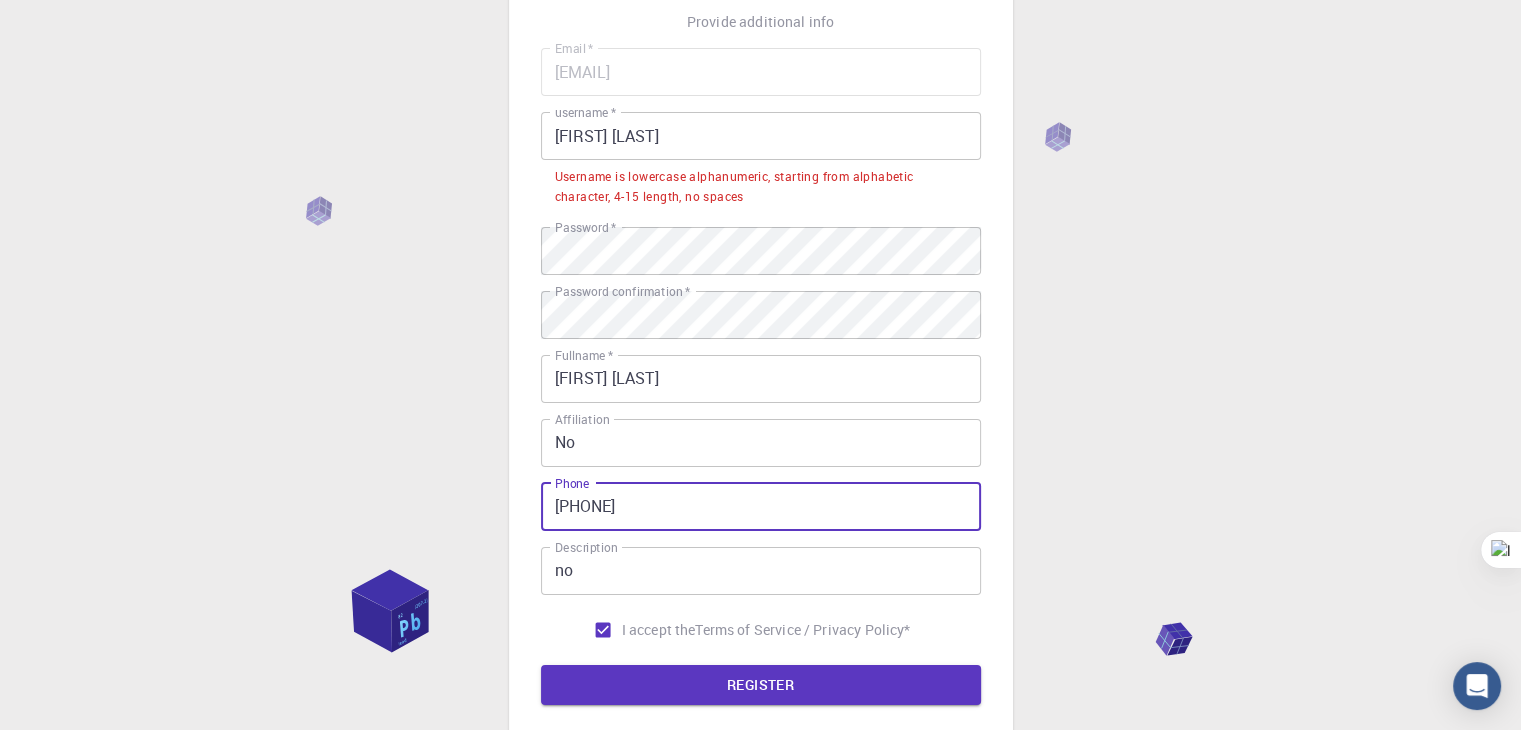 scroll, scrollTop: 0, scrollLeft: 0, axis: both 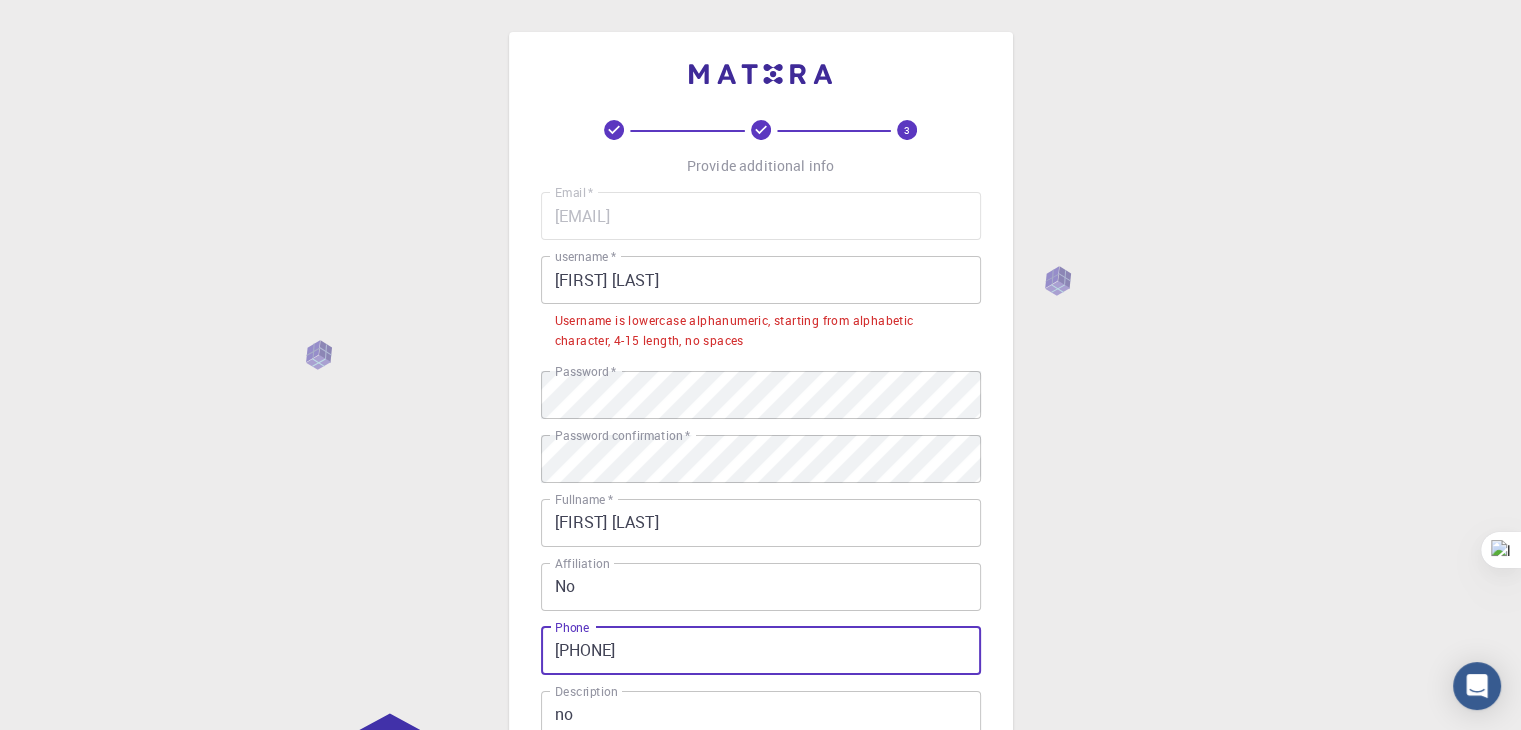type on "+91 6374663142" 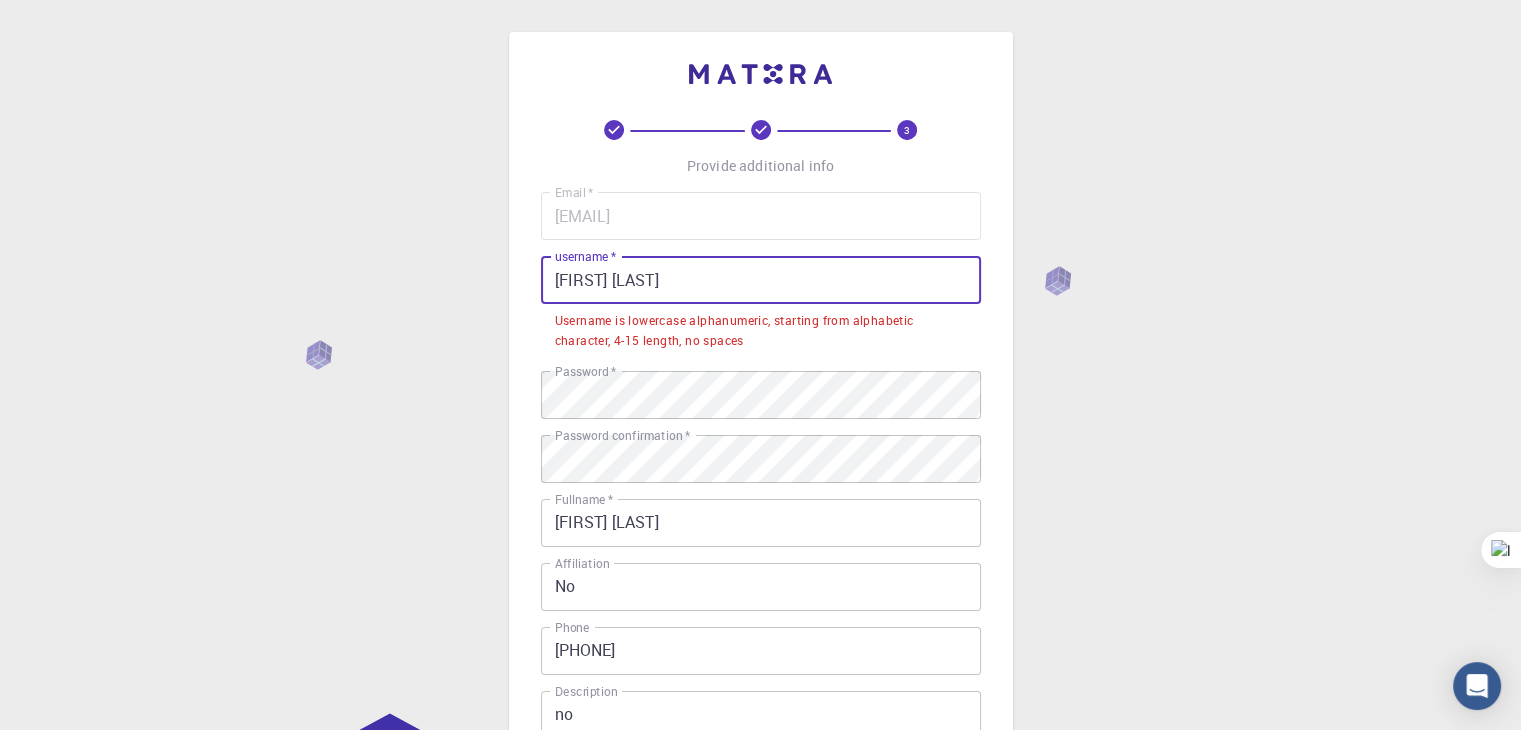 click on "[FIRST] [LAST]" at bounding box center (761, 280) 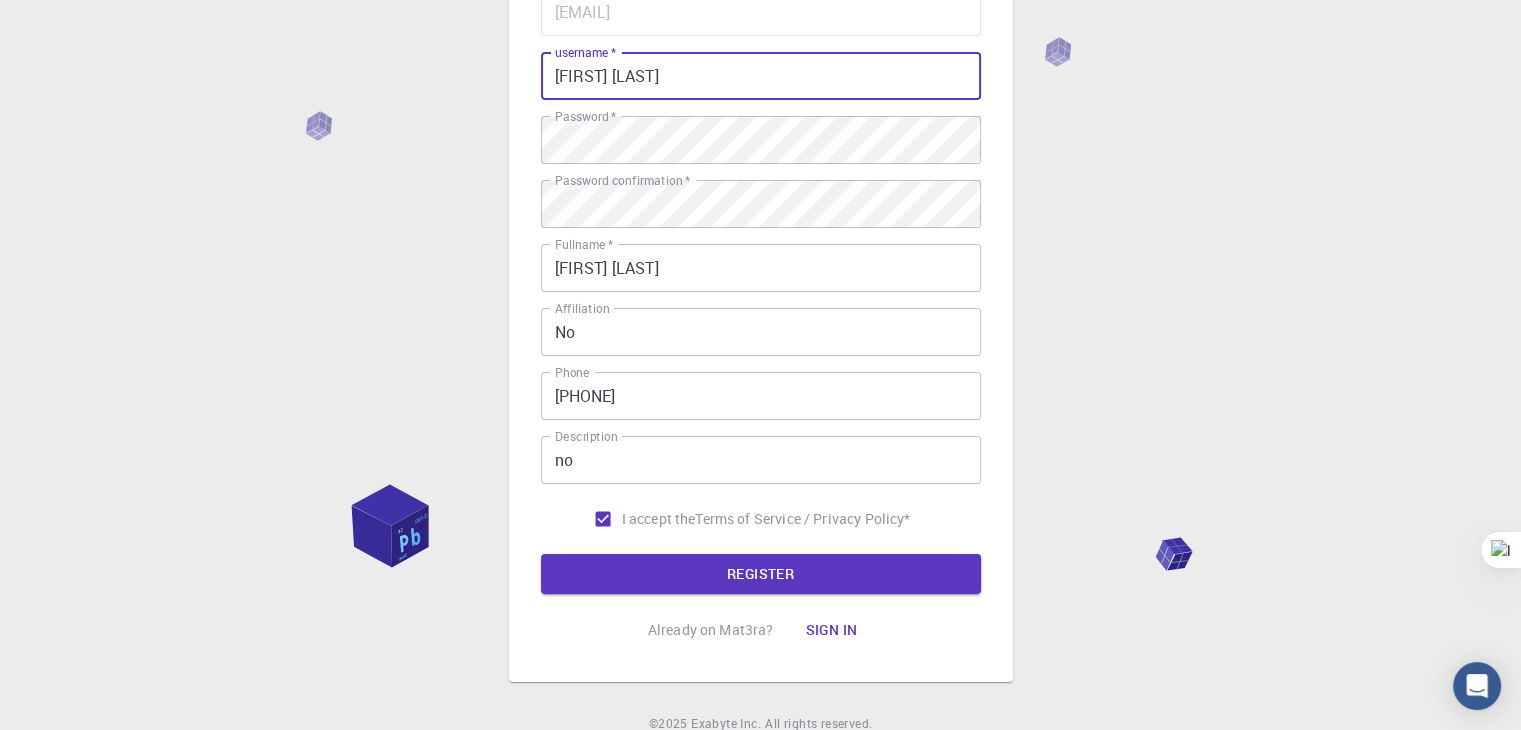 scroll, scrollTop: 288, scrollLeft: 0, axis: vertical 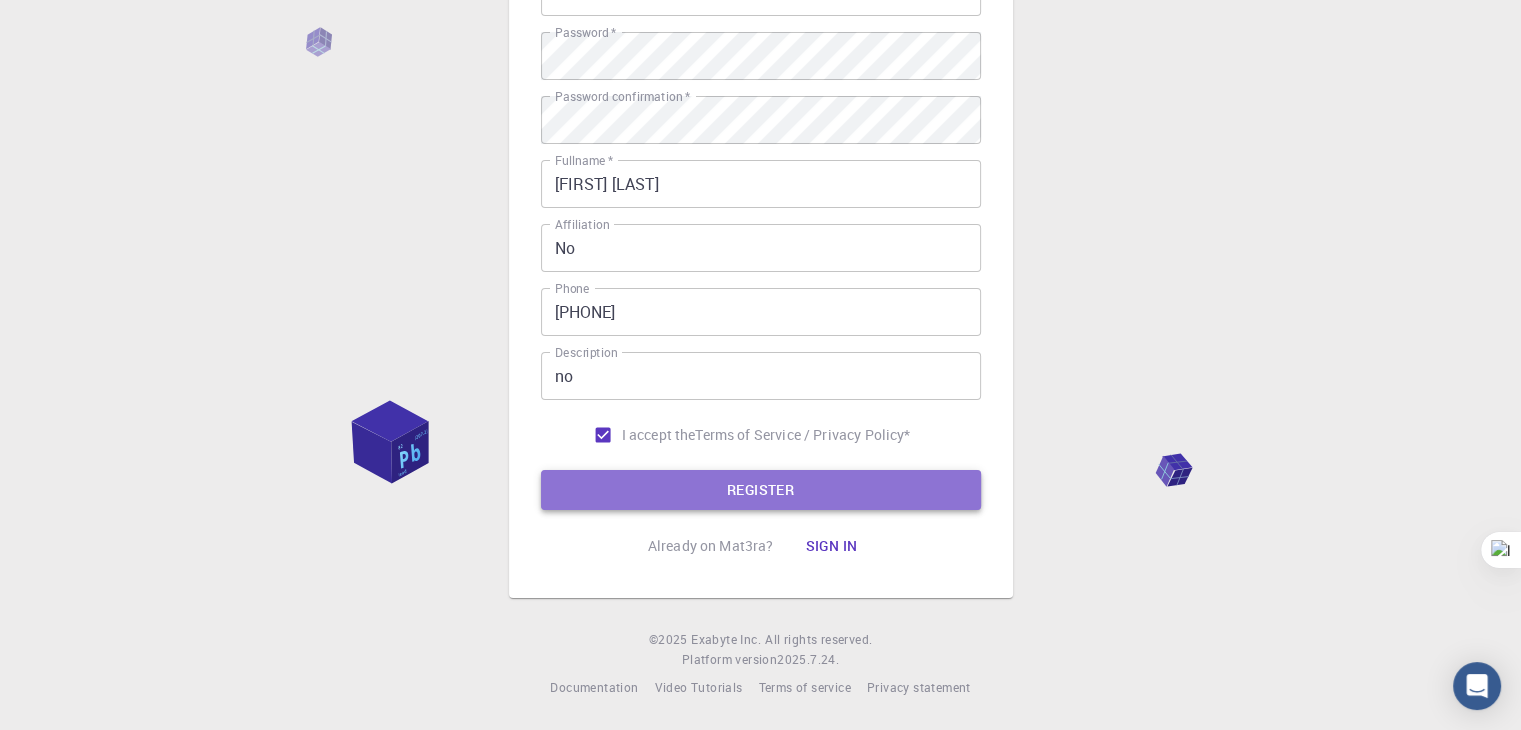 click on "REGISTER" at bounding box center (761, 490) 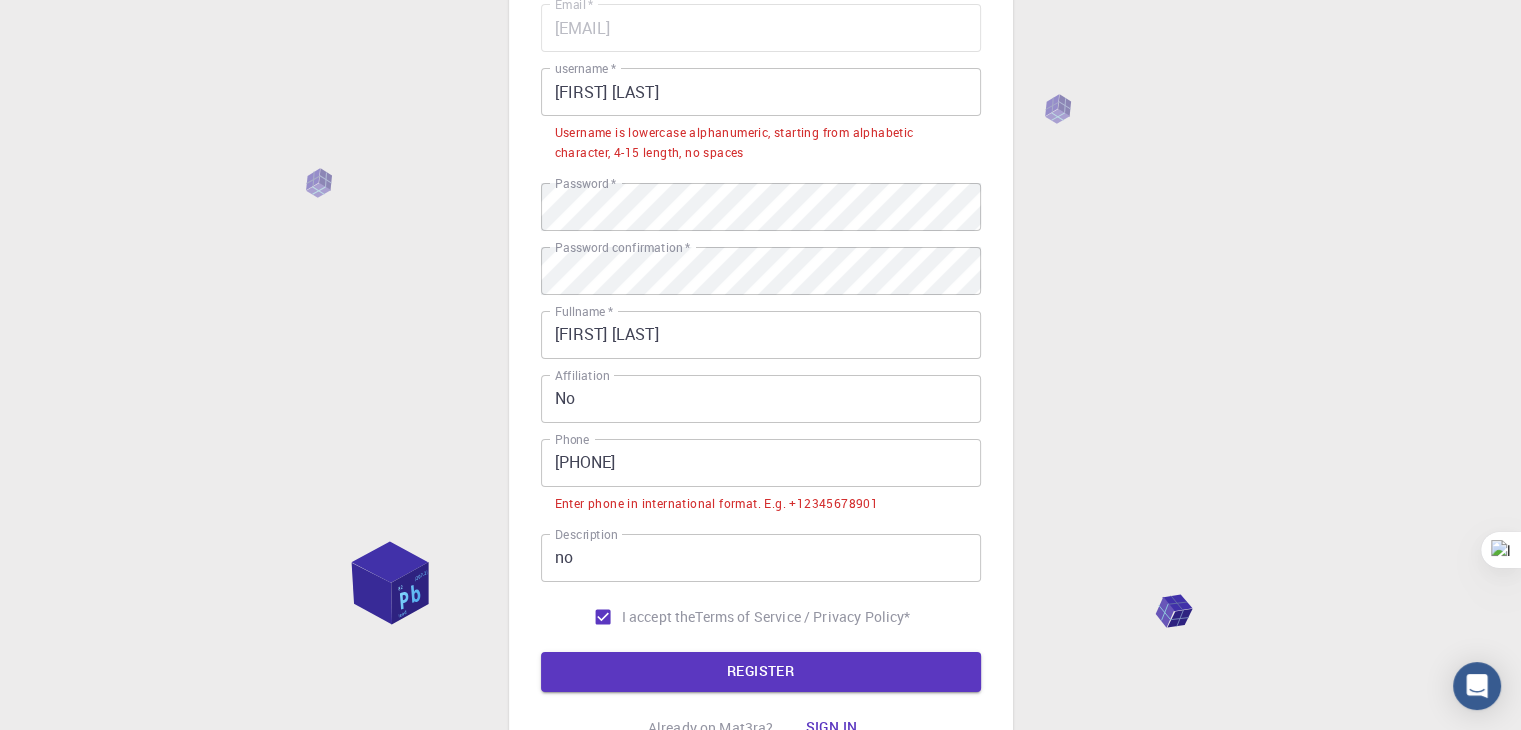 scroll, scrollTop: 0, scrollLeft: 0, axis: both 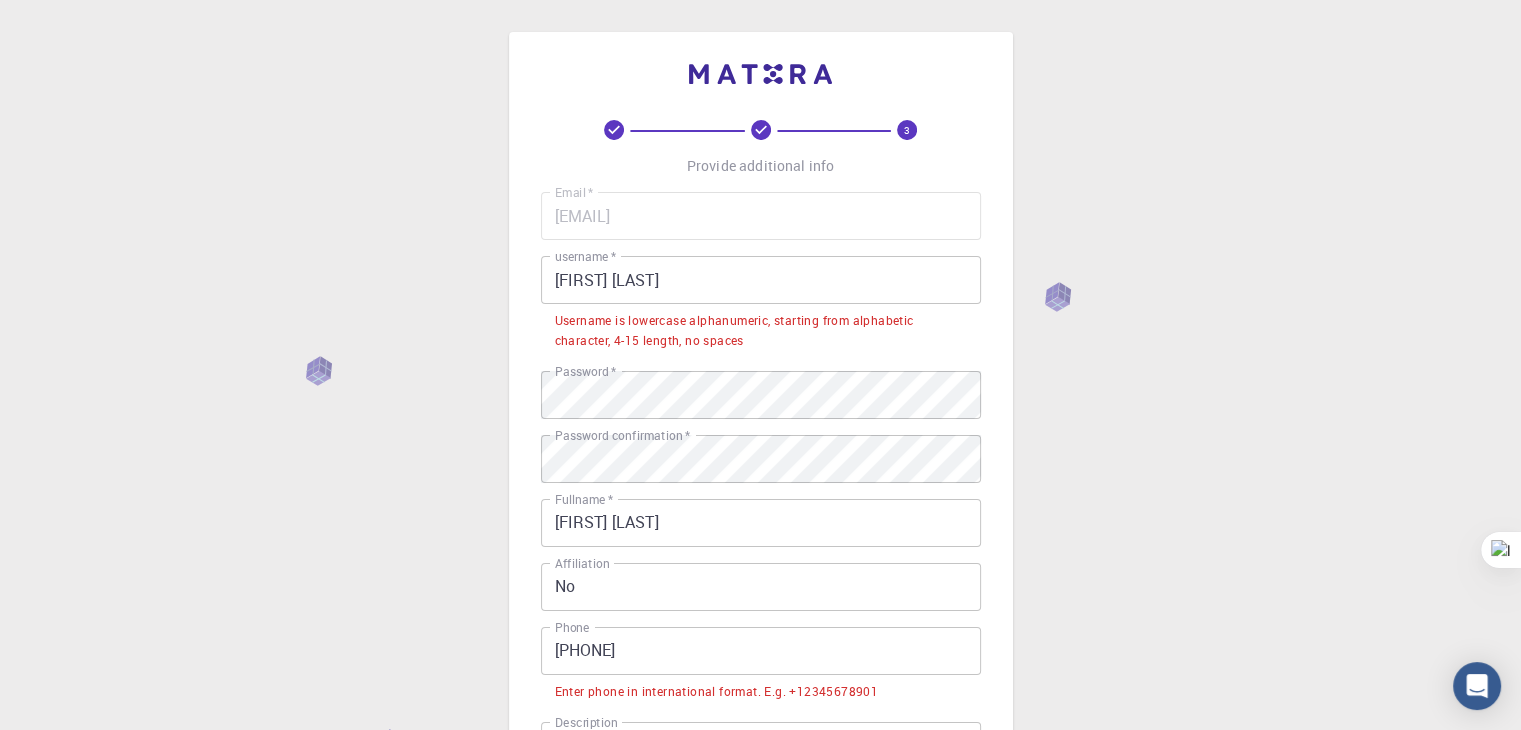 click on "Sabapathy4515 Rajan" at bounding box center [761, 280] 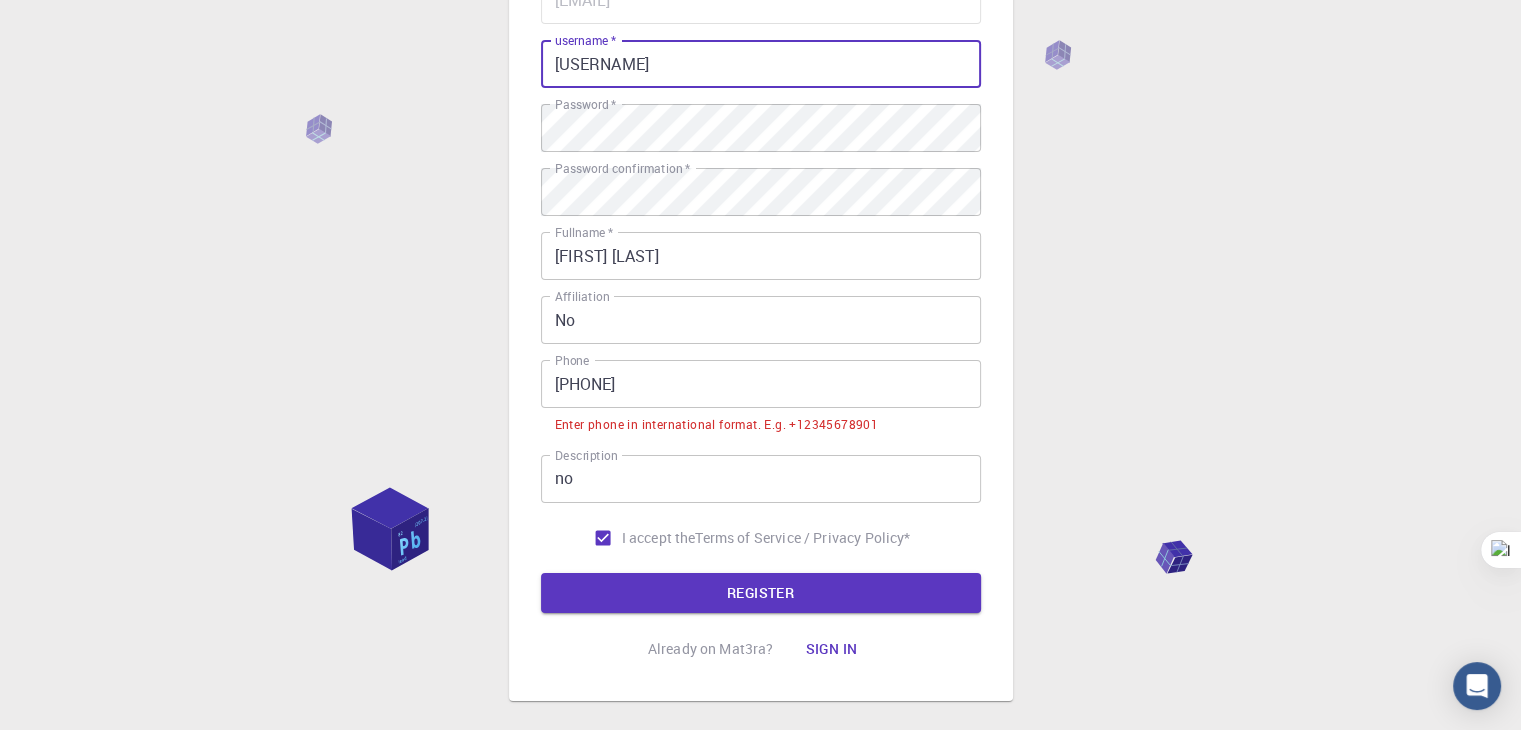 scroll, scrollTop: 319, scrollLeft: 0, axis: vertical 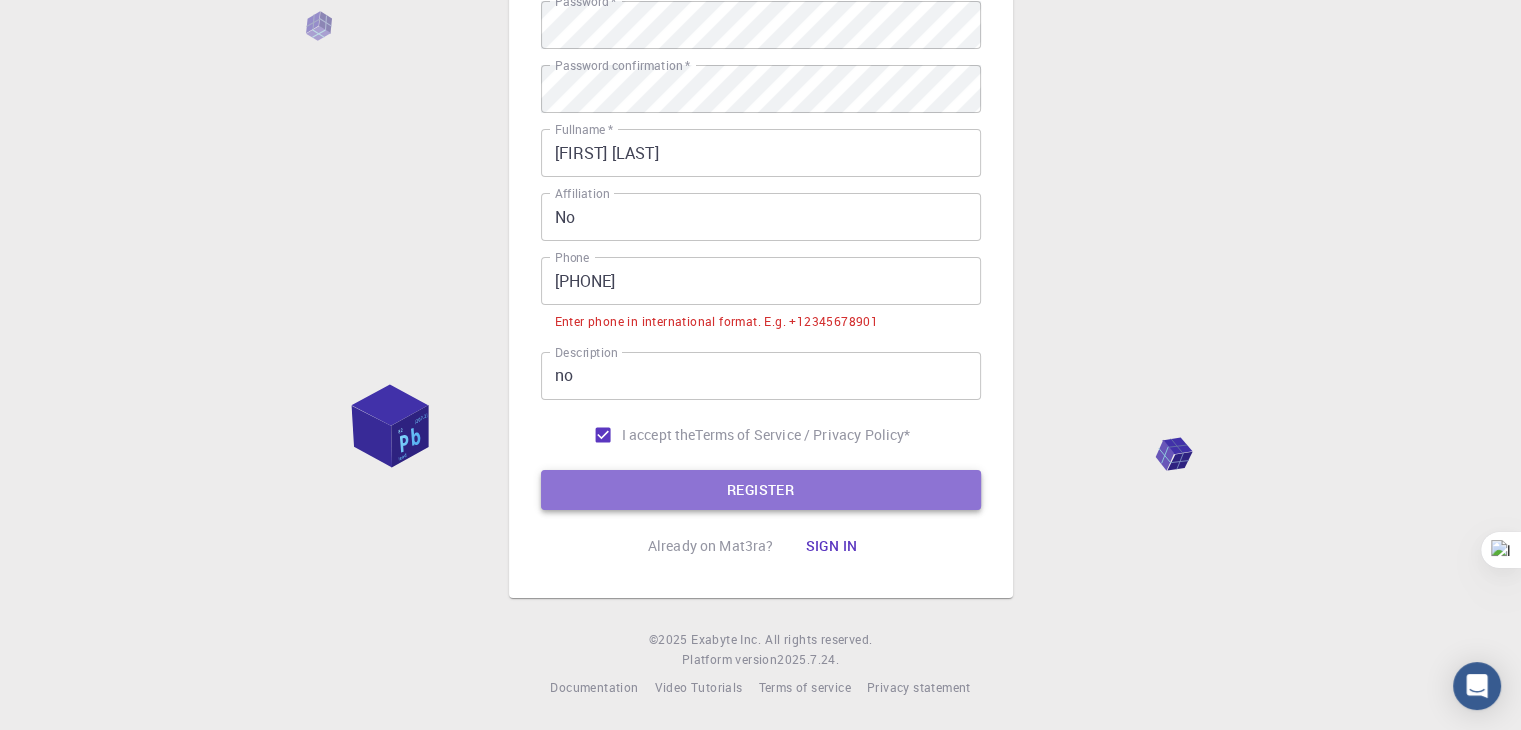 click on "REGISTER" at bounding box center (761, 490) 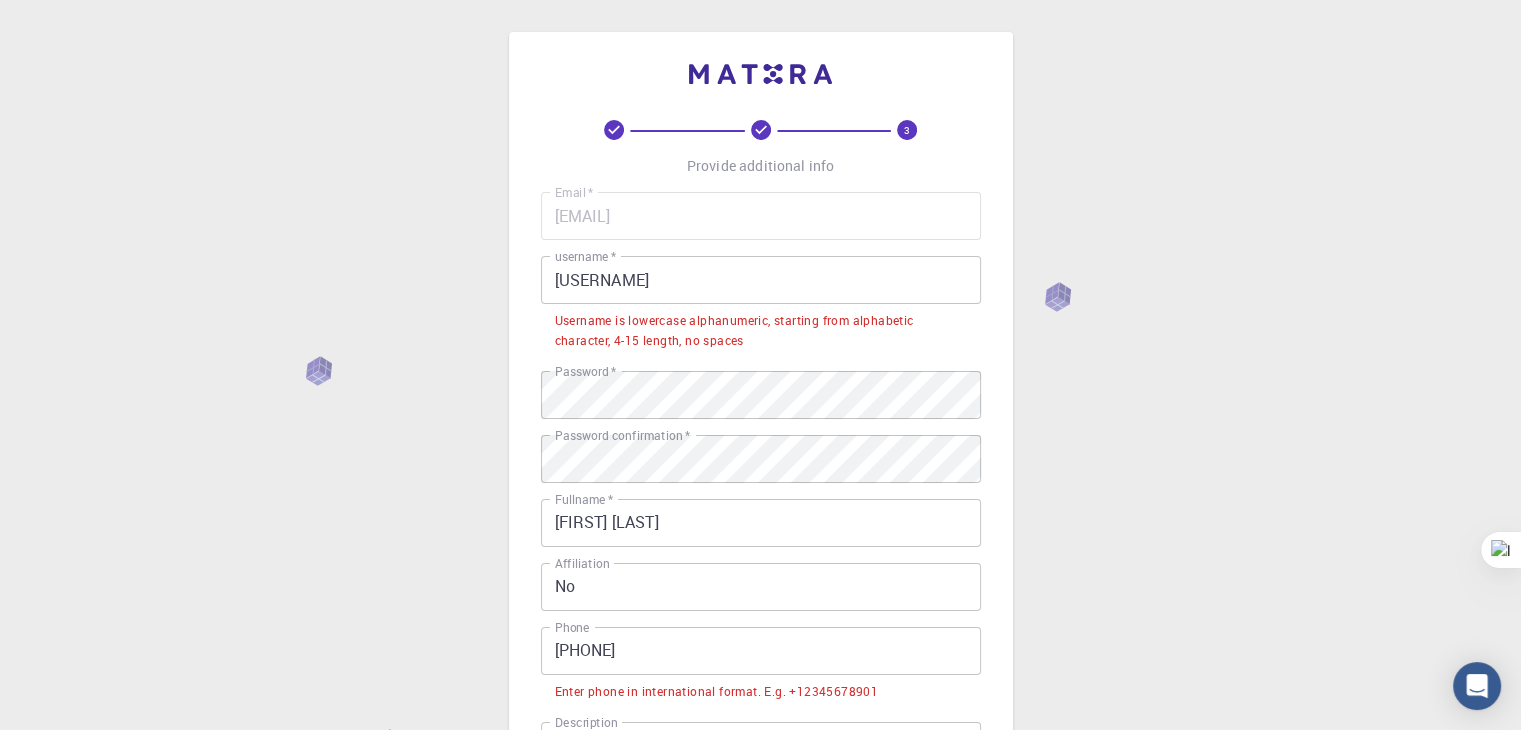 scroll, scrollTop: 369, scrollLeft: 0, axis: vertical 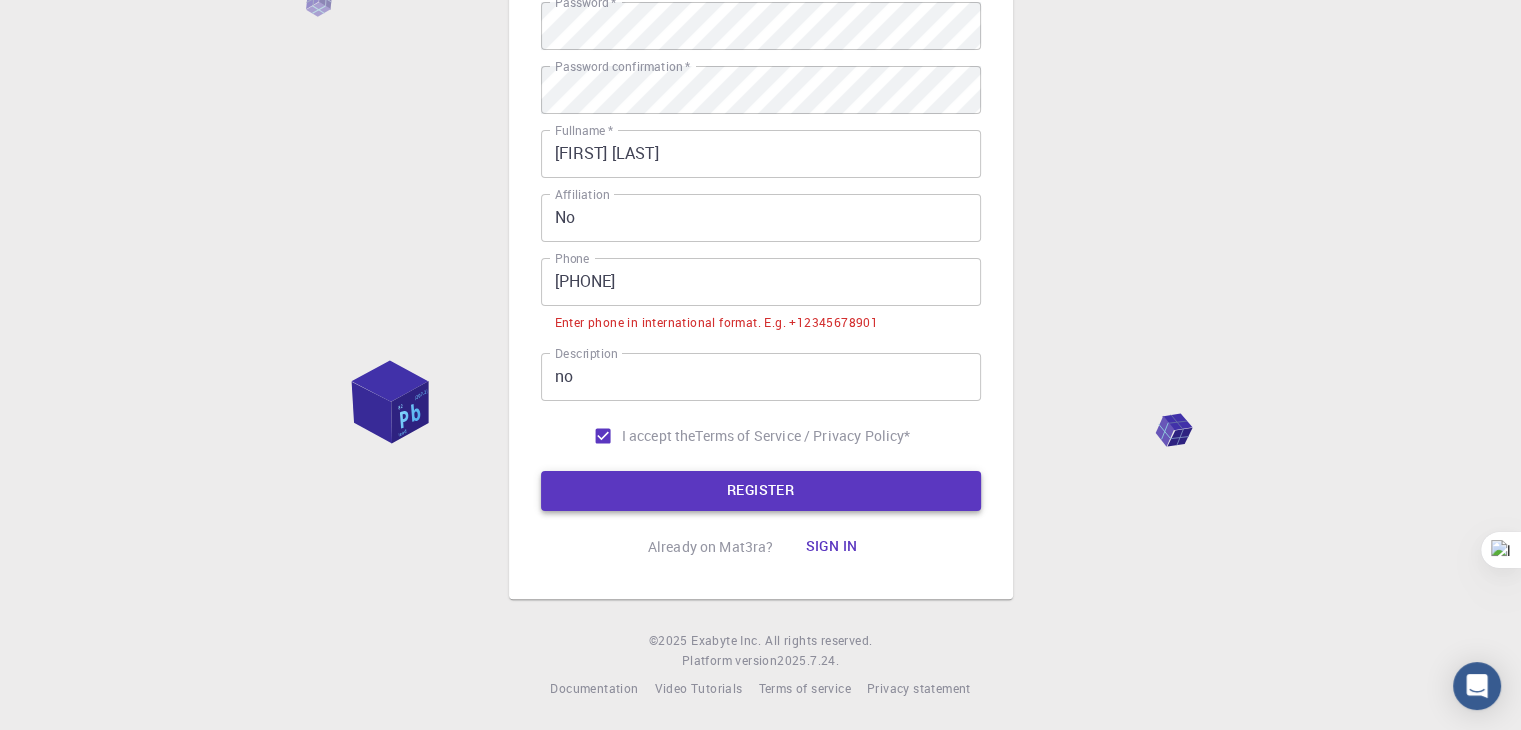 click on "REGISTER" at bounding box center (761, 491) 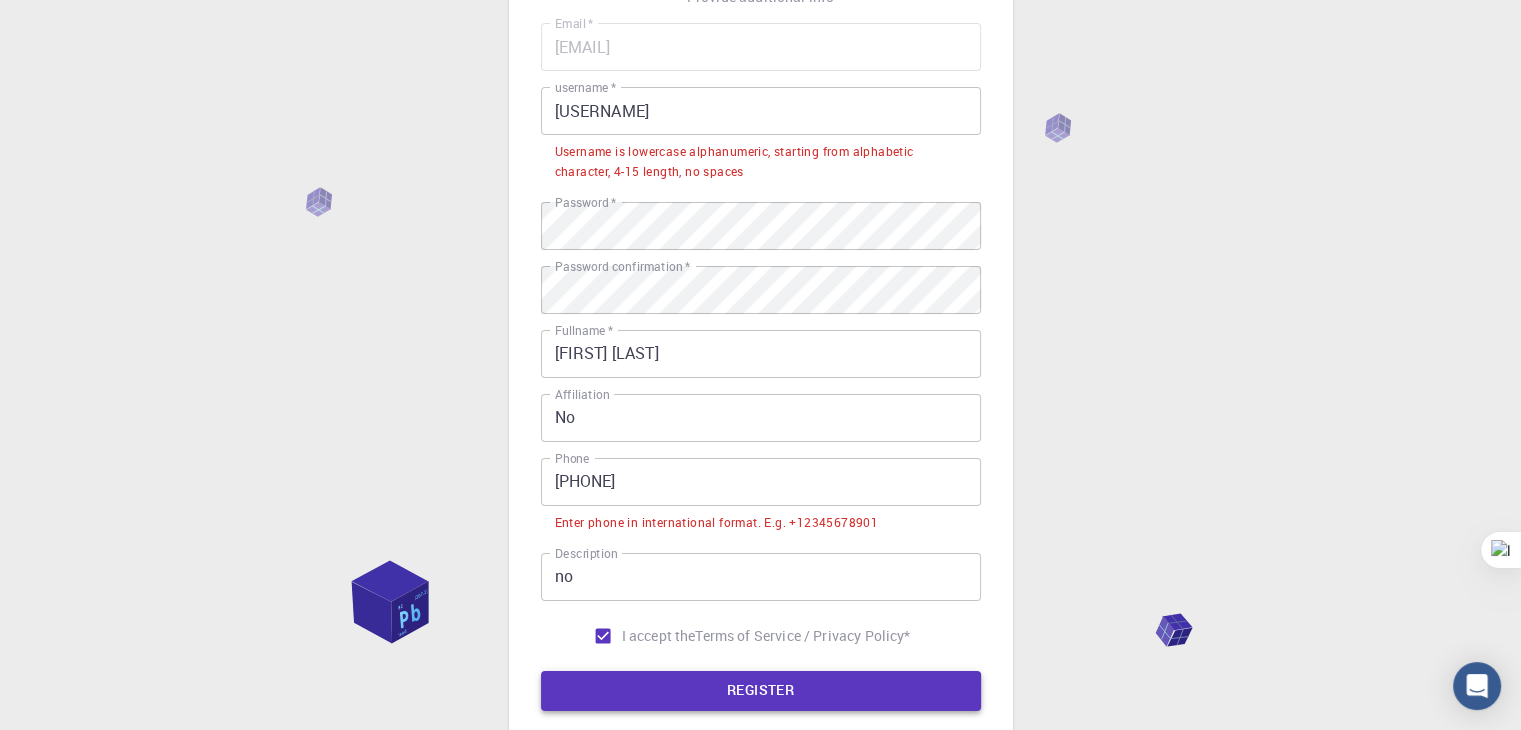 scroll, scrollTop: 0, scrollLeft: 0, axis: both 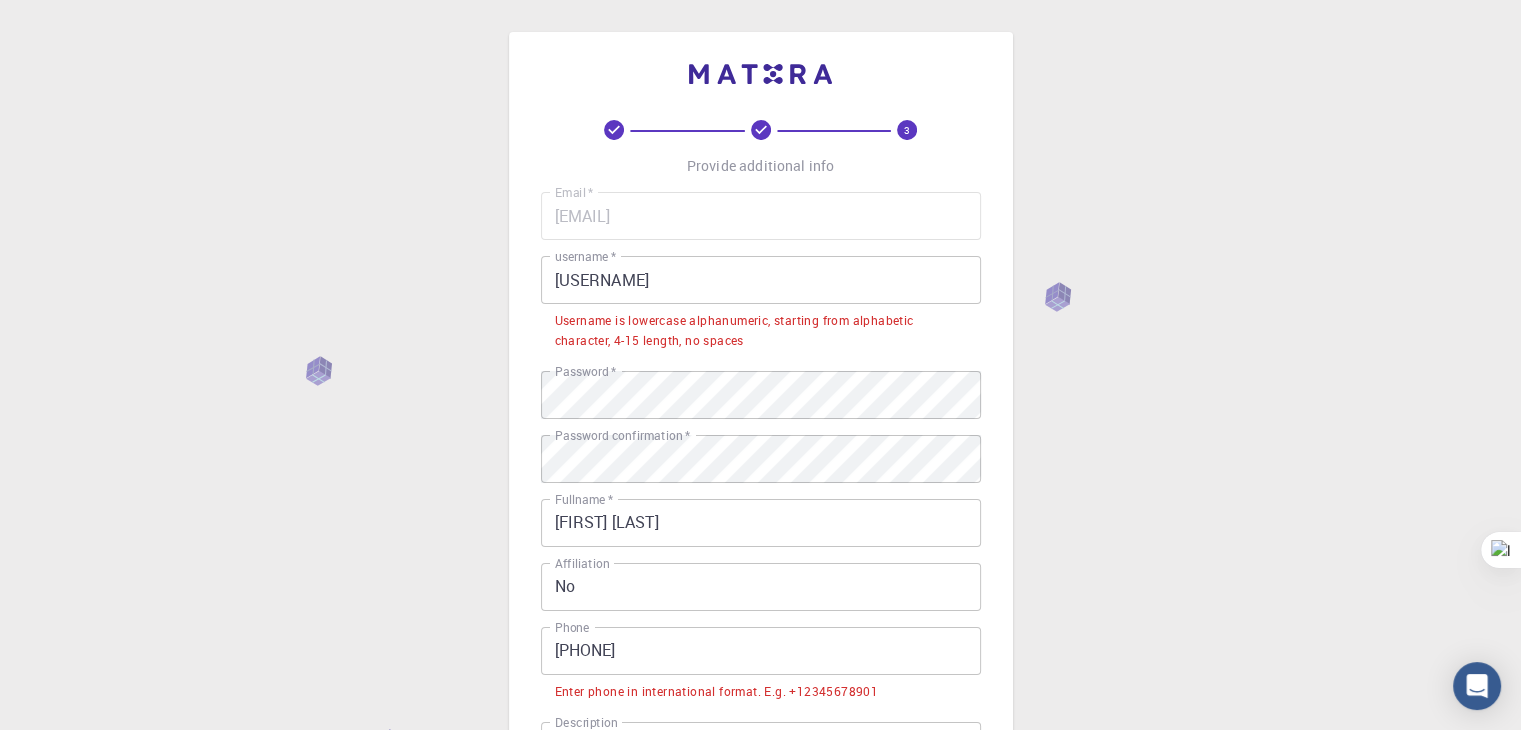 click on "Sabapathy4515Rajan" at bounding box center [761, 280] 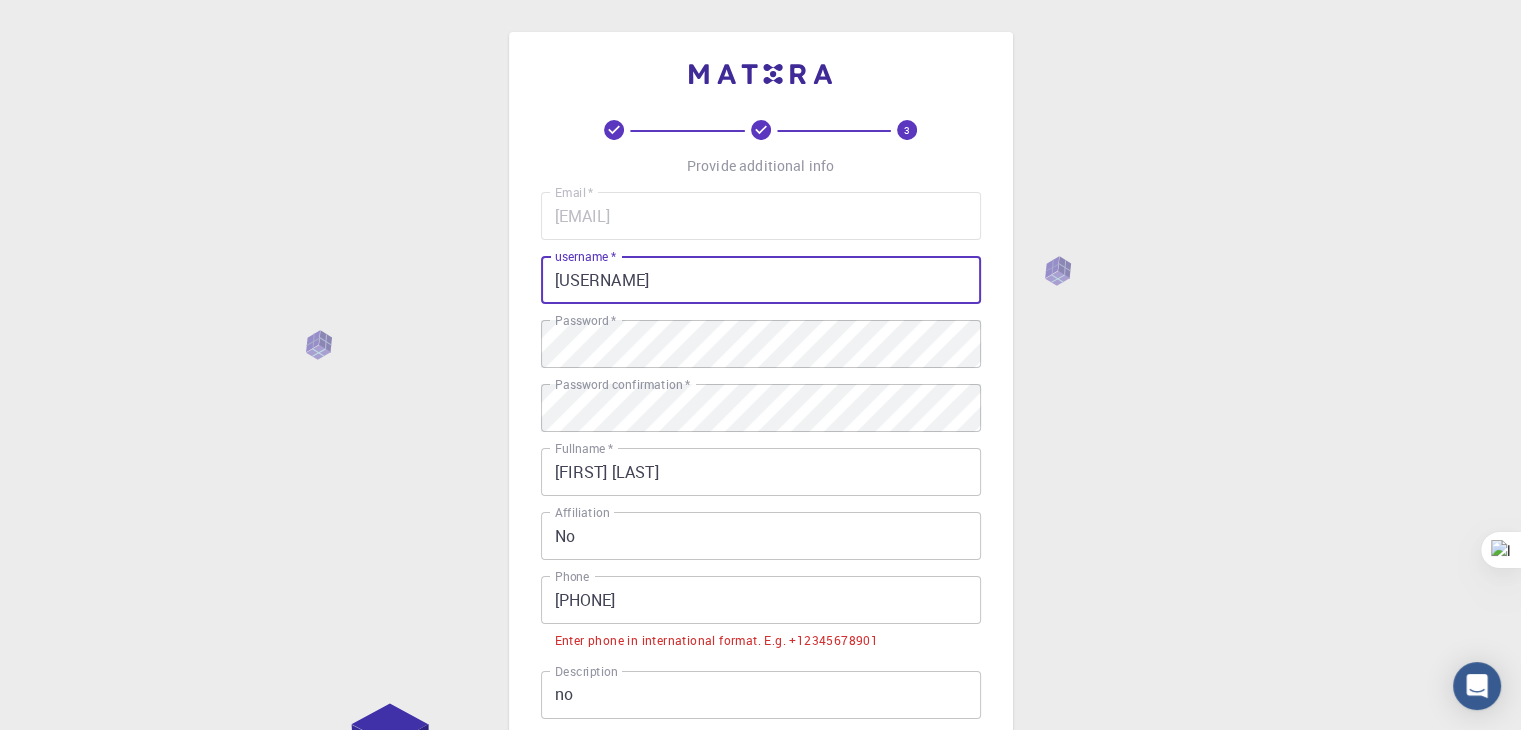 click on "REGISTER" at bounding box center (761, 809) 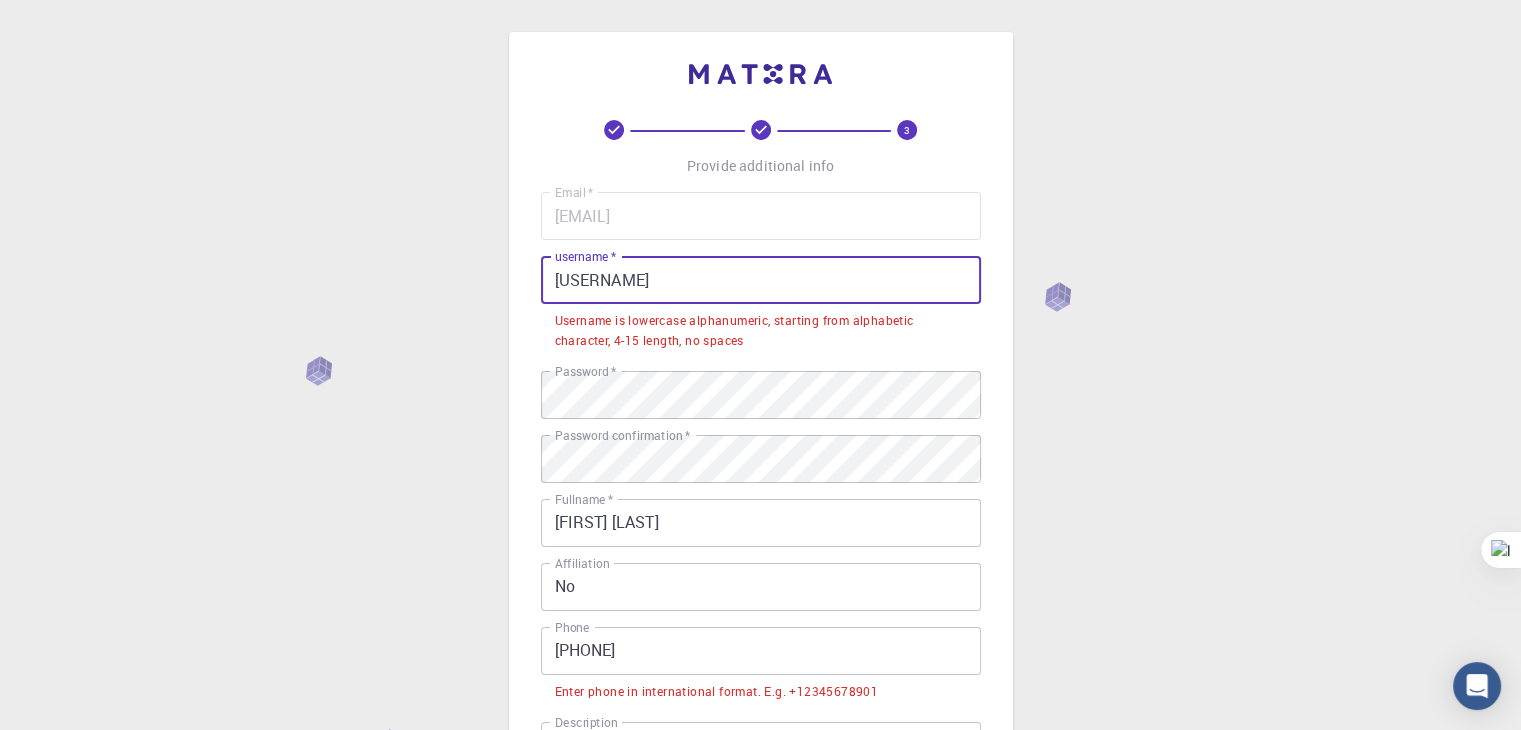 click on "Sabapathy4515rajan" at bounding box center (761, 280) 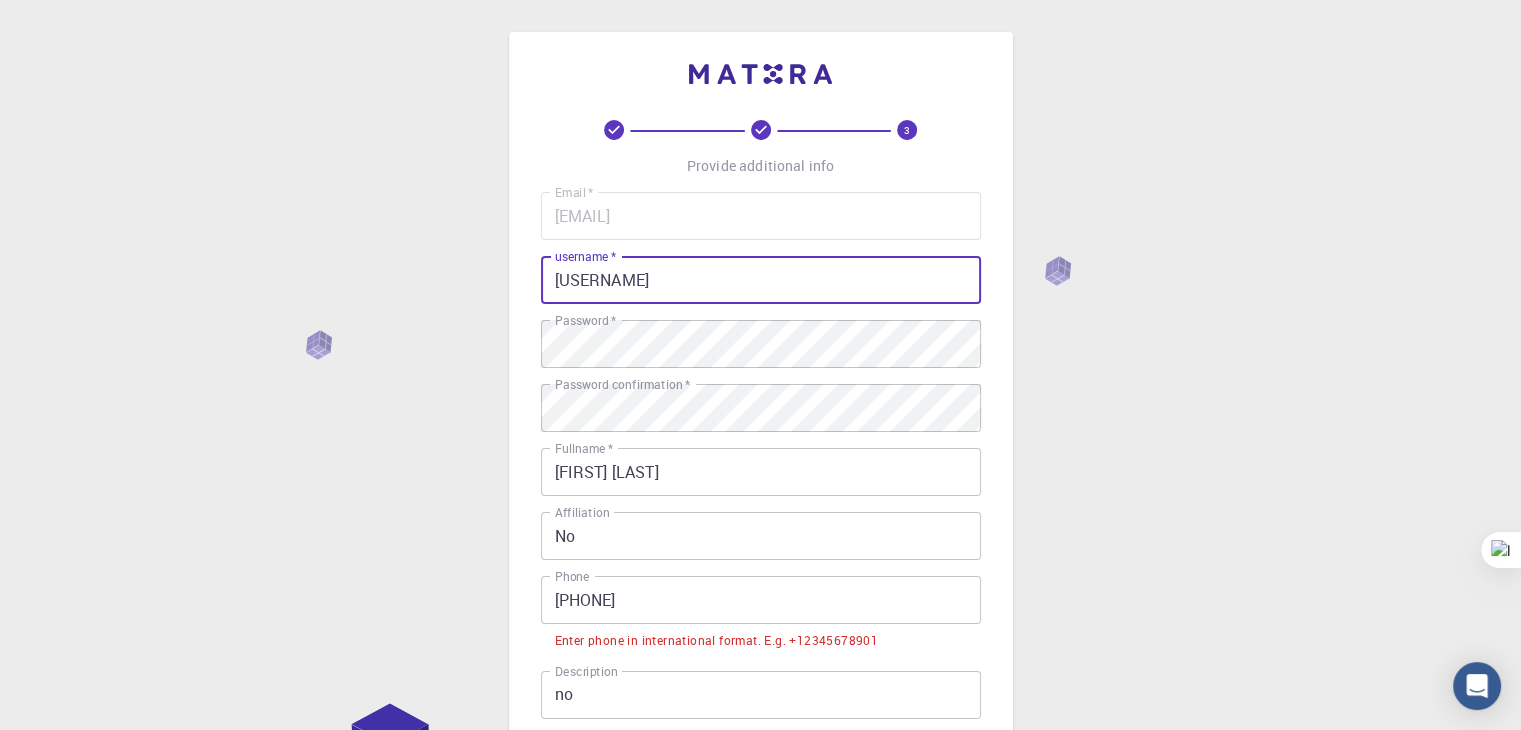 scroll, scrollTop: 319, scrollLeft: 0, axis: vertical 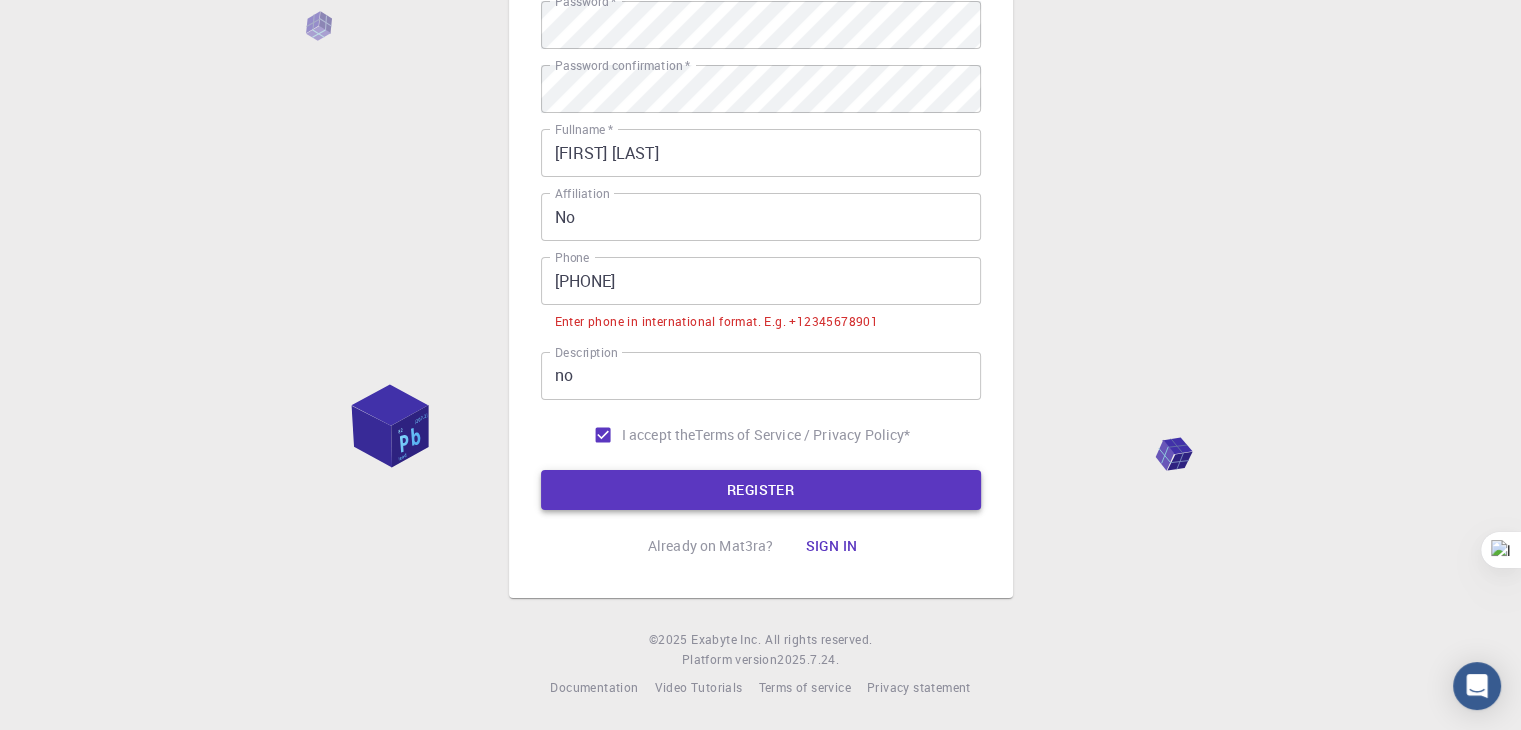 click on "REGISTER" at bounding box center (761, 490) 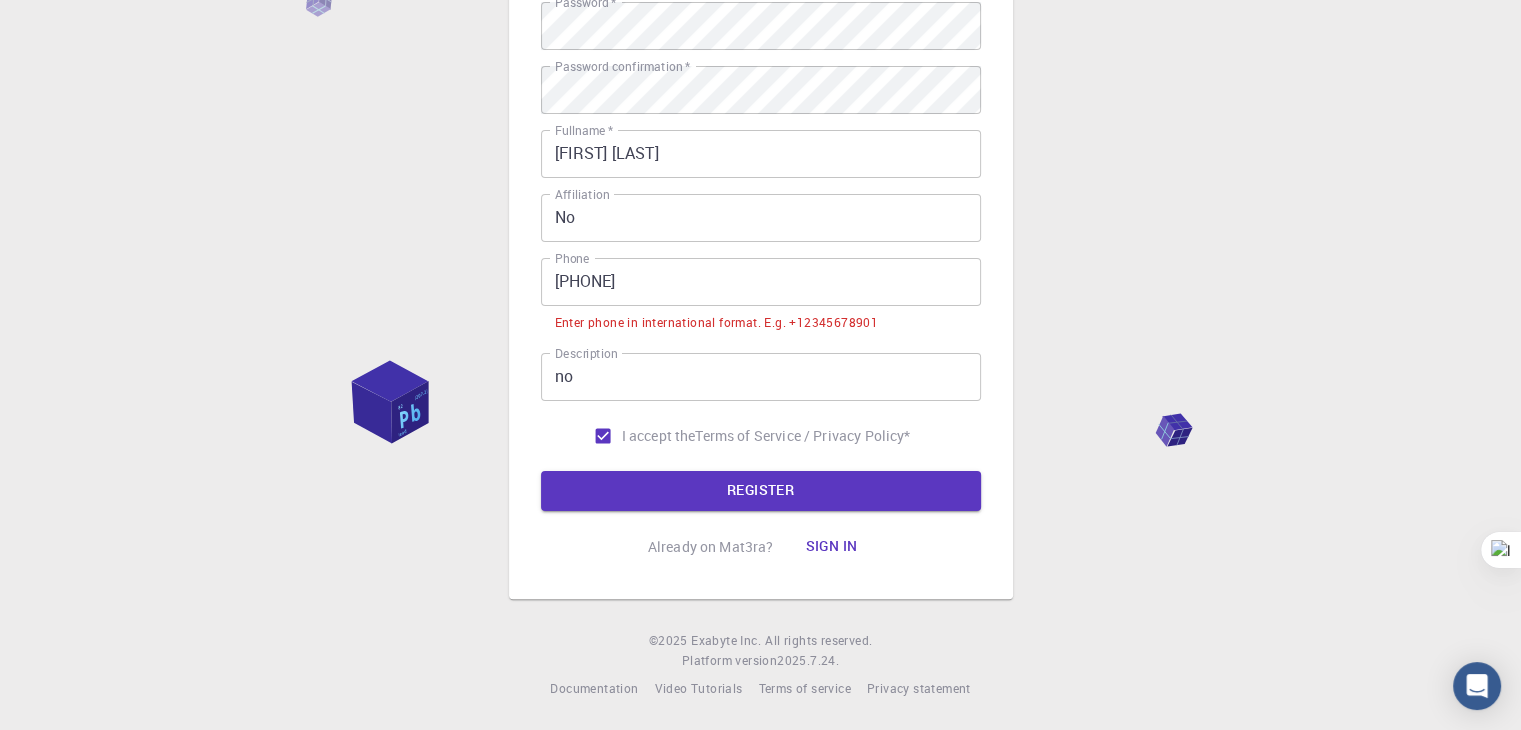 scroll, scrollTop: 0, scrollLeft: 0, axis: both 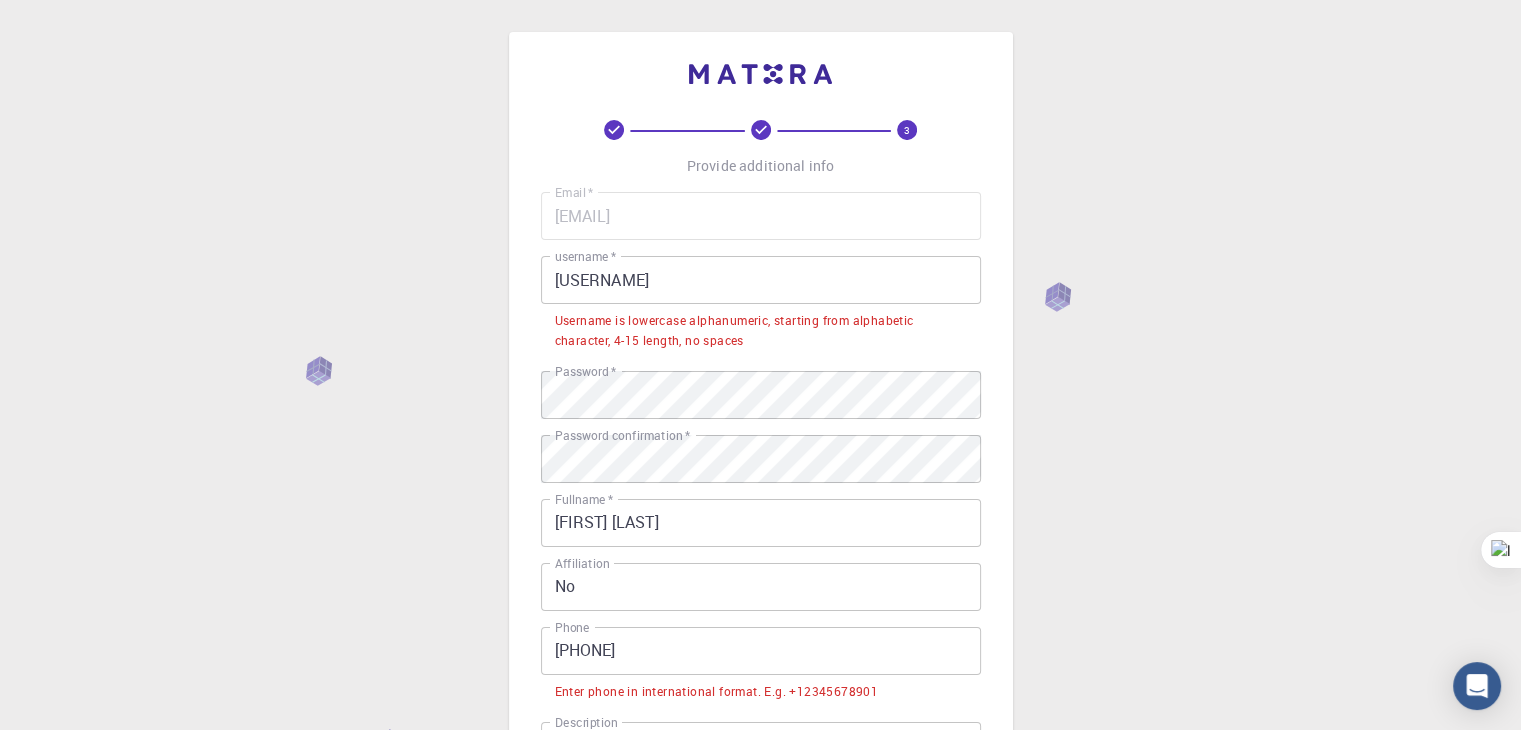 click on "sabapathy4515rajan" at bounding box center (761, 280) 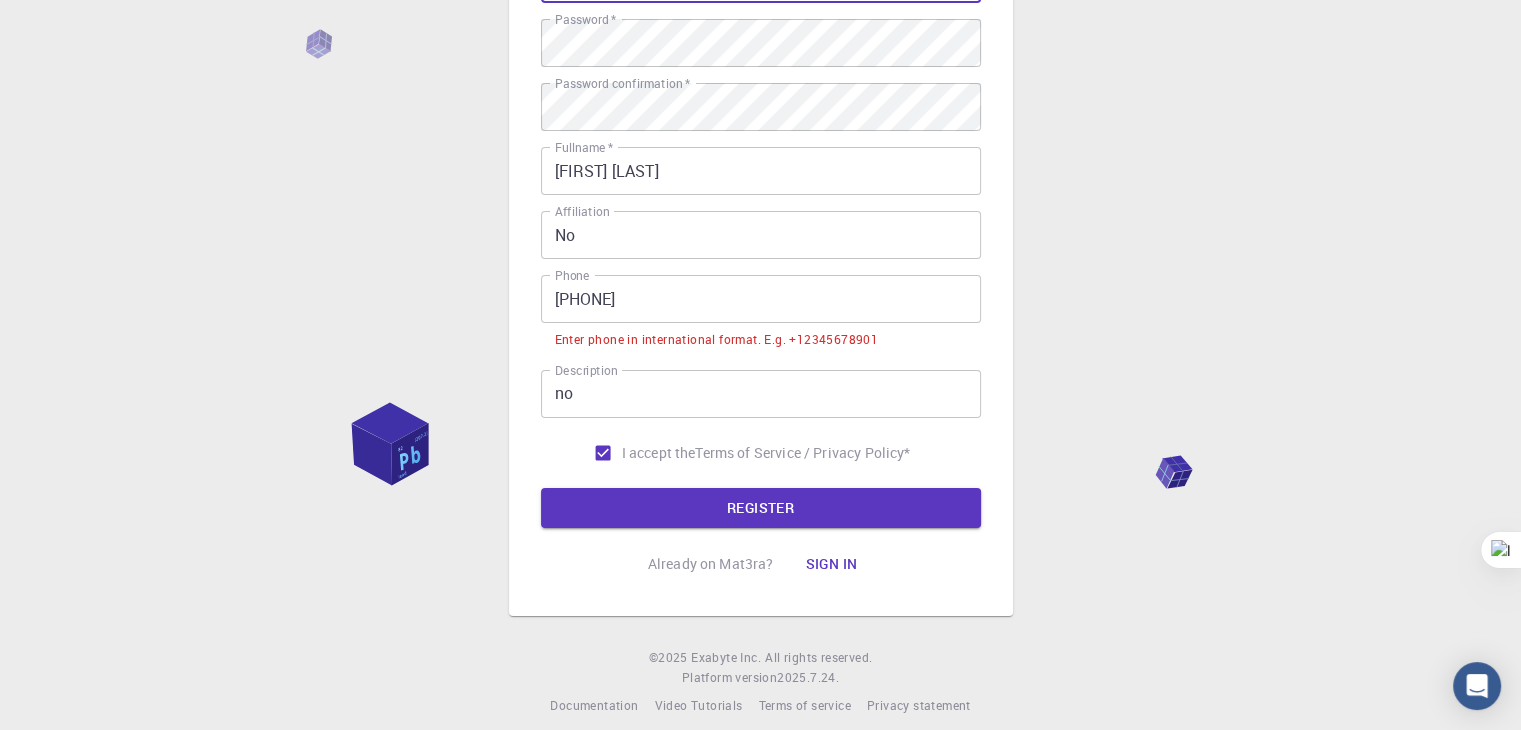 scroll, scrollTop: 319, scrollLeft: 0, axis: vertical 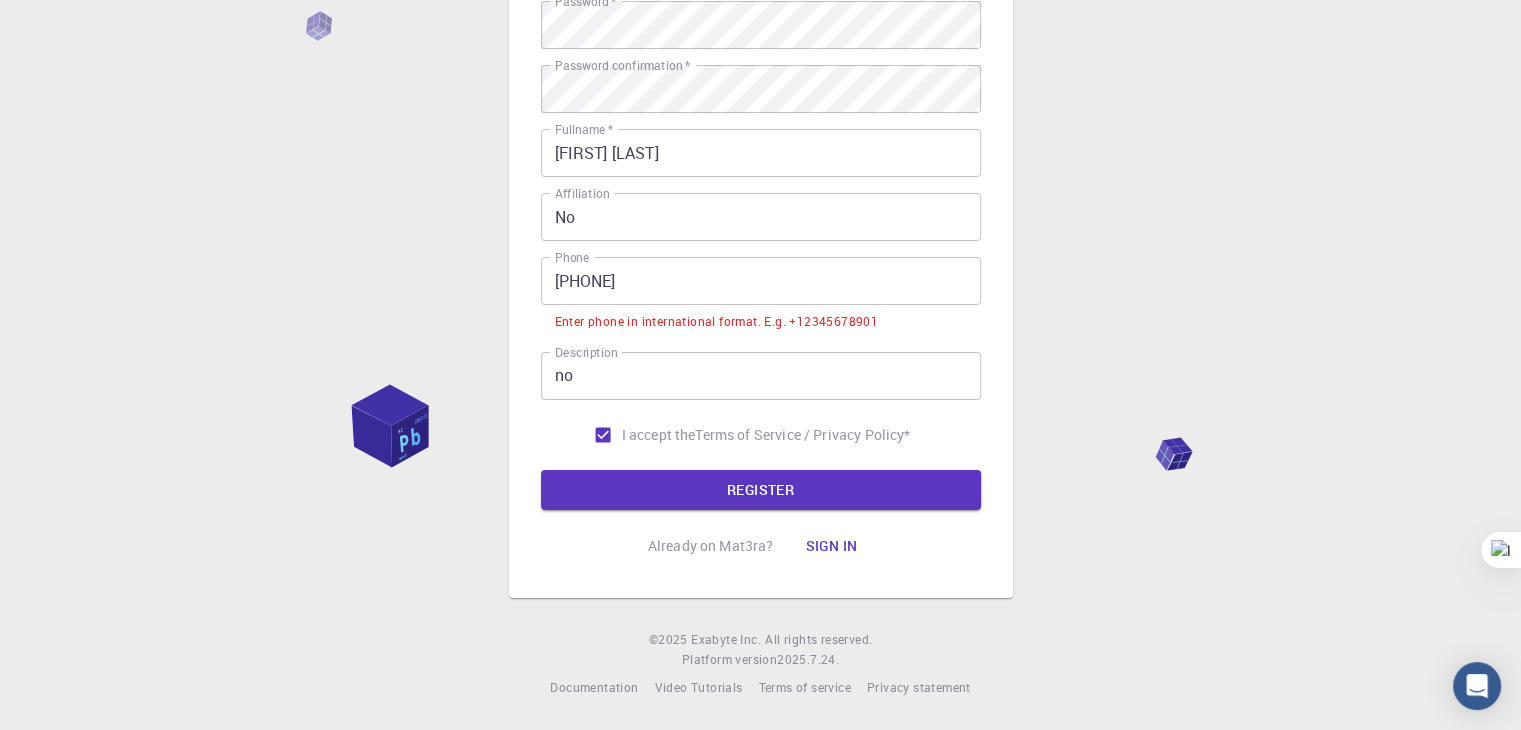 type on "sabapathy4515" 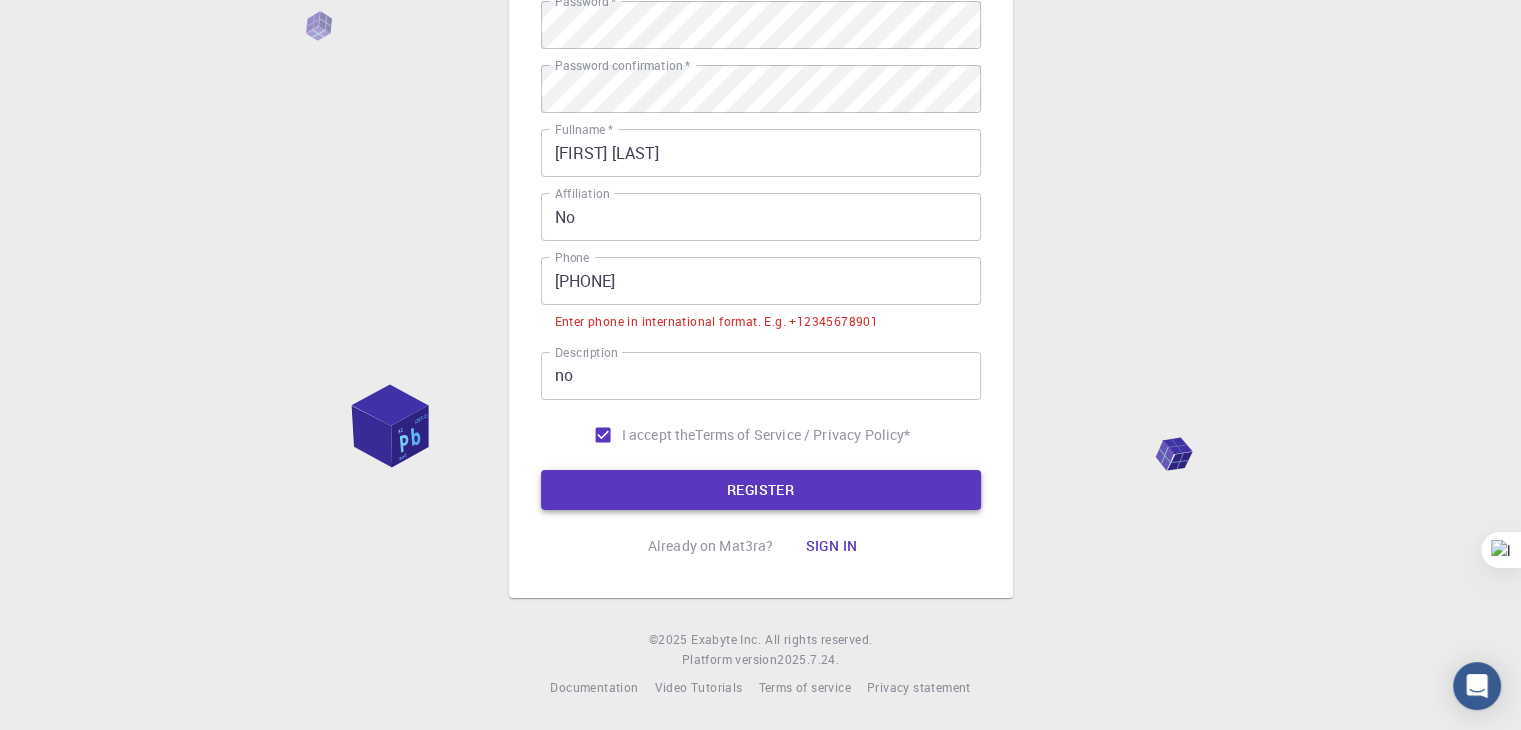 click on "REGISTER" at bounding box center (761, 490) 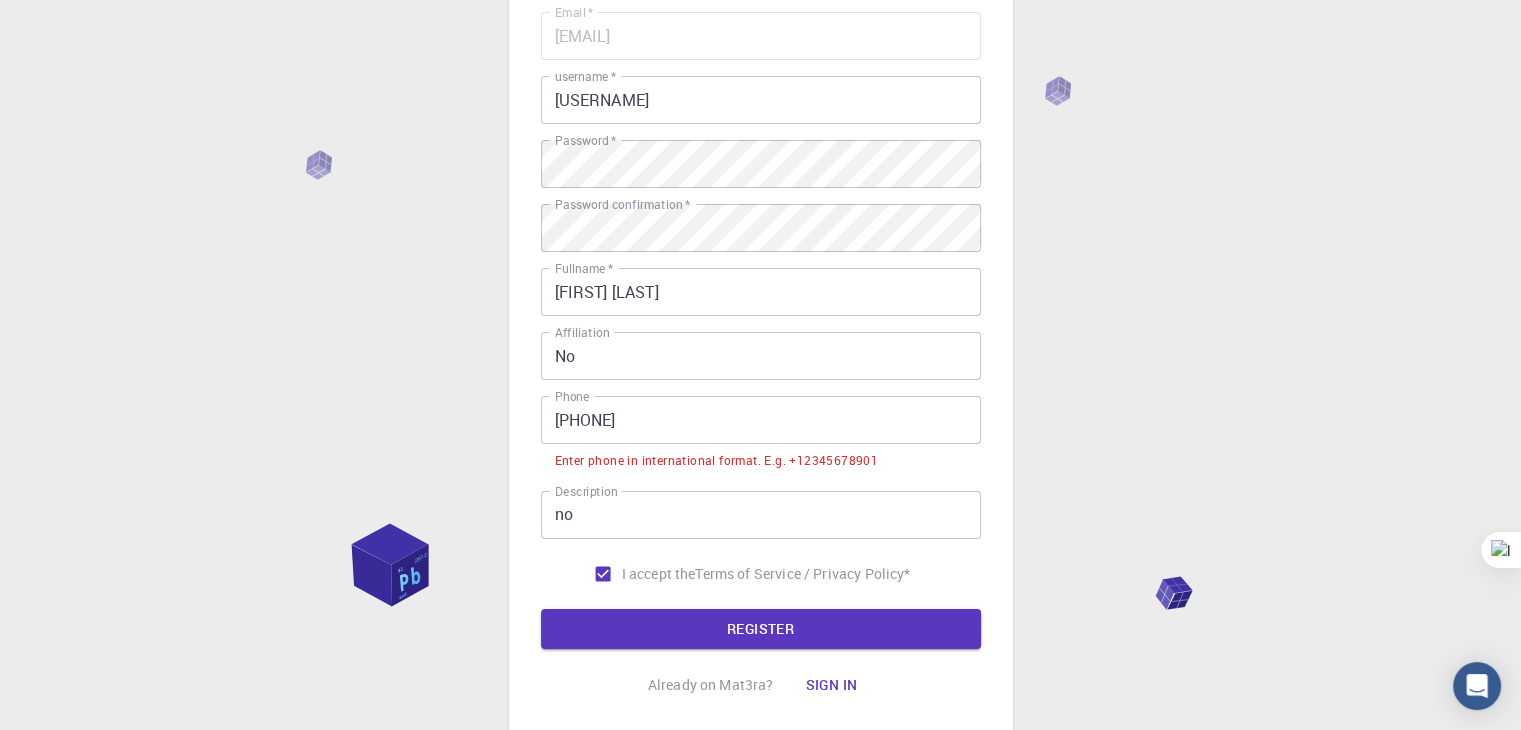 scroll, scrollTop: 319, scrollLeft: 0, axis: vertical 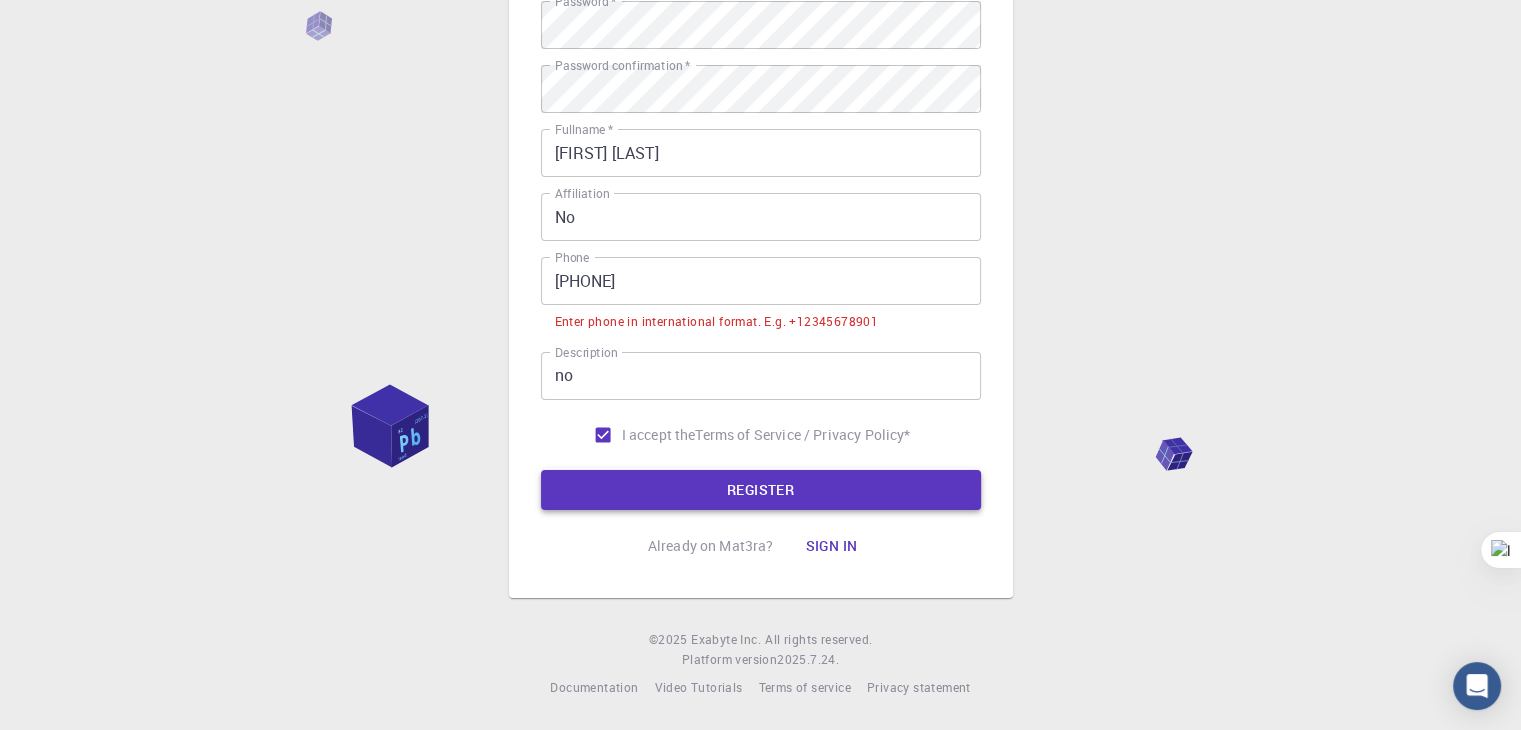 click on "REGISTER" at bounding box center [761, 490] 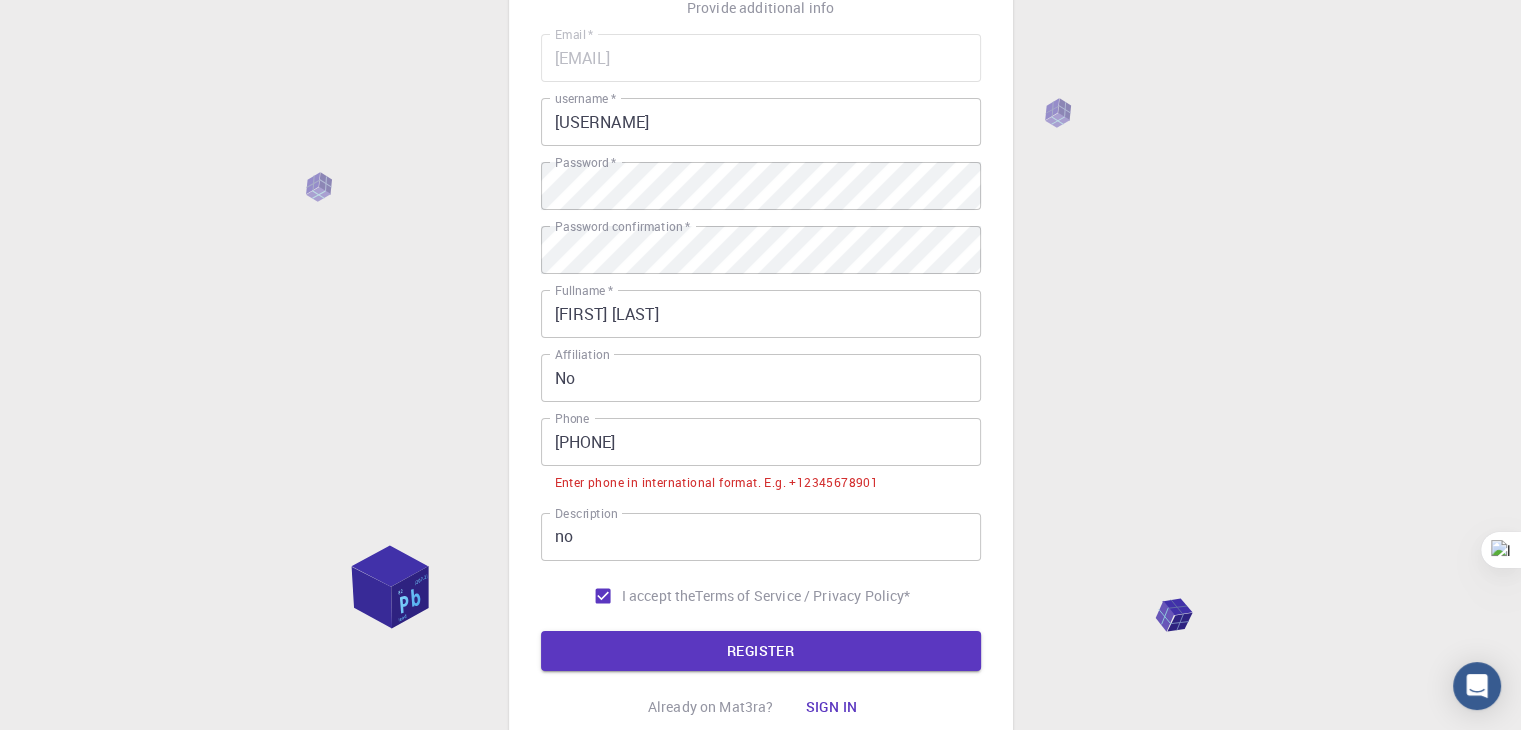 scroll, scrollTop: 319, scrollLeft: 0, axis: vertical 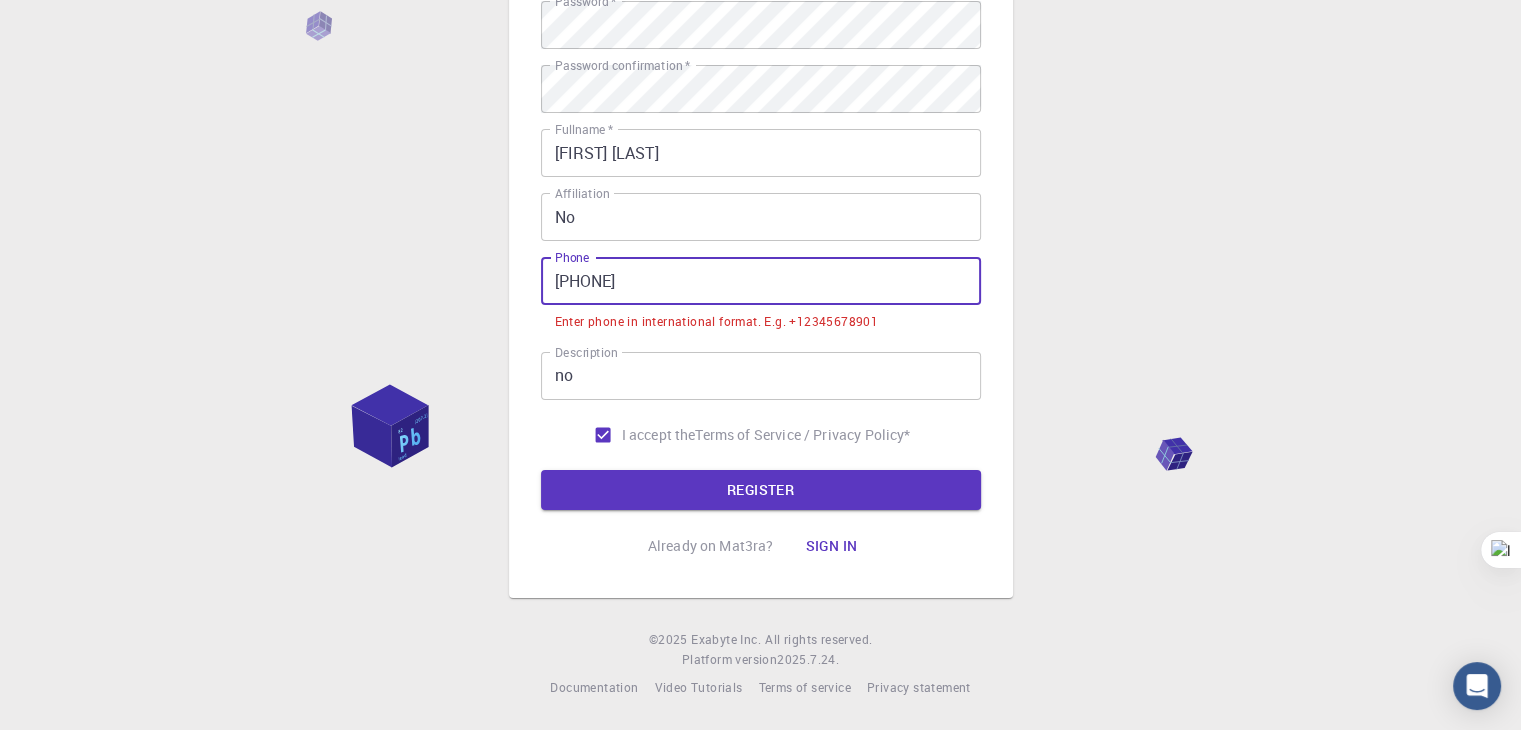 click on "+91 6374663142" at bounding box center [761, 281] 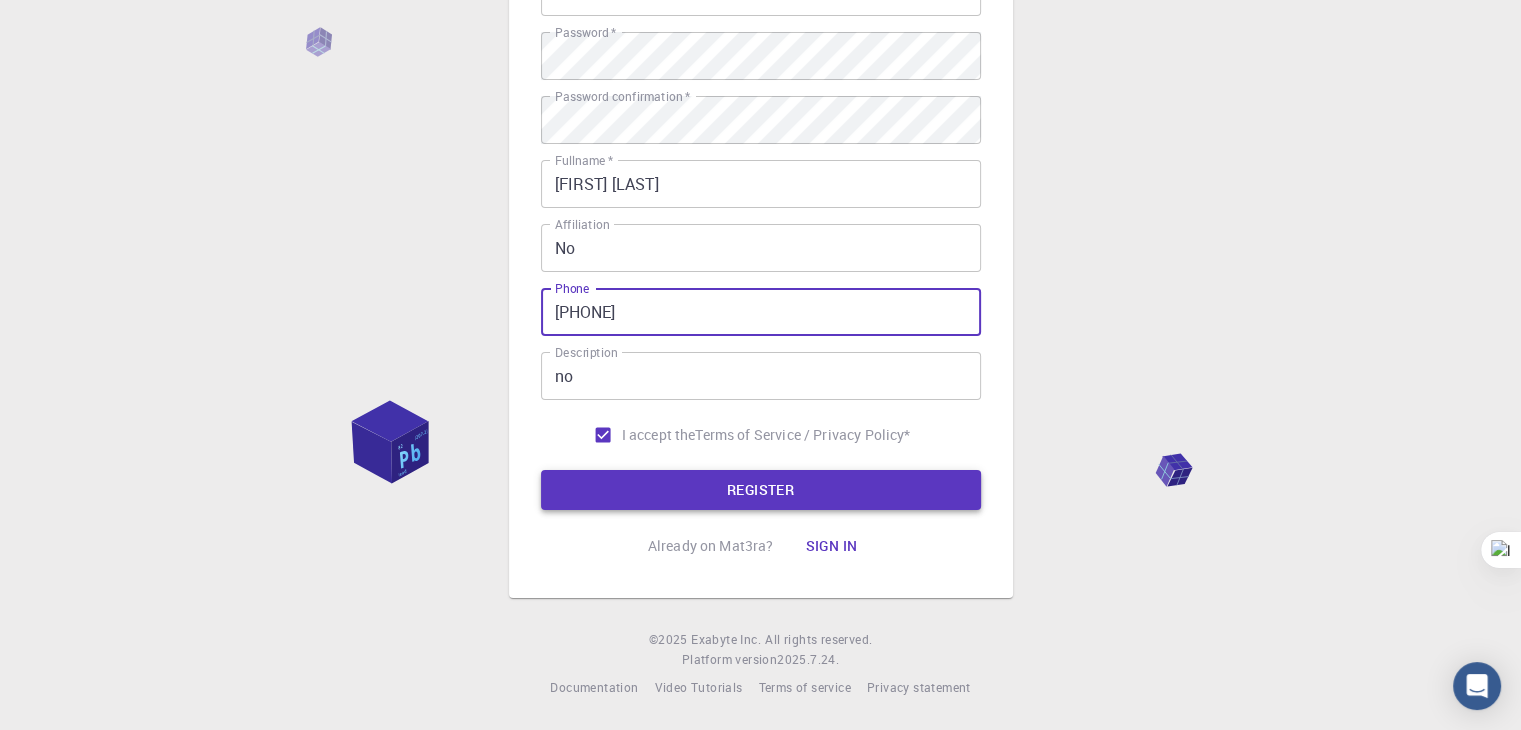 type on "+916374663142" 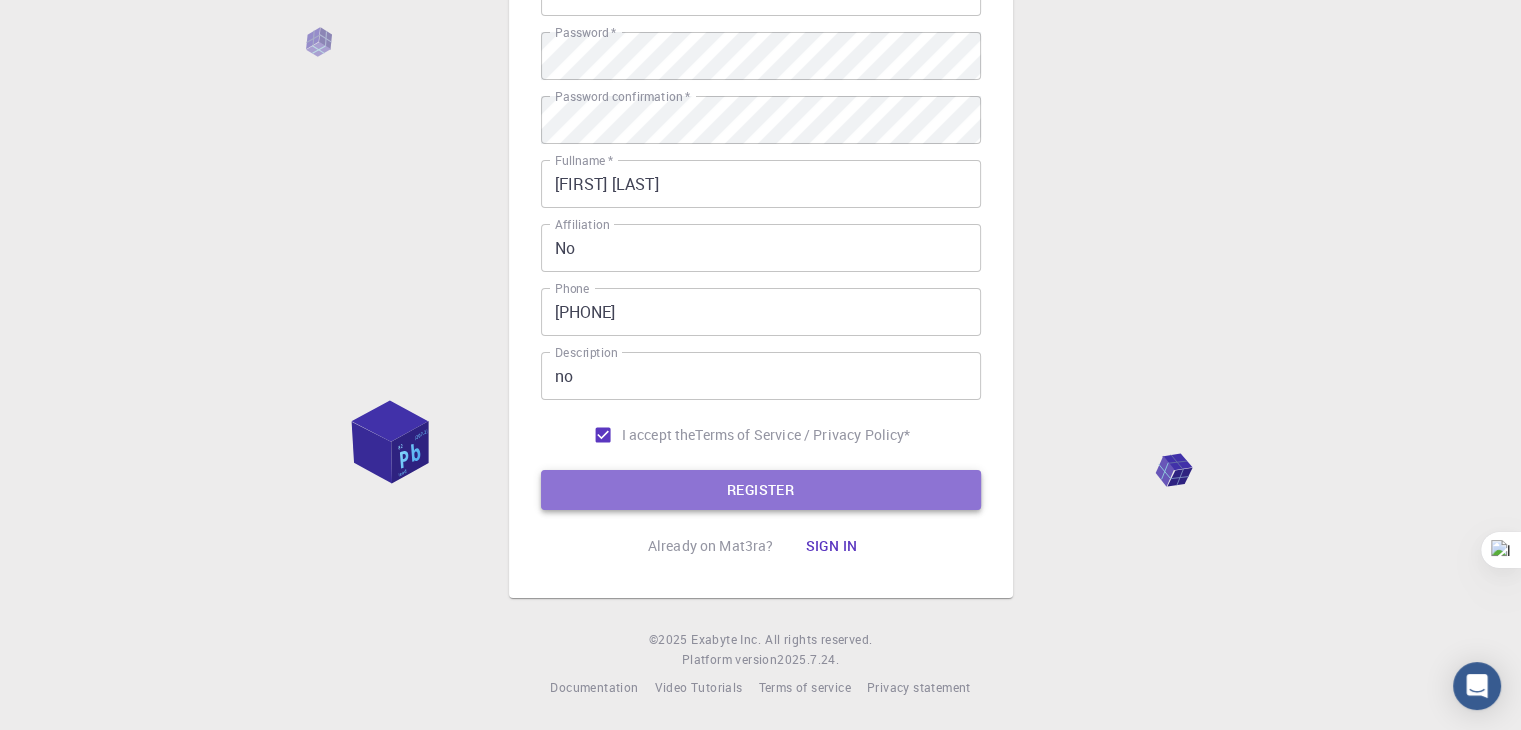 click on "REGISTER" at bounding box center [761, 490] 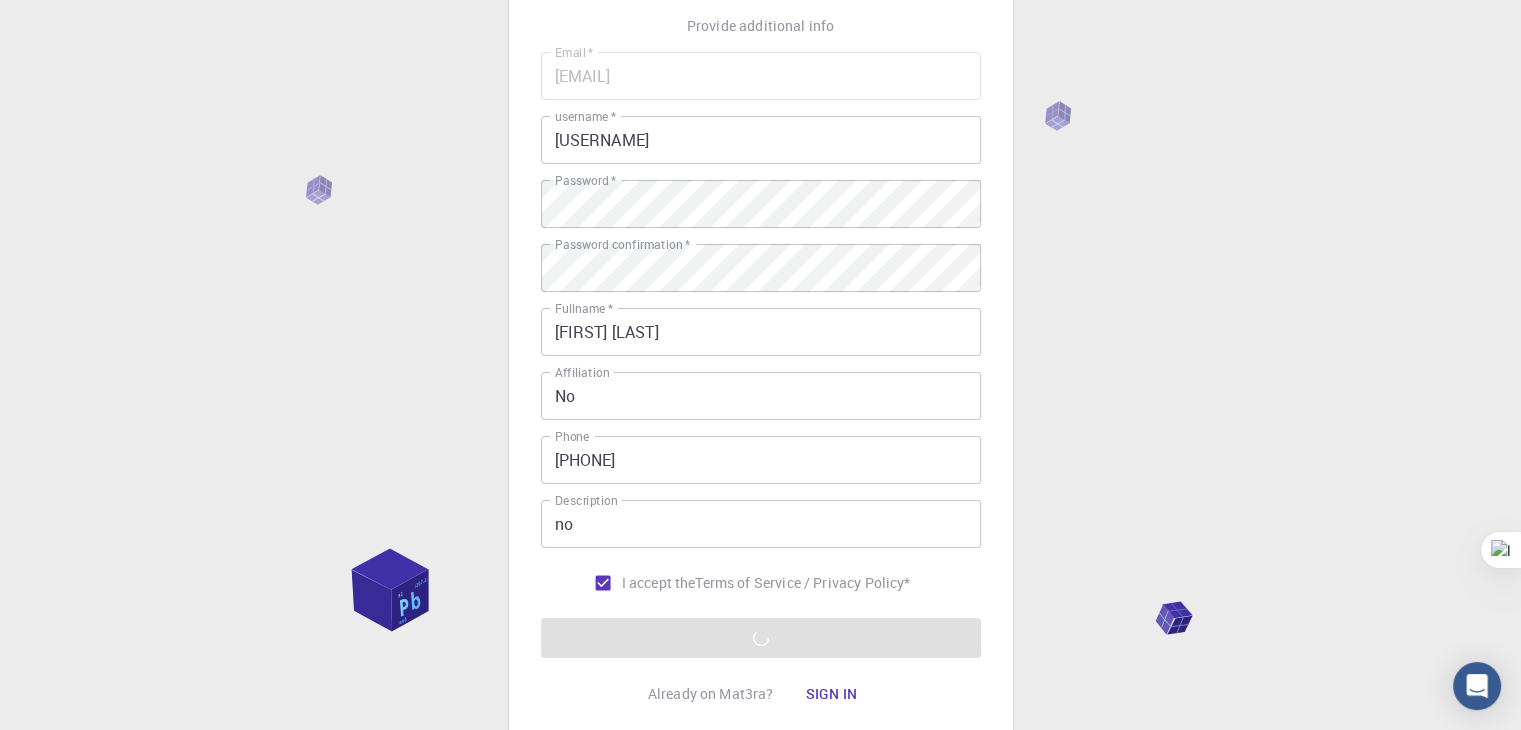 scroll, scrollTop: 288, scrollLeft: 0, axis: vertical 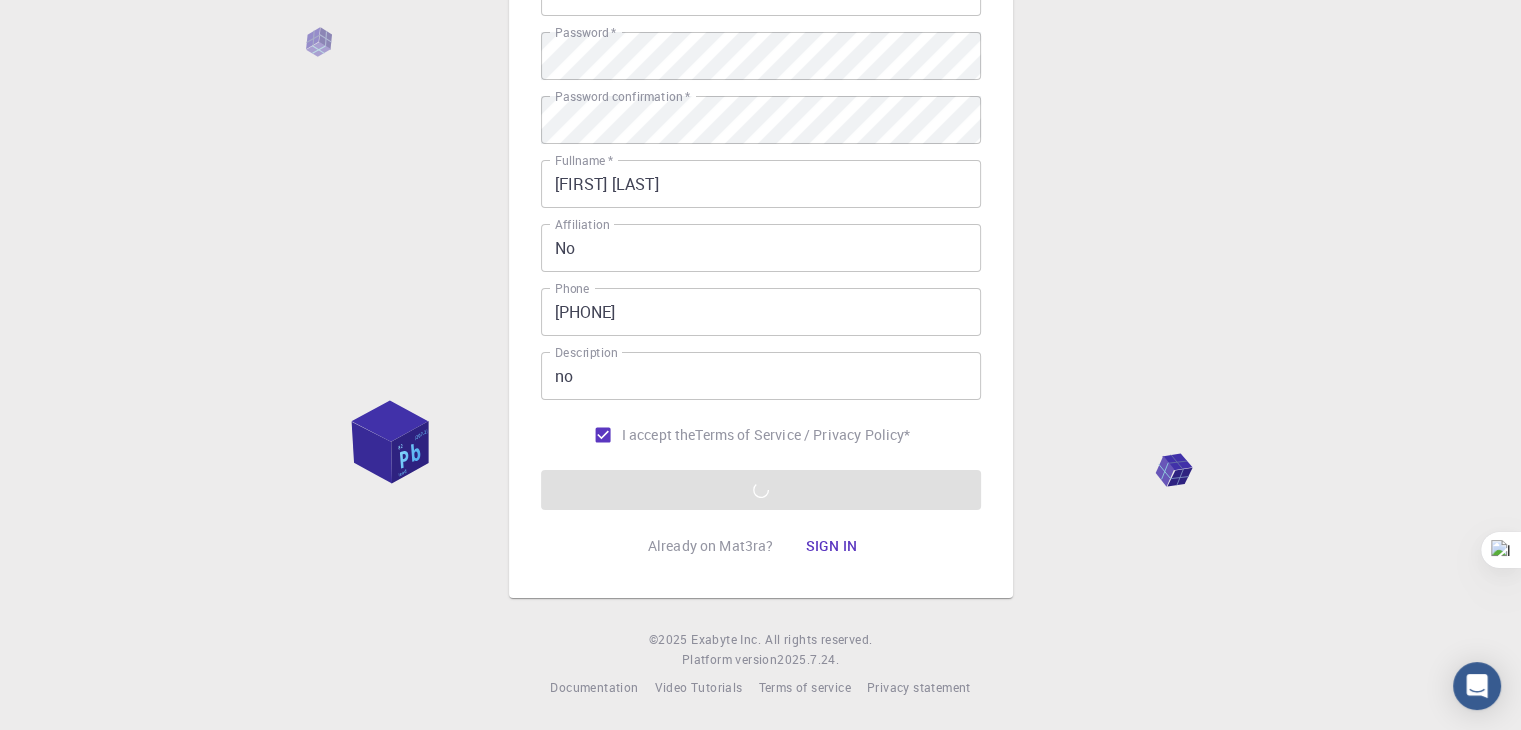 click on "Email   * sabapathyrajan730@gmail.com Email   * username   * sabapathy4515 username   * Password   * Password   * Password confirmation   * Password confirmation   * Fullname   * Sabapathy Rajan Fullname   * Affiliation No Affiliation Phone +916374663142 Phone Description no Description I accept the  Terms of Service / Privacy Policy  * REGISTER" at bounding box center [761, 207] 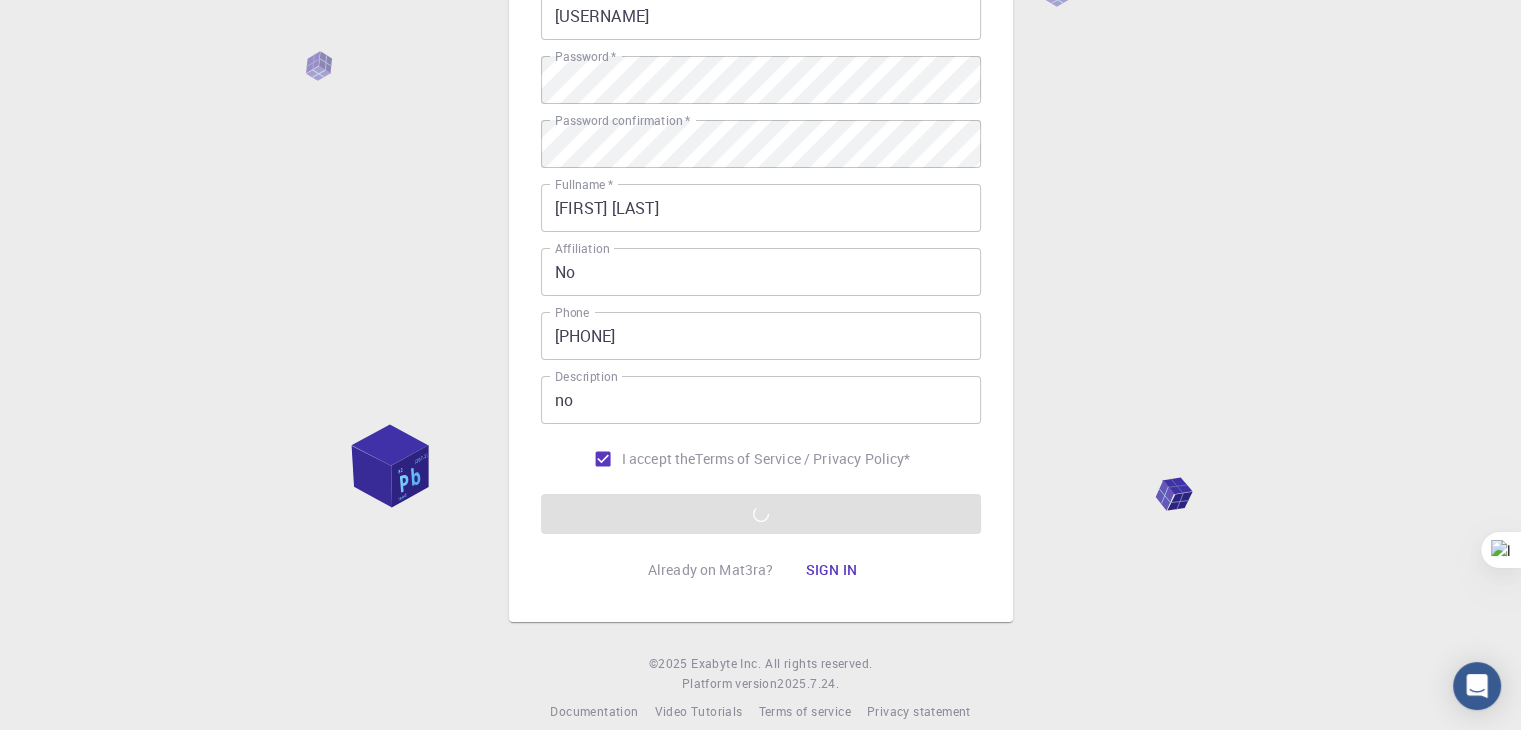 scroll, scrollTop: 0, scrollLeft: 0, axis: both 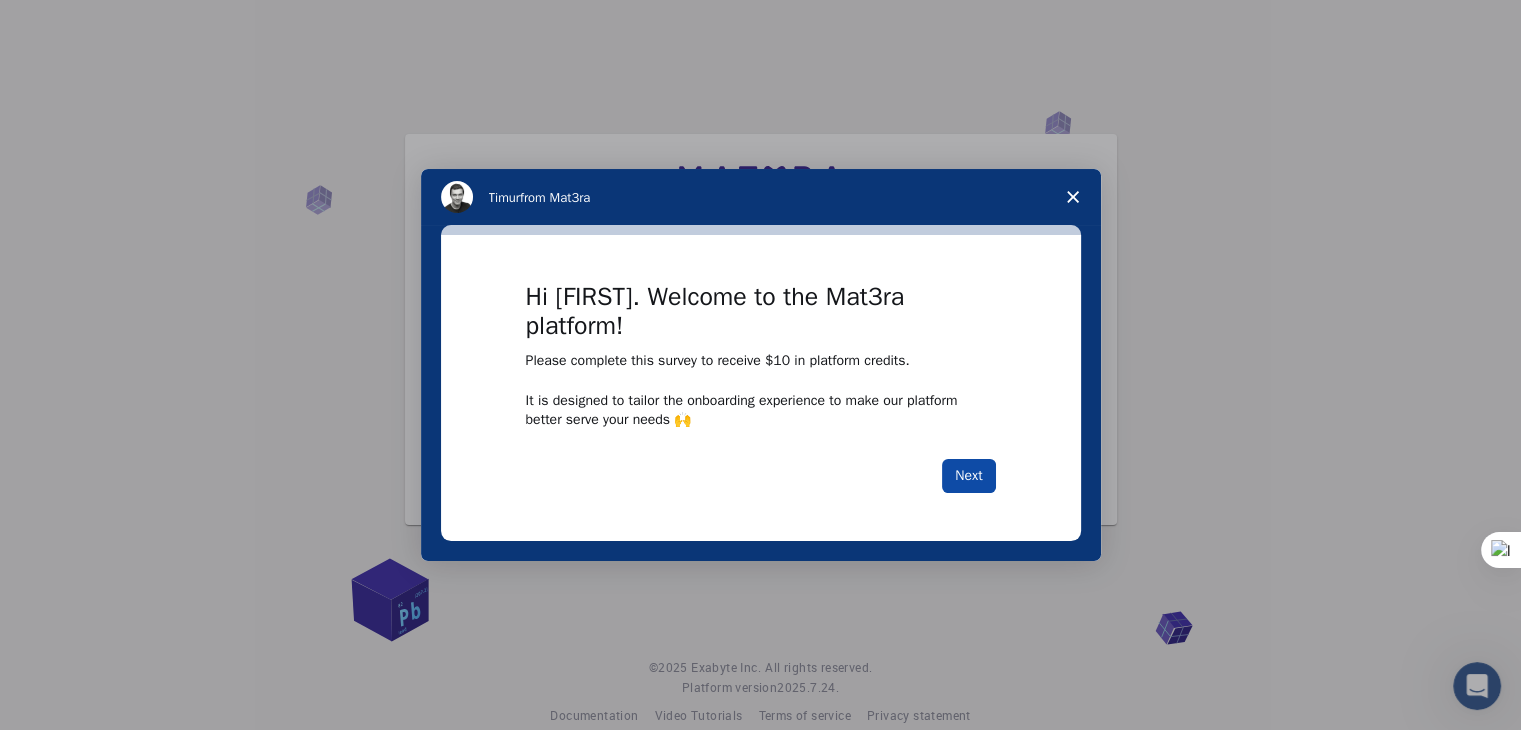 click on "Next" at bounding box center (968, 476) 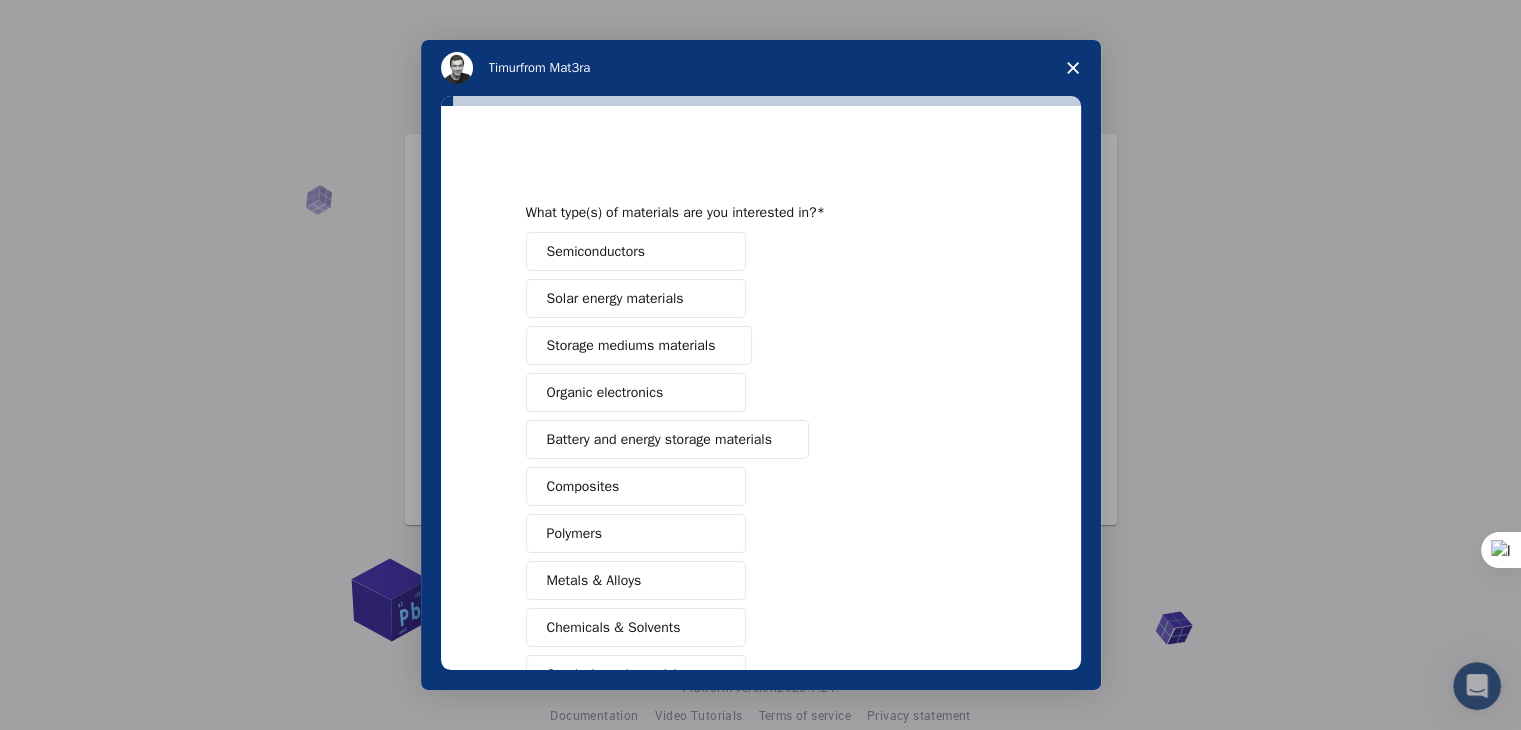 click on "Semiconductors Solar energy materials Storage mediums materials Organic electronics Battery and energy storage materials Composites Polymers Metals & Alloys Chemicals & Solvents Catalysis and reactivity Glasses Other (Please specify)" at bounding box center (761, 510) 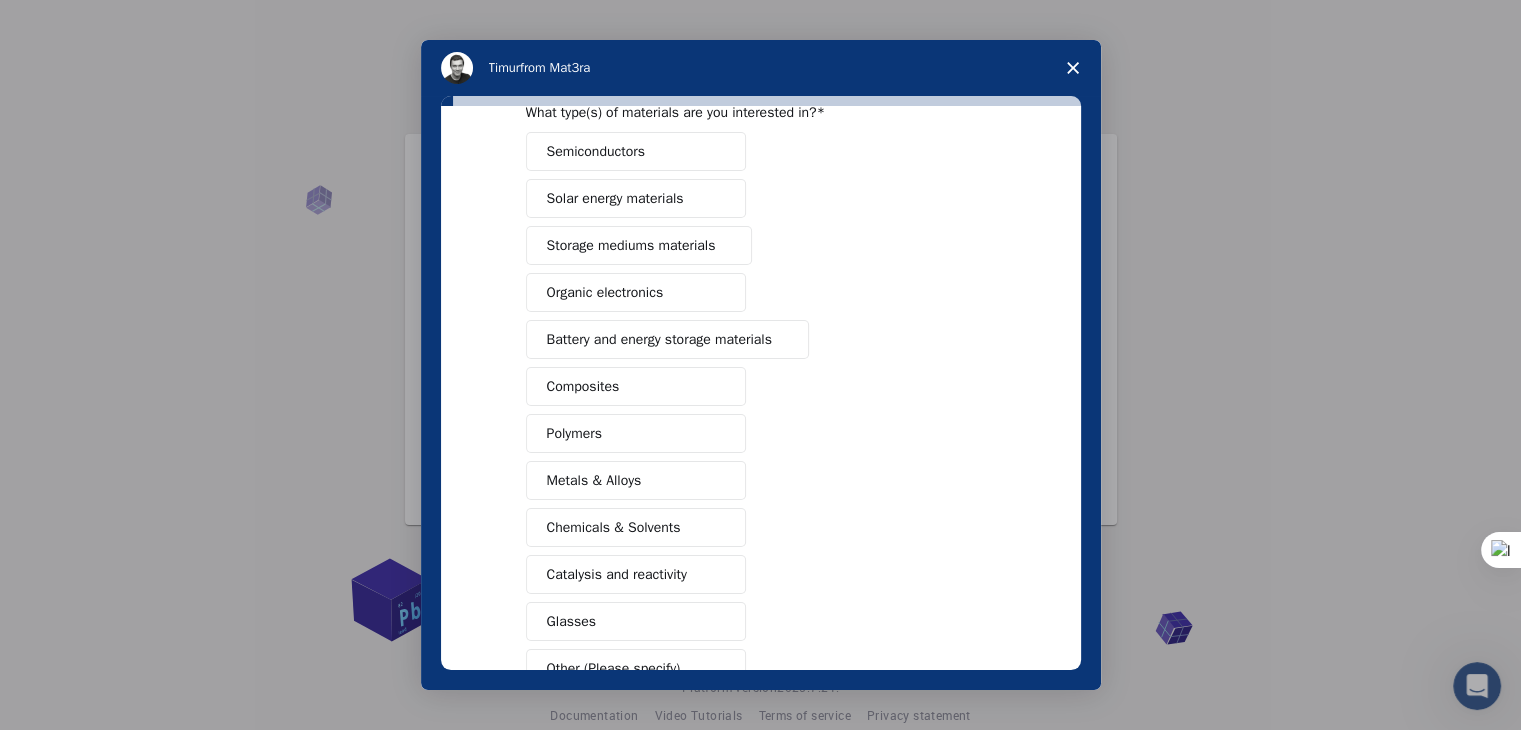 scroll, scrollTop: 0, scrollLeft: 0, axis: both 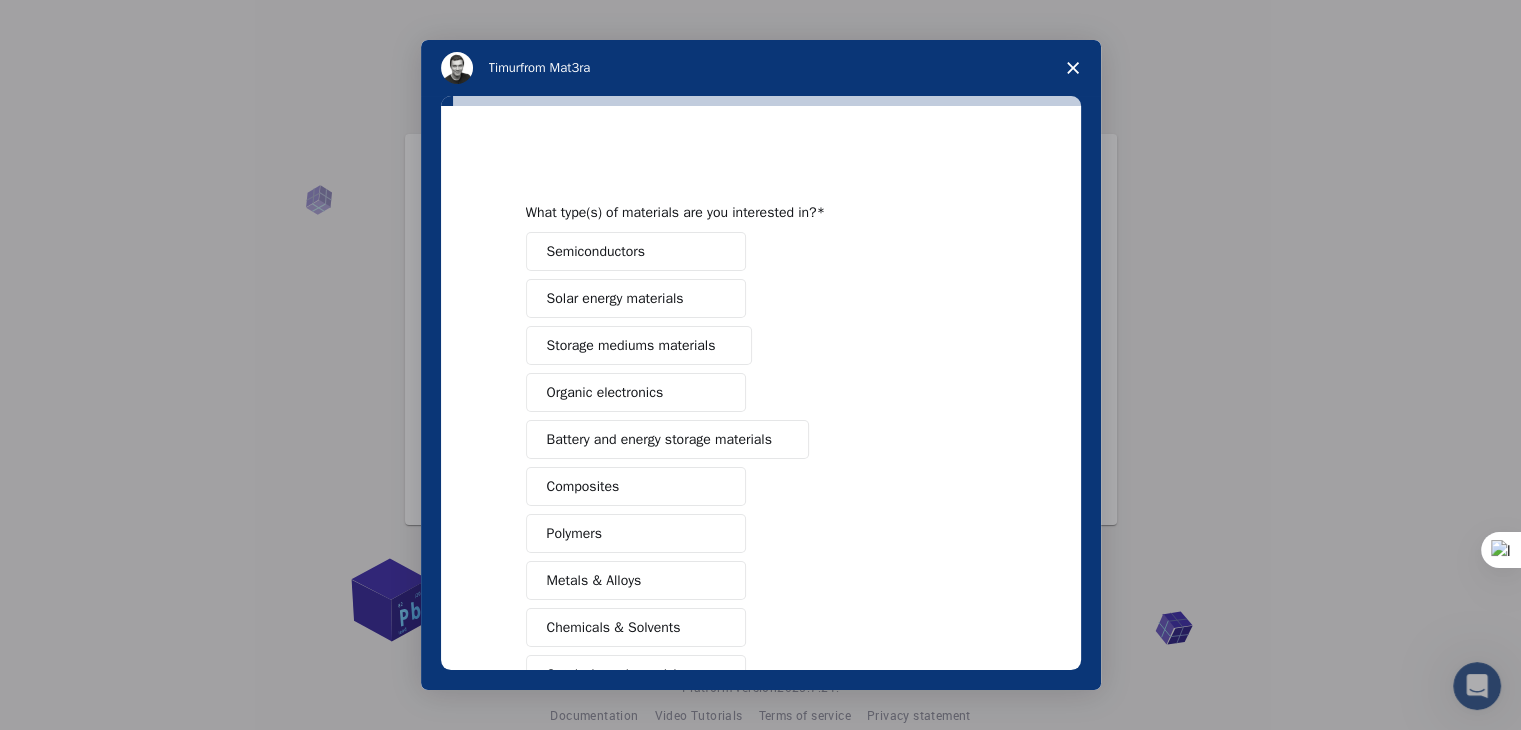 click on "Semiconductors Solar energy materials Storage mediums materials Organic electronics Battery and energy storage materials Composites Polymers Metals & Alloys Chemicals & Solvents Catalysis and reactivity Glasses Other (Please specify)" at bounding box center [761, 510] 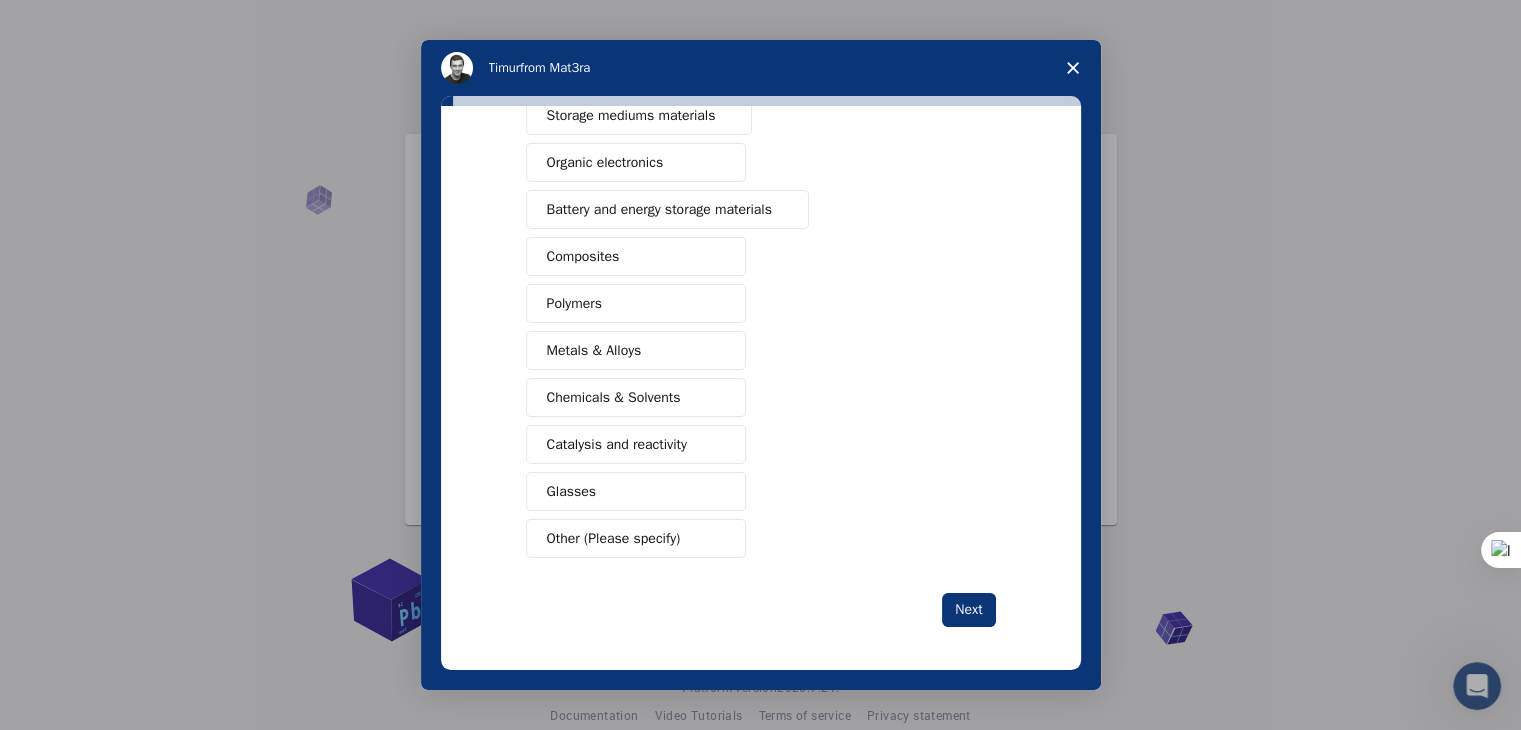 scroll, scrollTop: 0, scrollLeft: 0, axis: both 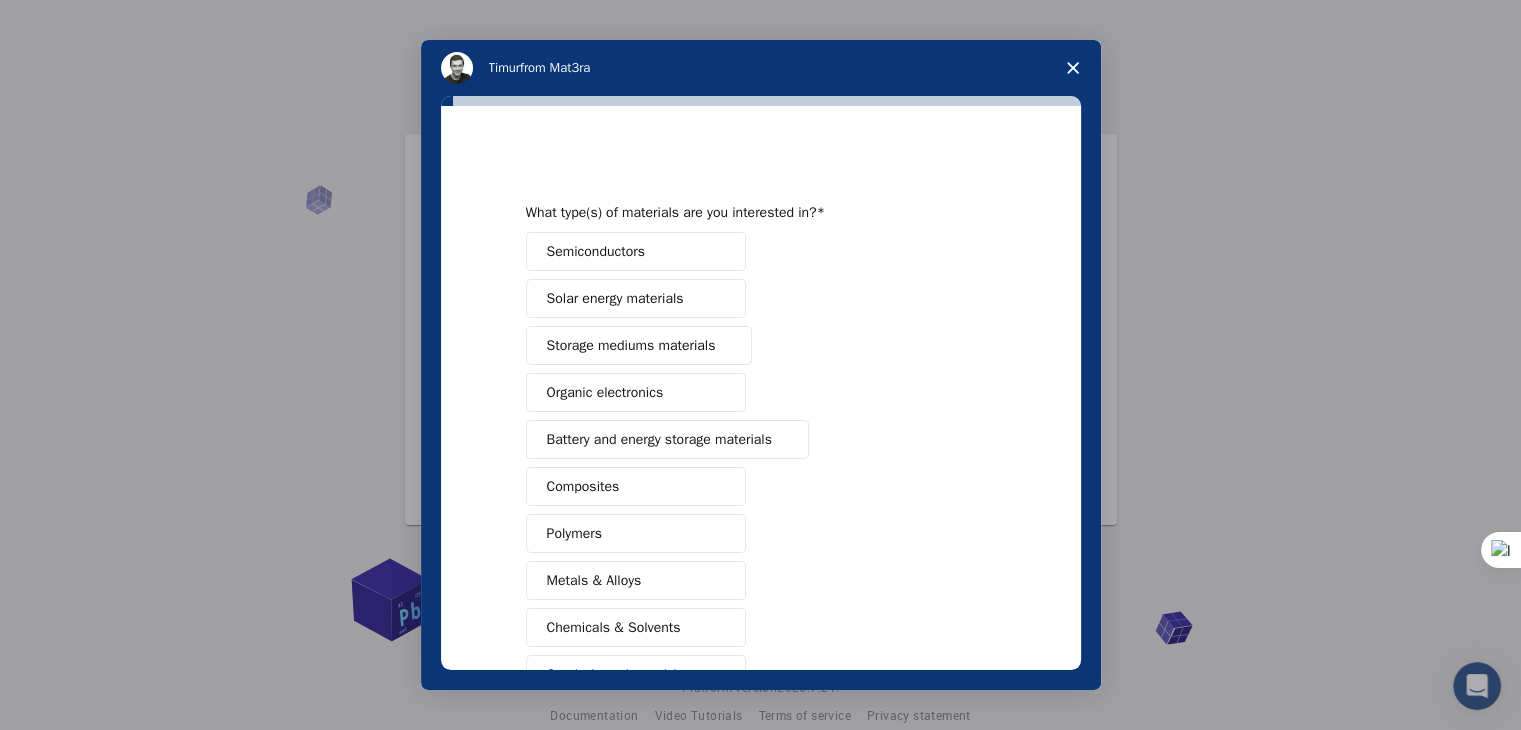 click on "Semiconductors" at bounding box center [596, 251] 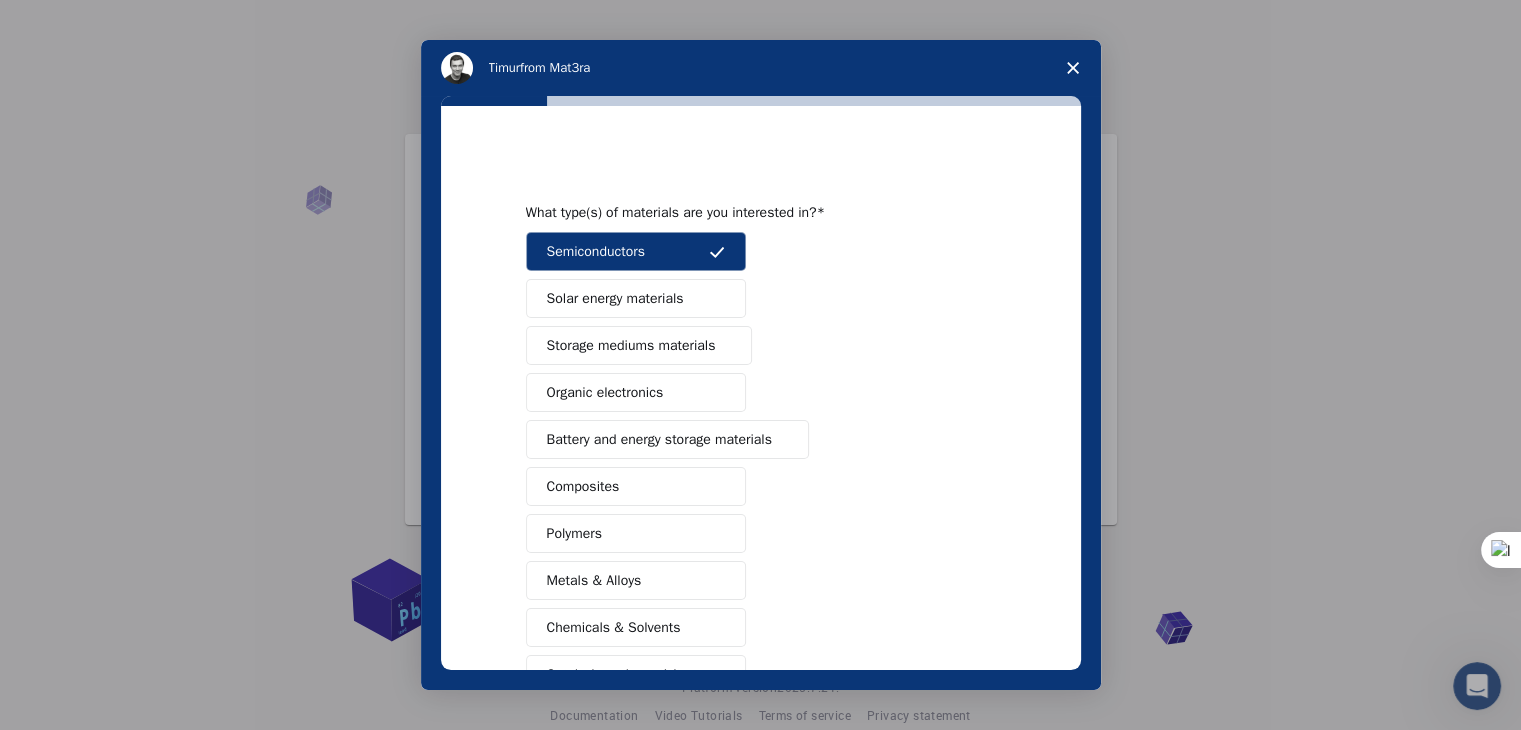 scroll, scrollTop: 230, scrollLeft: 0, axis: vertical 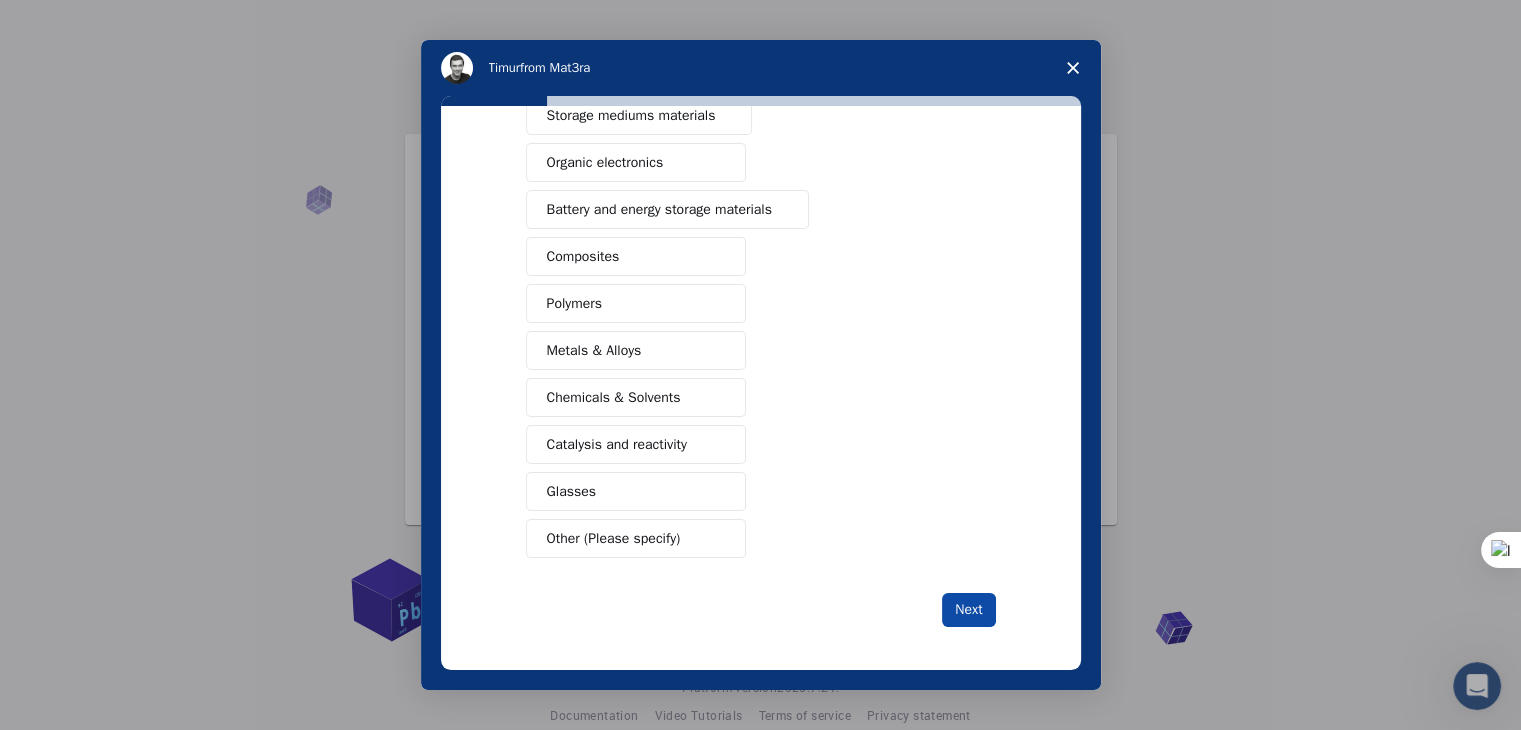 click on "Next" at bounding box center [968, 610] 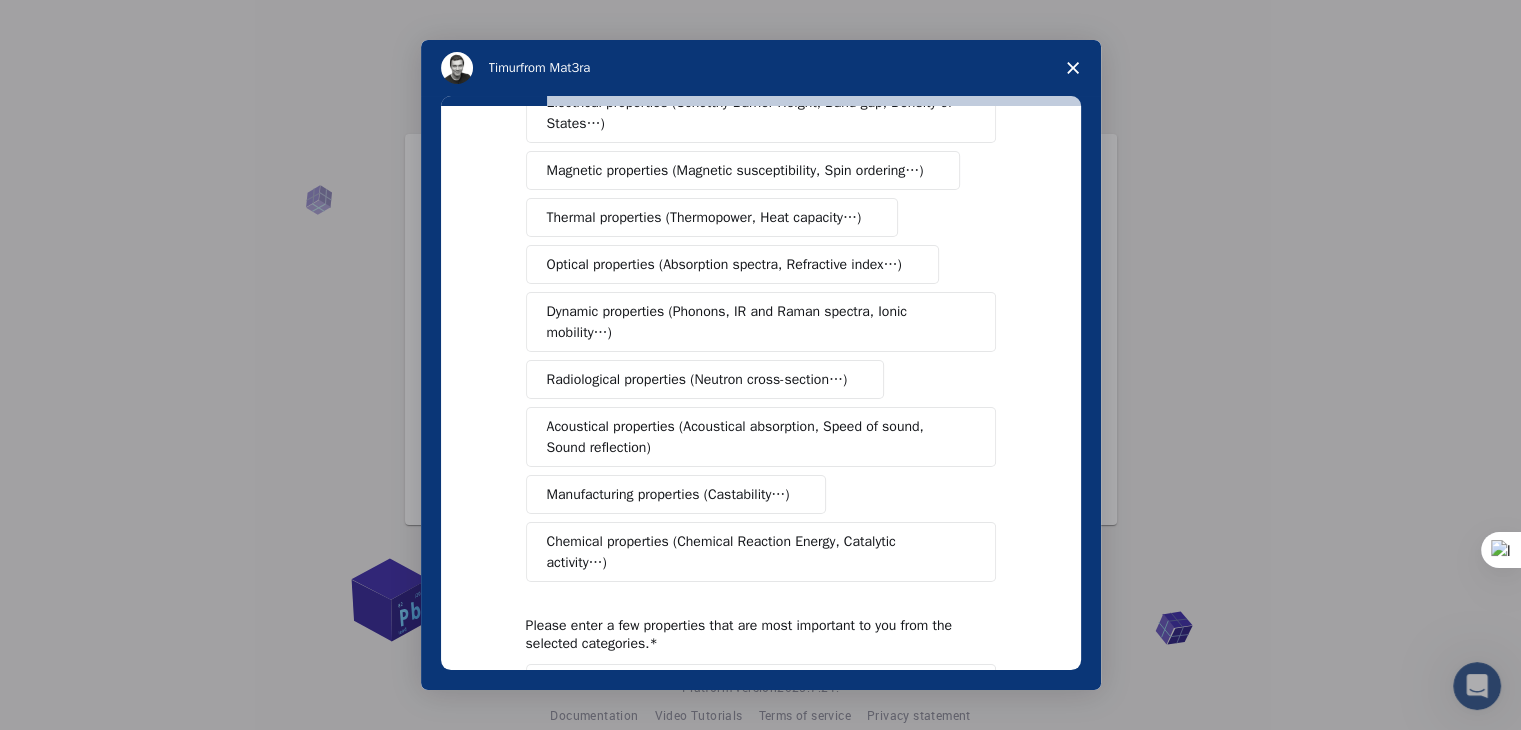 scroll, scrollTop: 135, scrollLeft: 0, axis: vertical 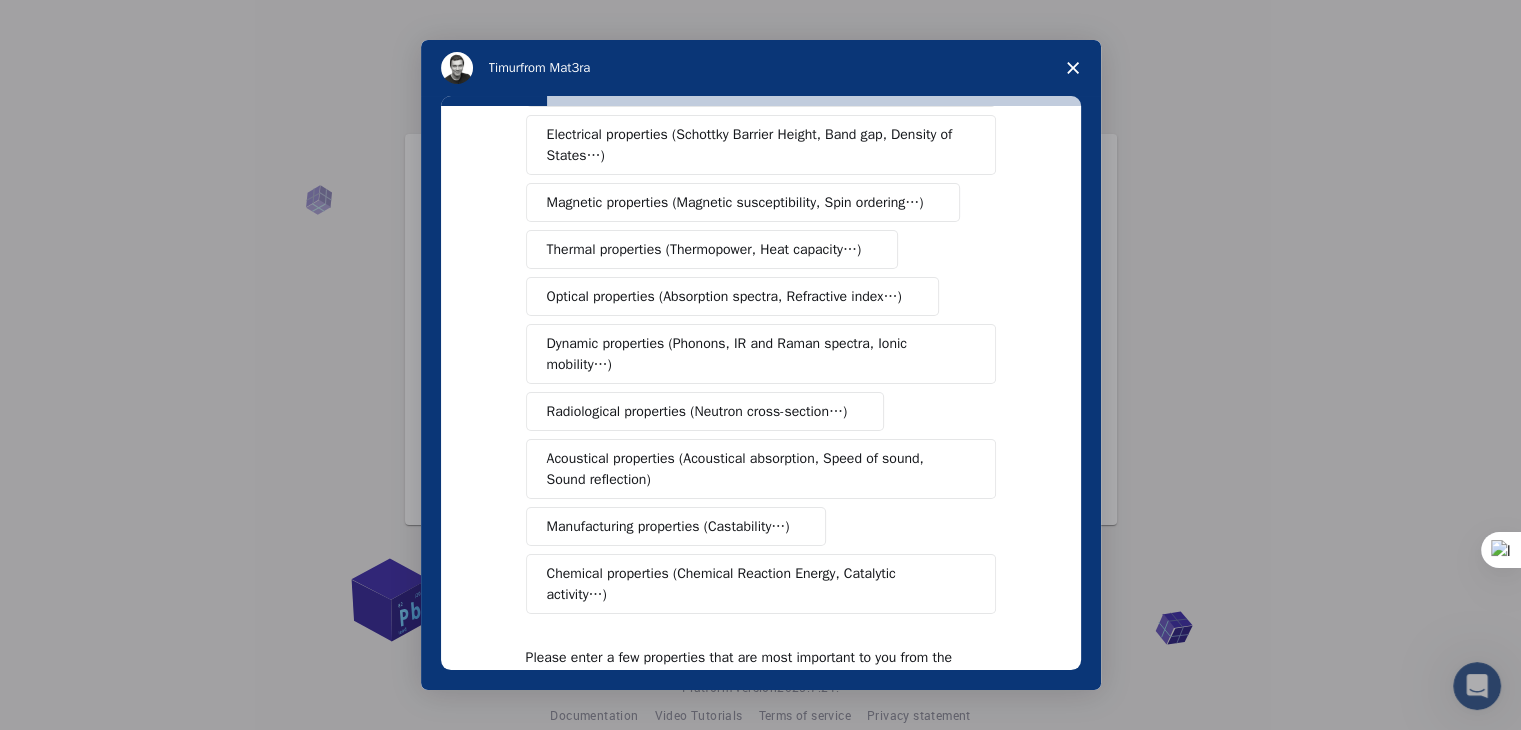 click on "Thermal properties (Thermopower, Heat capacity…)" at bounding box center [704, 249] 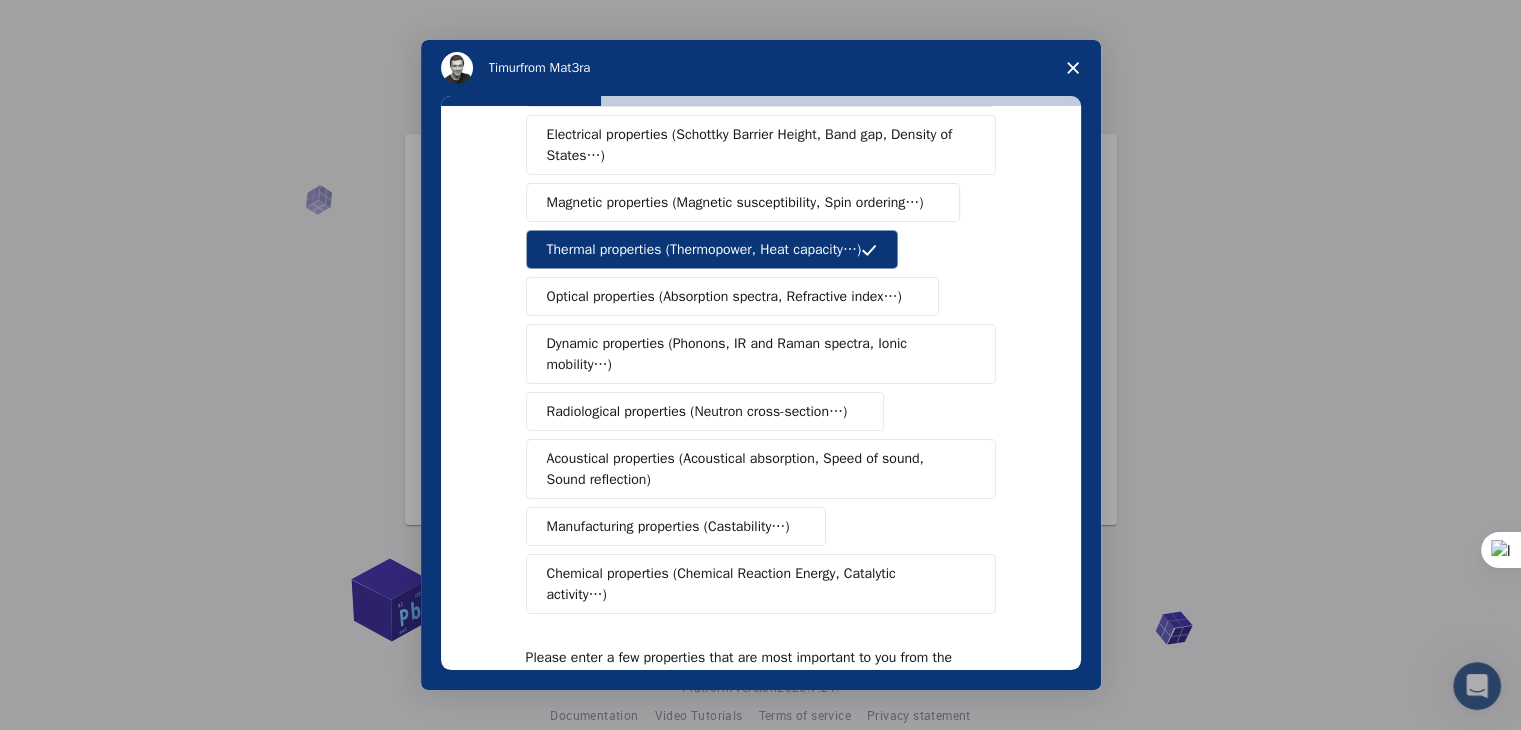 click on "Magnetic properties (Magnetic susceptibility, Spin ordering…)" at bounding box center [735, 202] 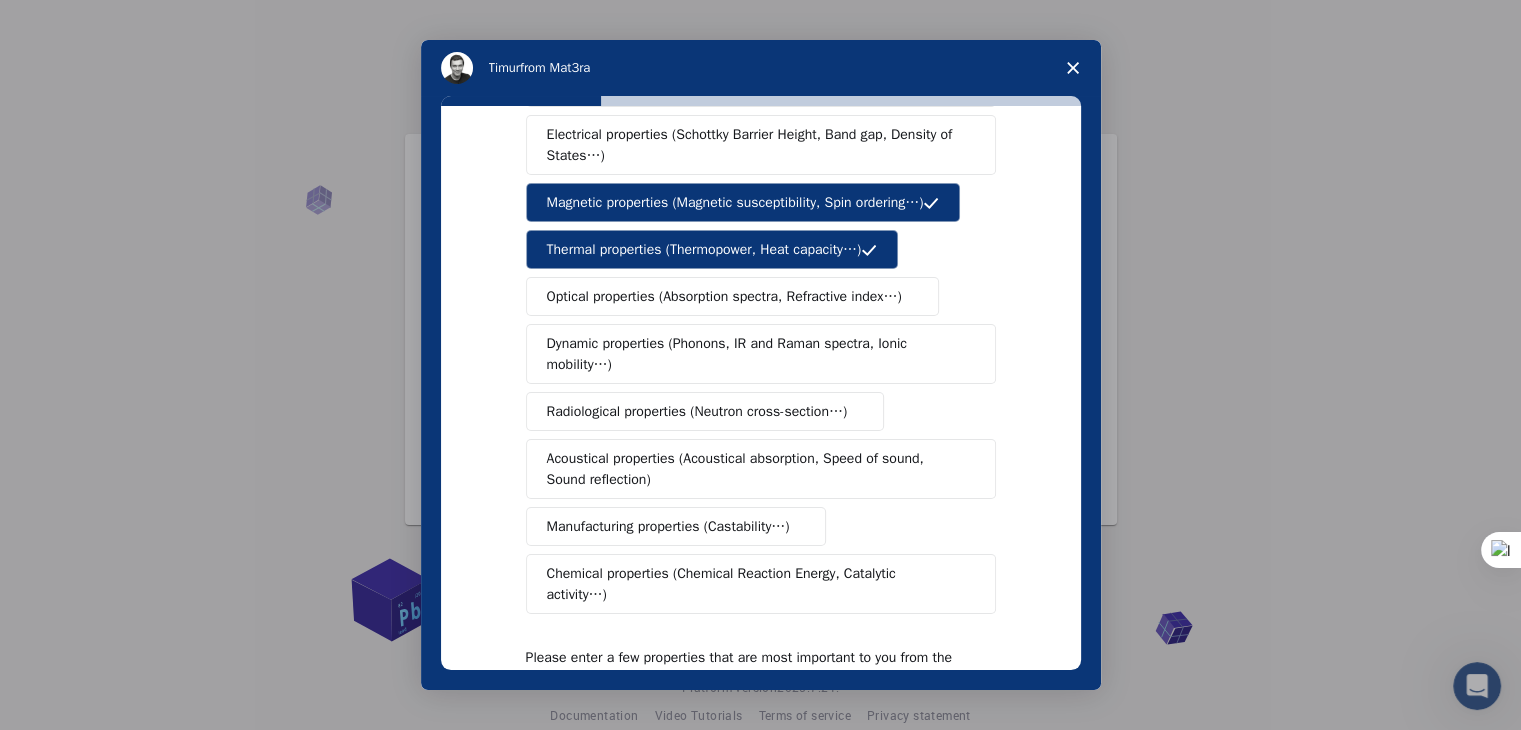 click on "Thermal properties (Thermopower, Heat capacity…)" at bounding box center (704, 249) 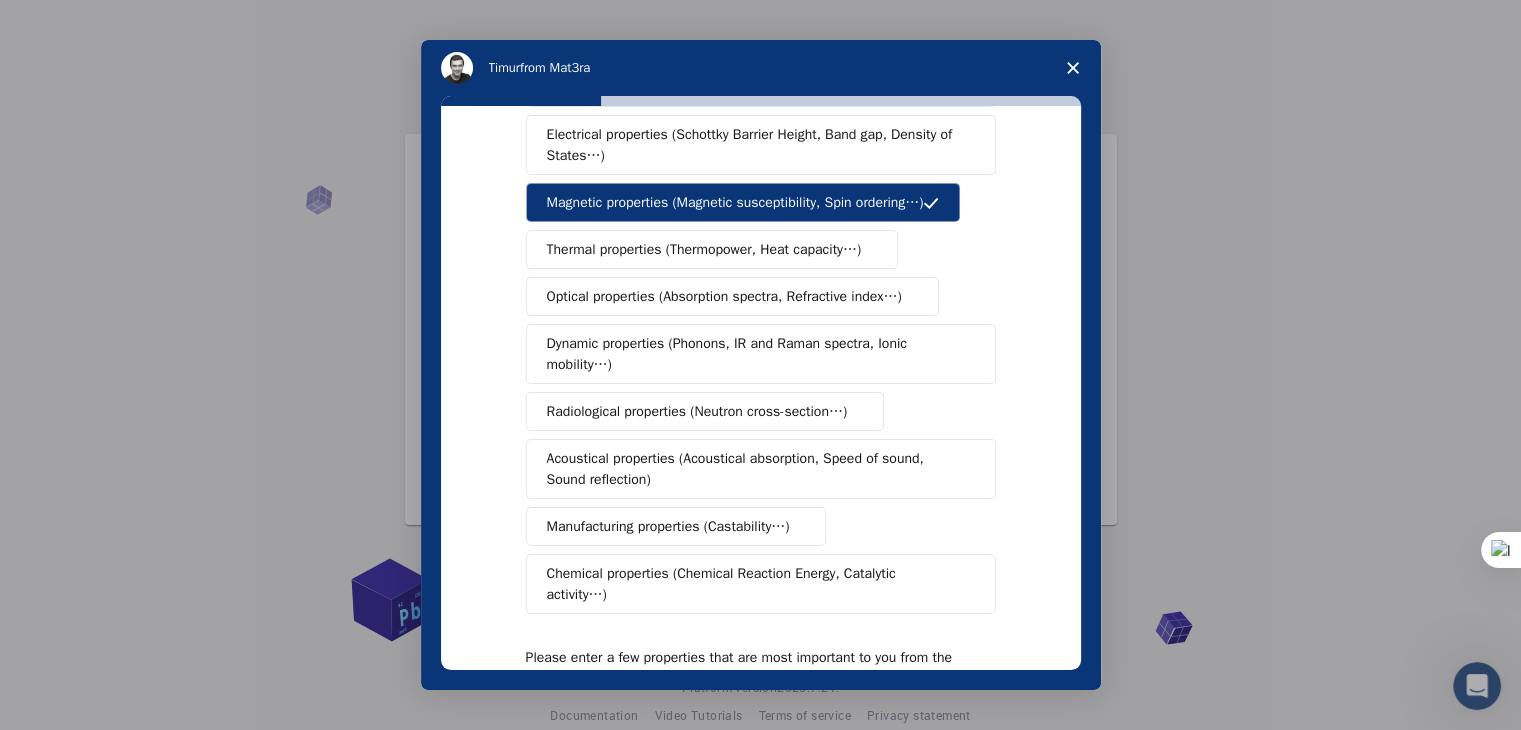 click on "Optical properties (Absorption spectra, Refractive index…)" at bounding box center [732, 296] 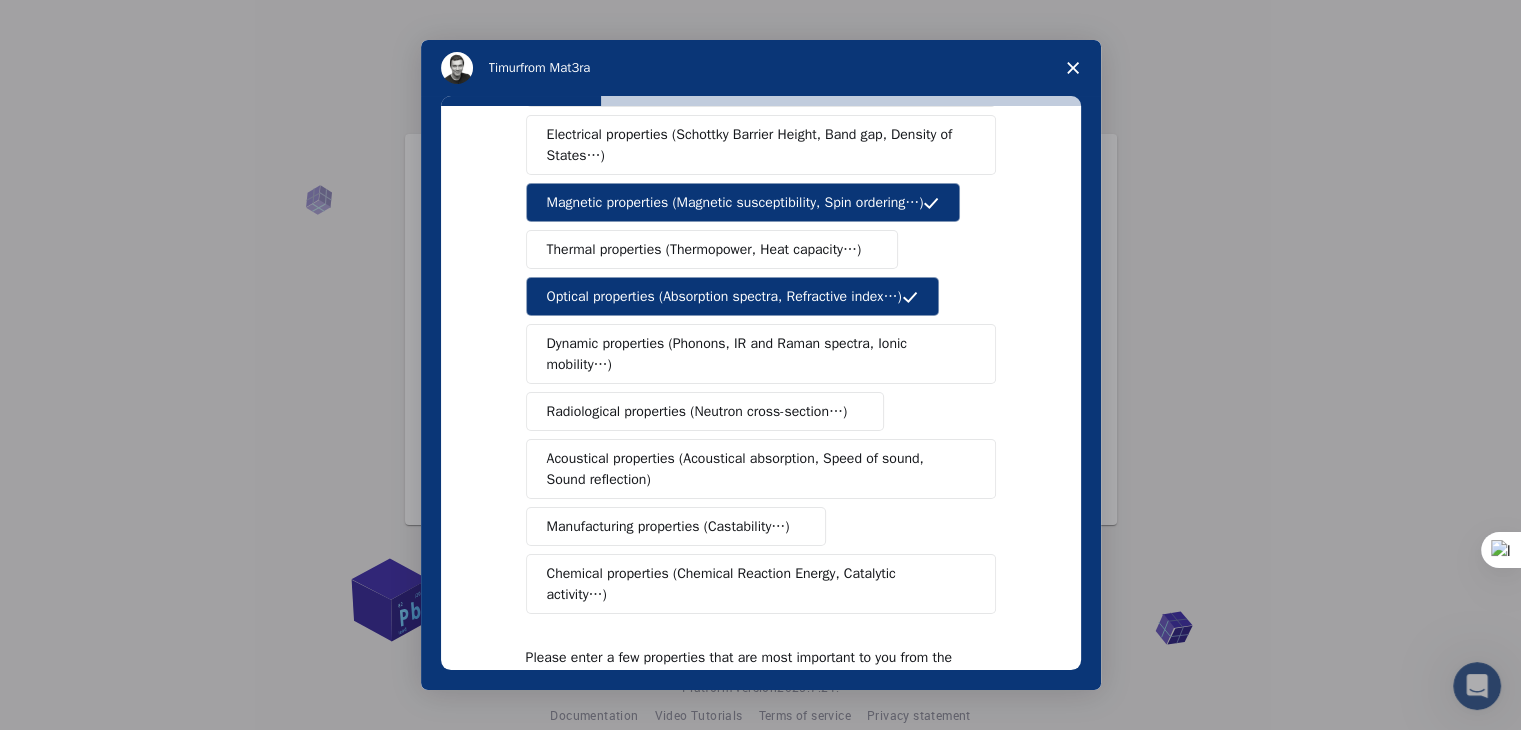 click on "Magnetic properties (Magnetic susceptibility, Spin ordering…)" at bounding box center [735, 202] 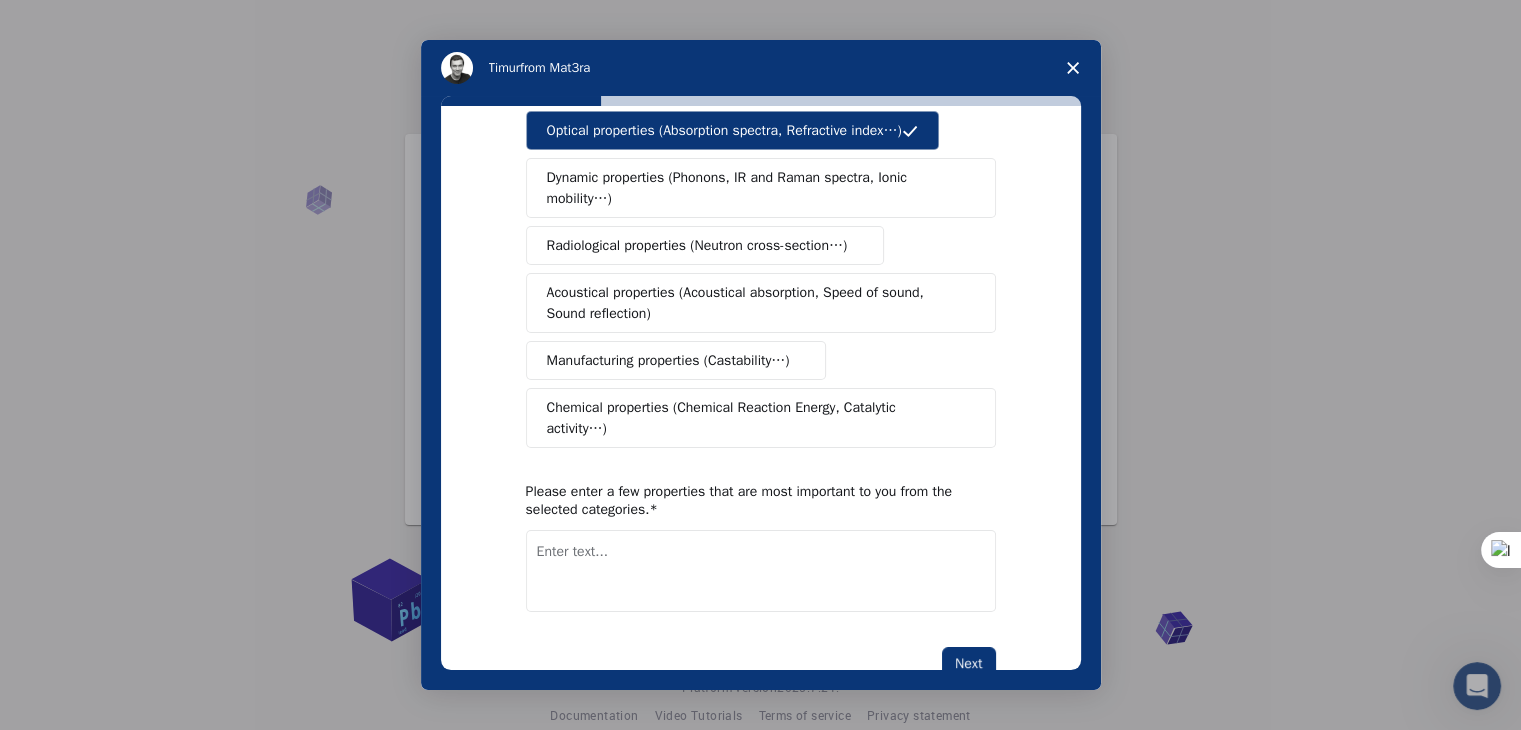 scroll, scrollTop: 334, scrollLeft: 0, axis: vertical 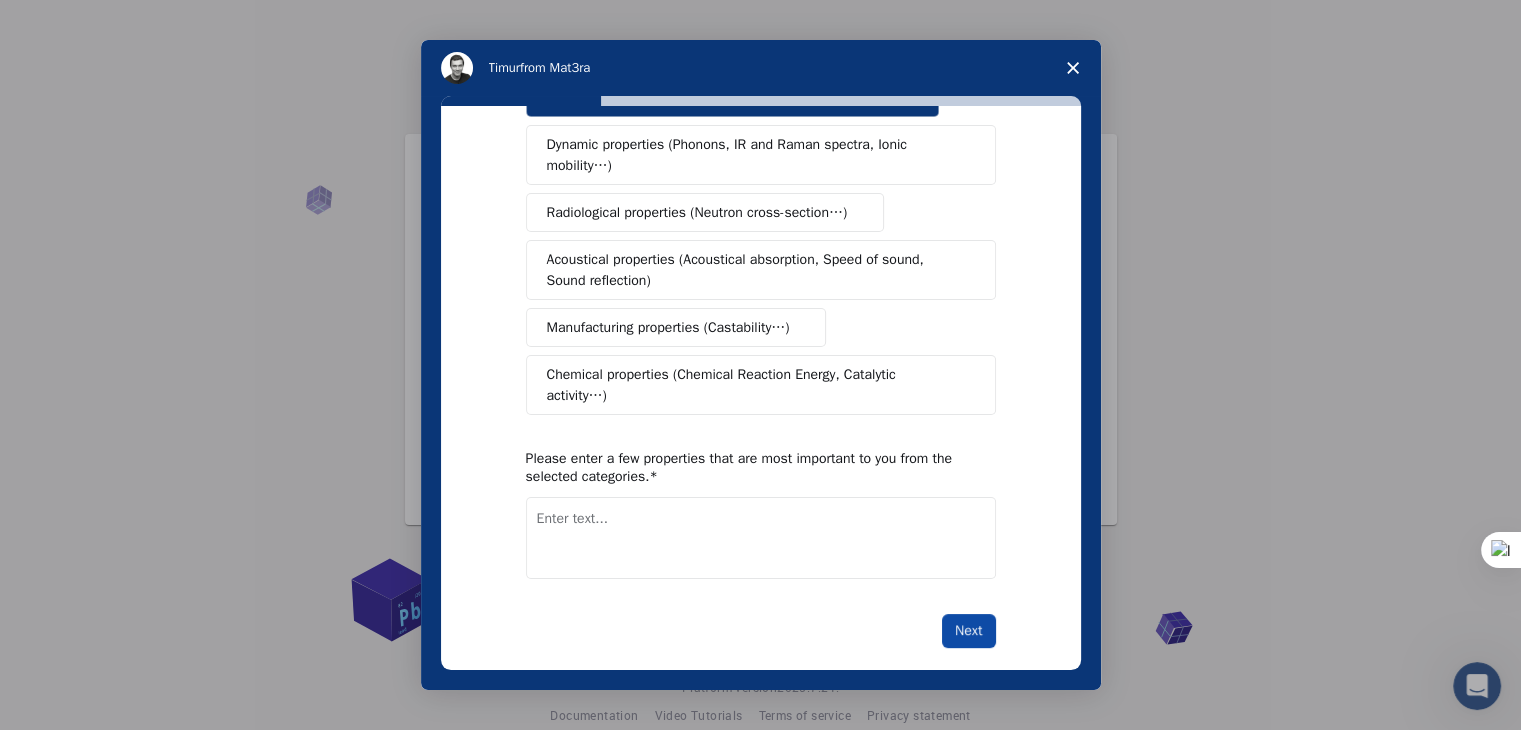 click on "Next" at bounding box center [968, 631] 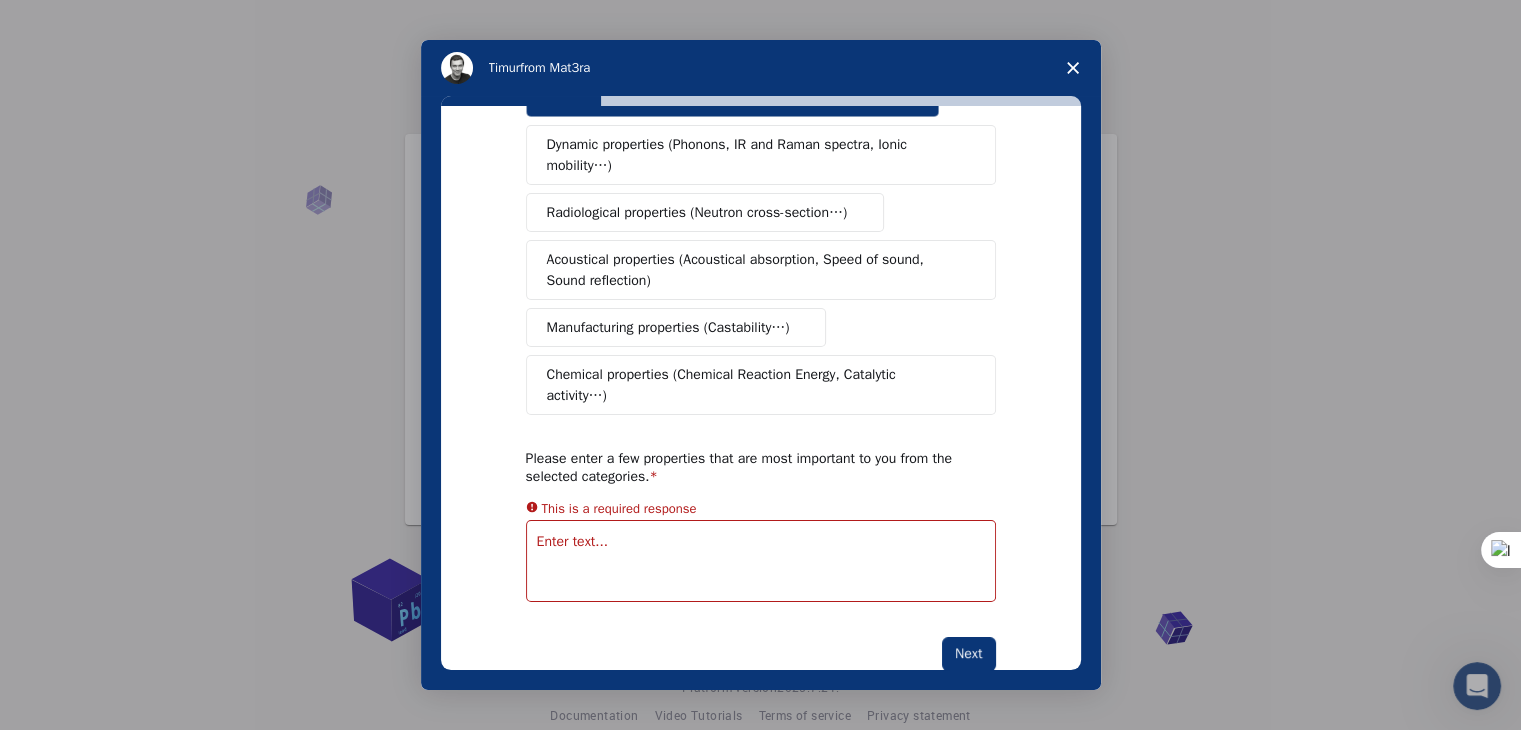 click at bounding box center [761, 561] 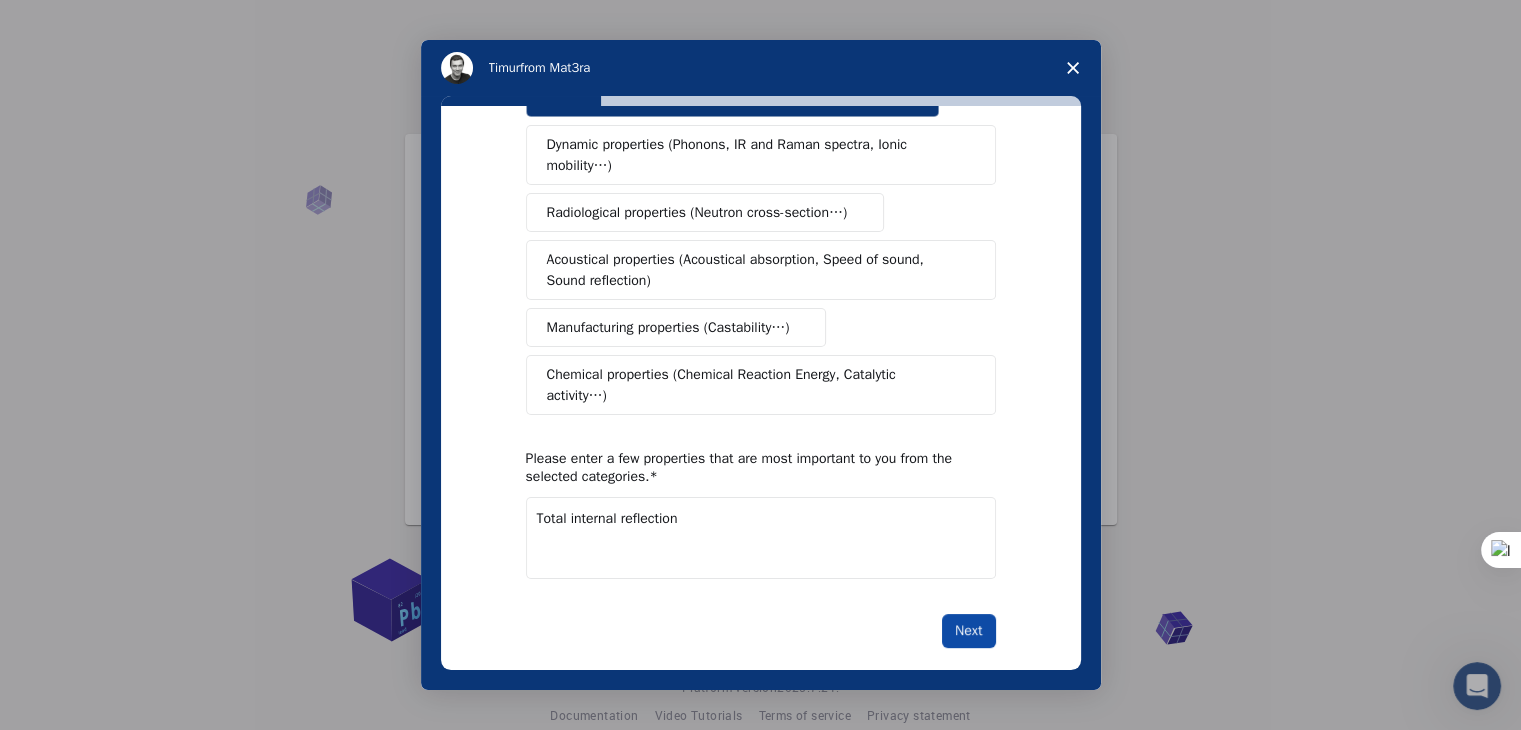 type on "Total internal reflection" 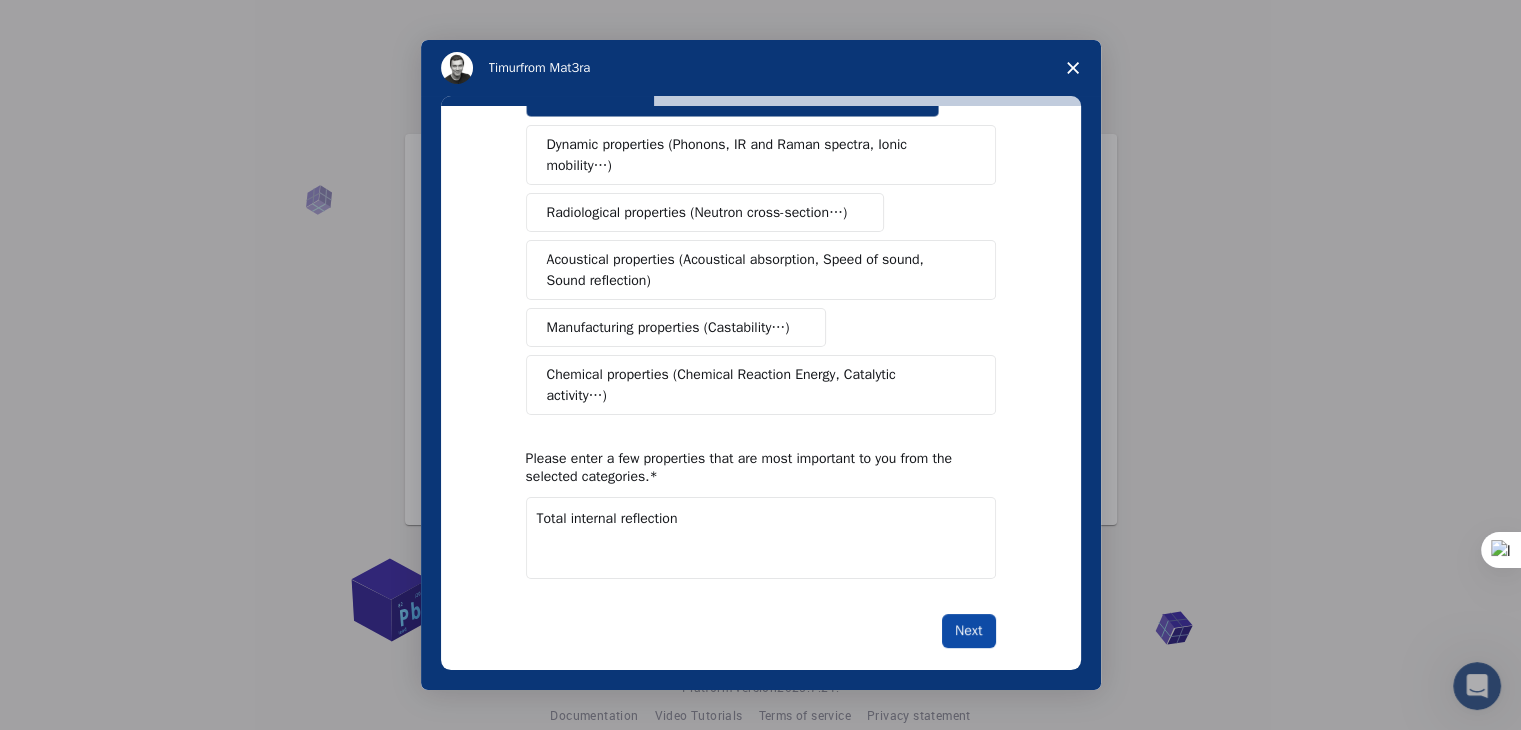click on "Next" at bounding box center (968, 631) 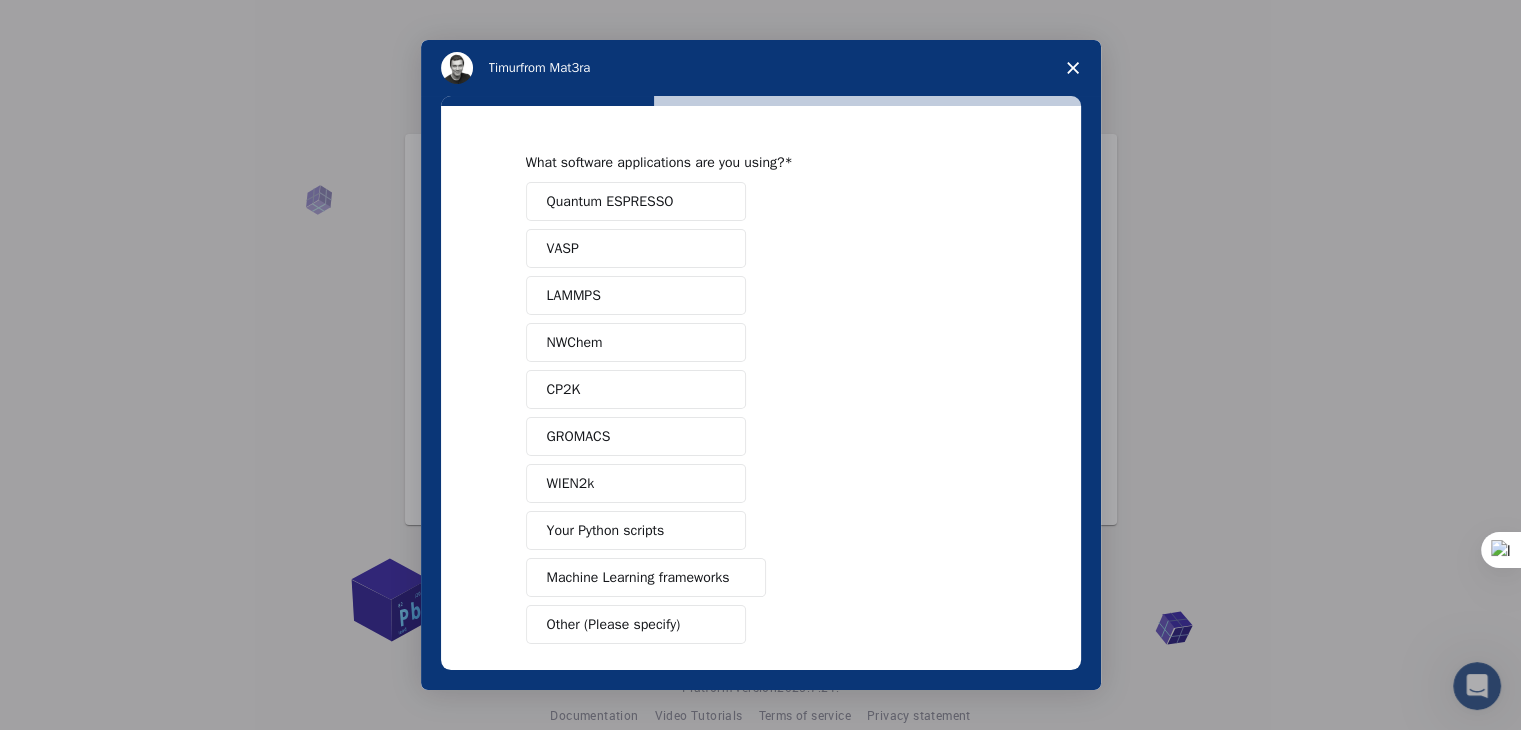 scroll, scrollTop: 87, scrollLeft: 0, axis: vertical 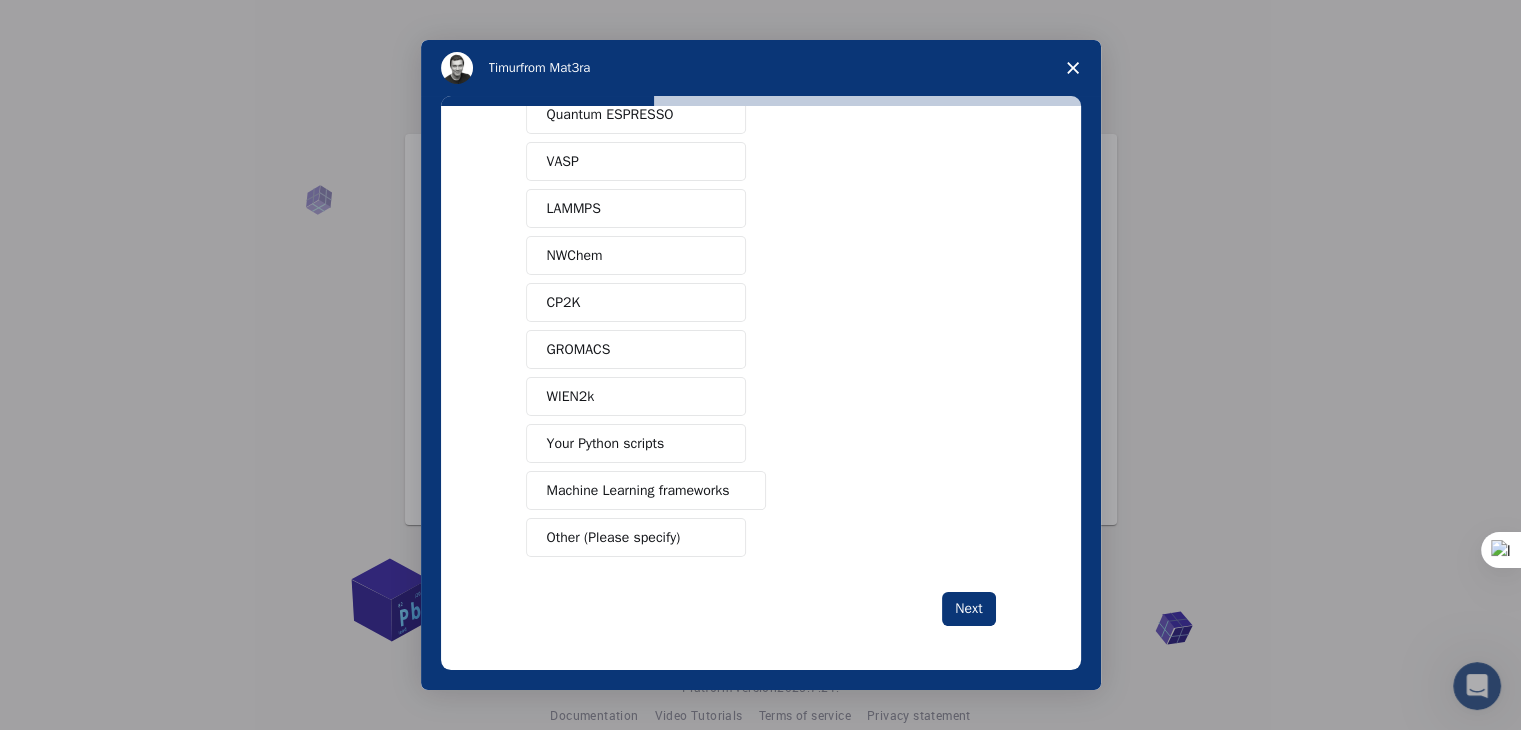 click on "Other (Please specify)" at bounding box center (614, 537) 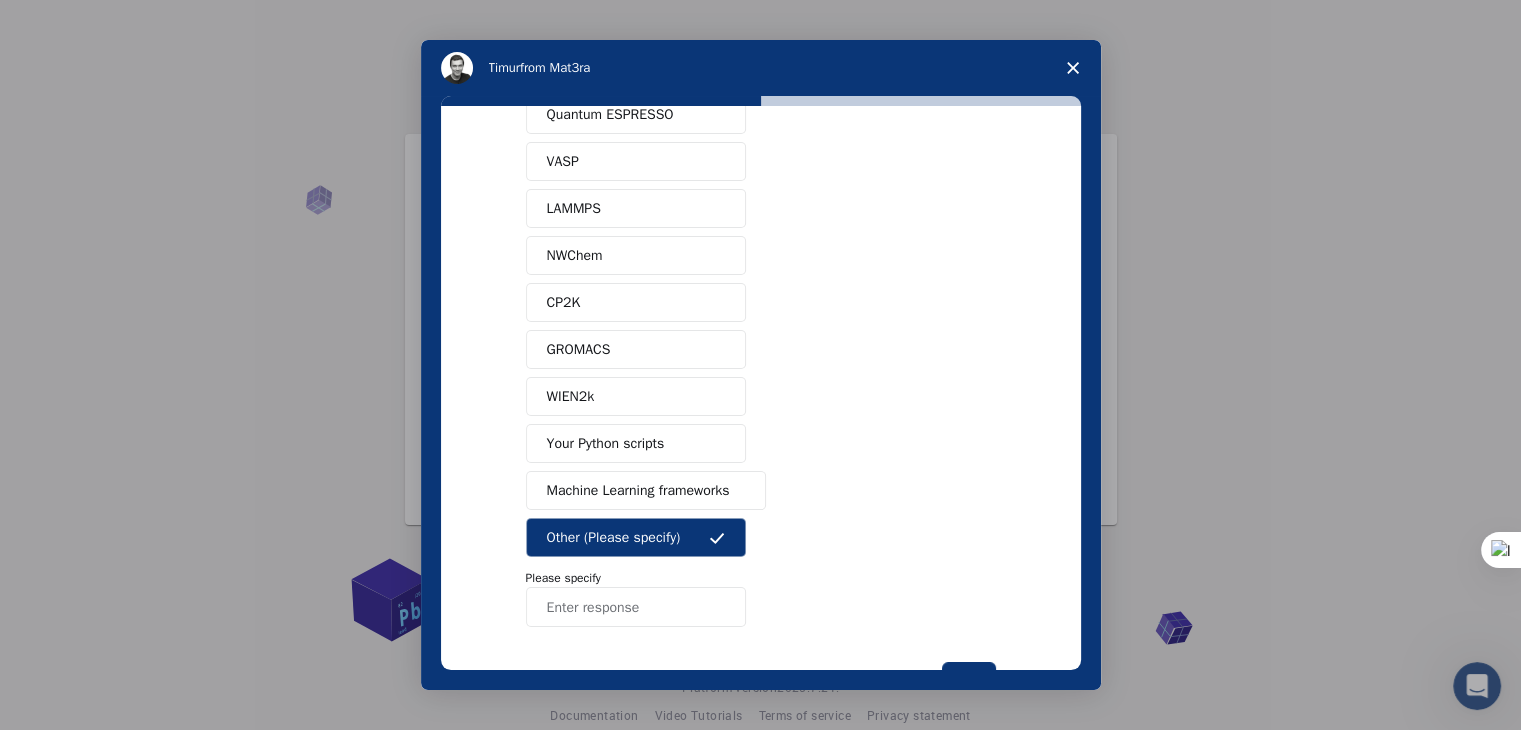 click on "Other (Please specify)" at bounding box center (614, 537) 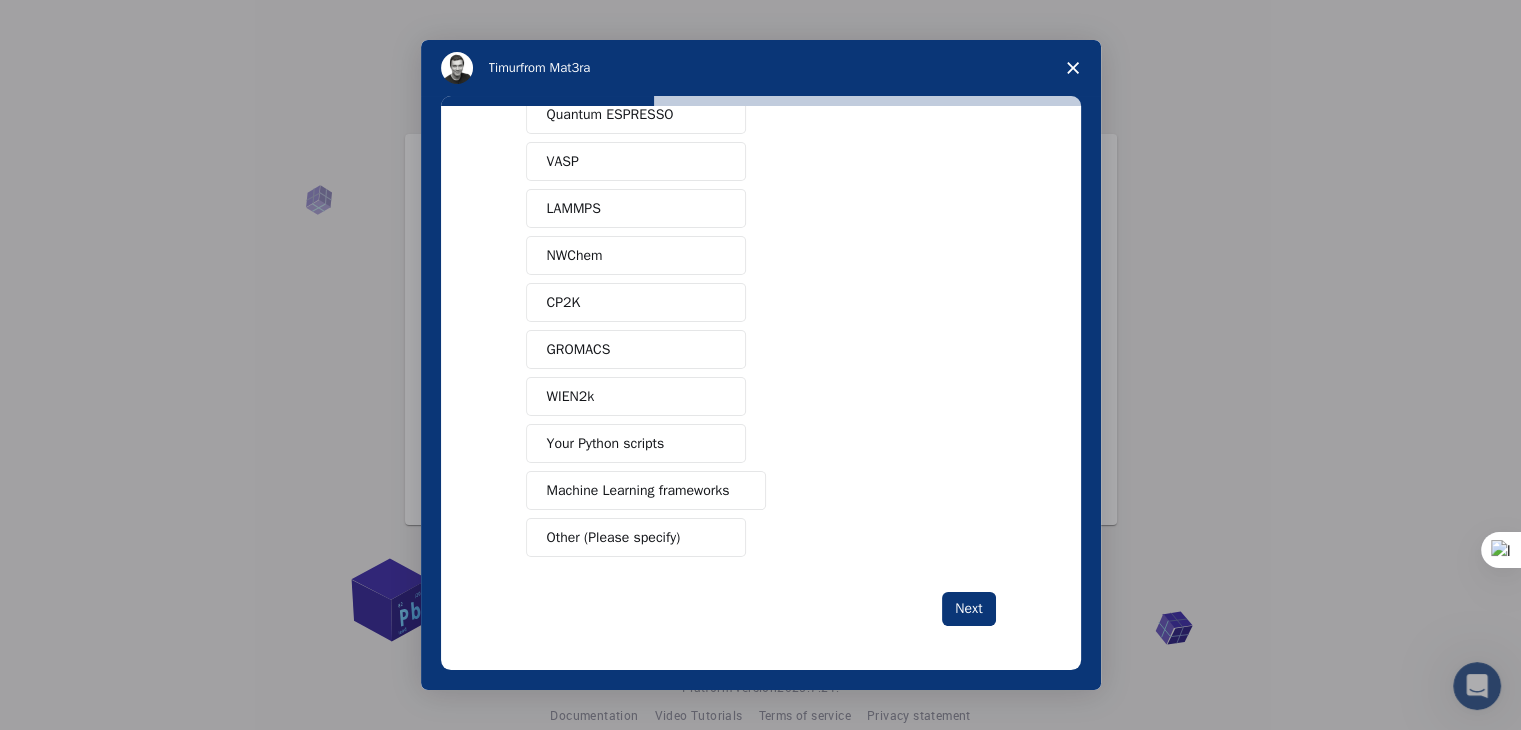 scroll, scrollTop: 0, scrollLeft: 0, axis: both 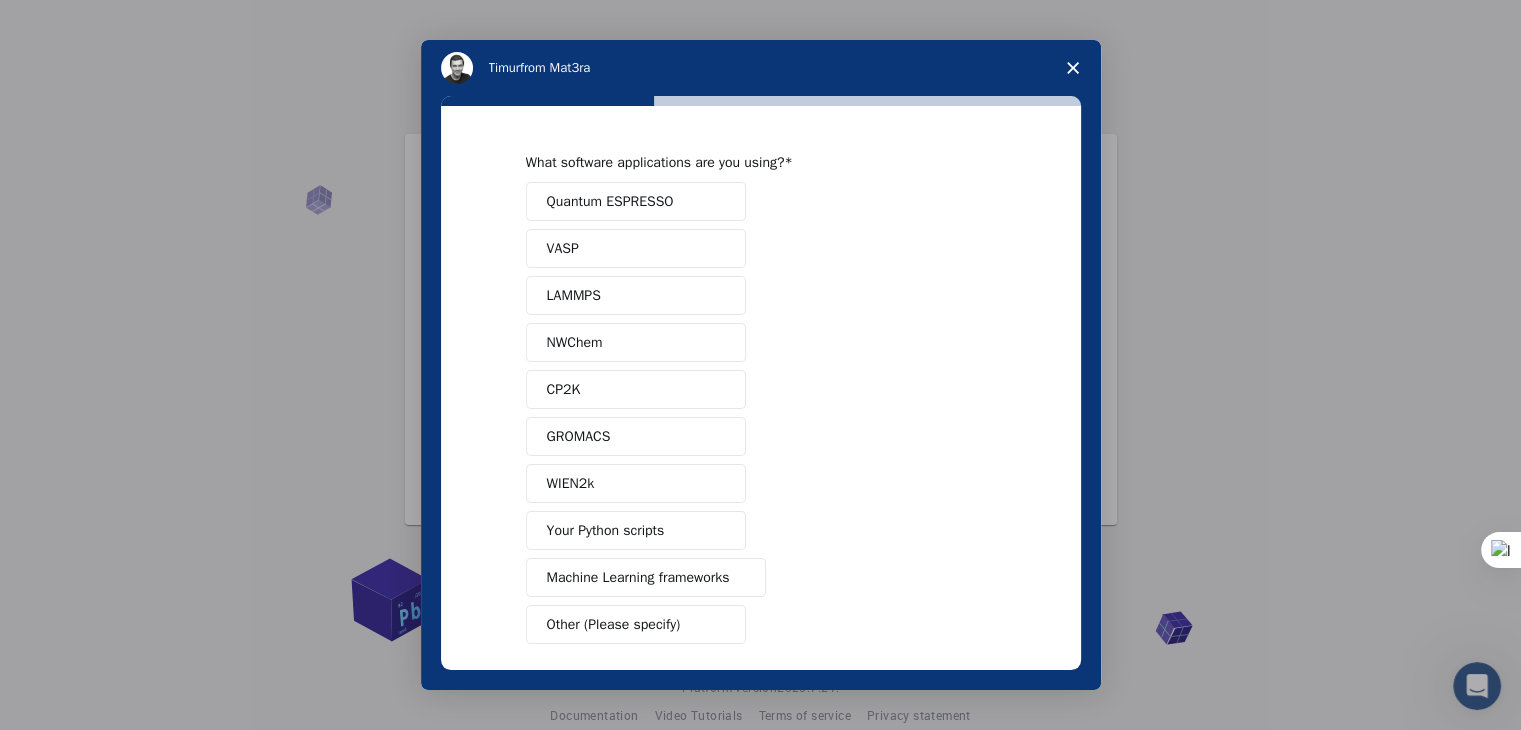 drag, startPoint x: 524, startPoint y: 188, endPoint x: 565, endPoint y: 460, distance: 275.07272 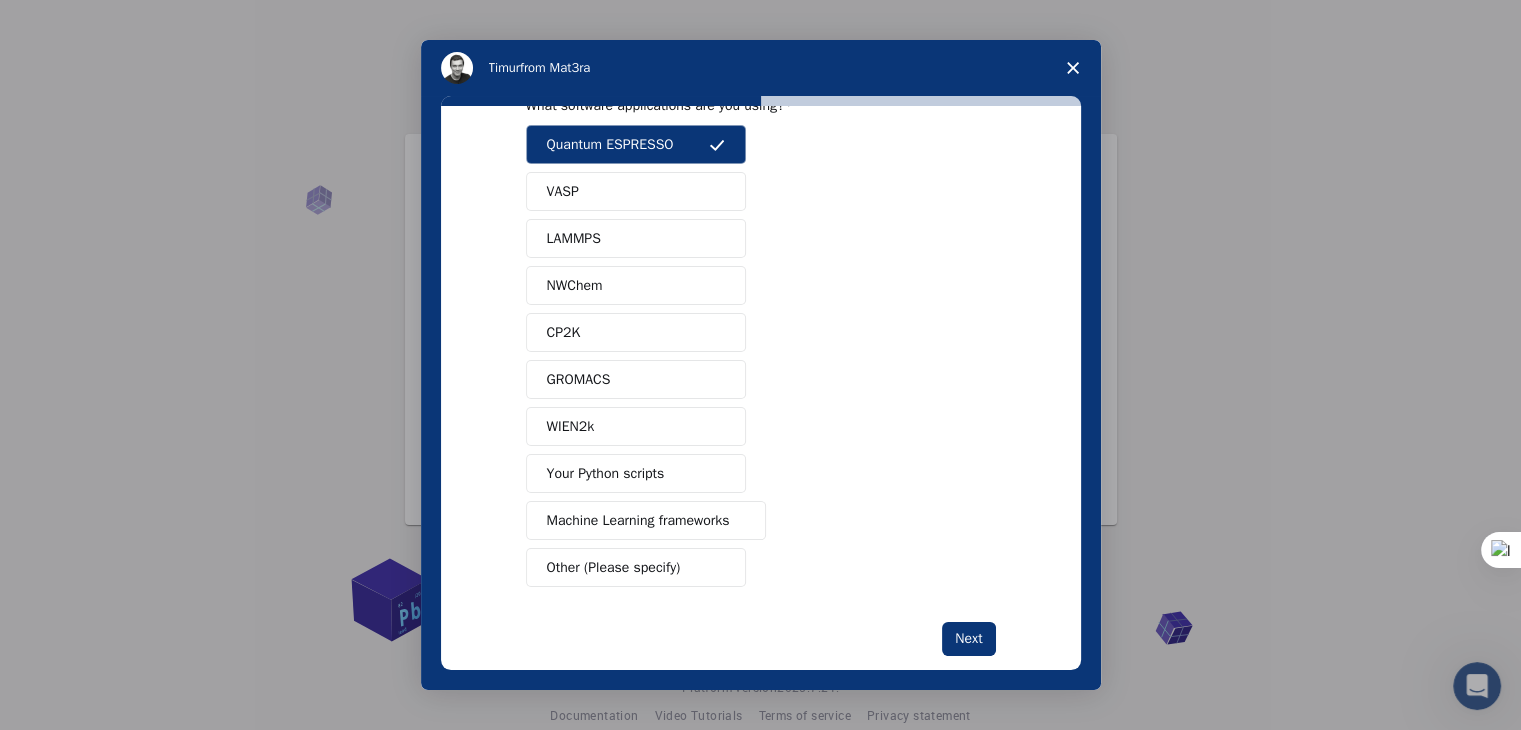 scroll, scrollTop: 87, scrollLeft: 0, axis: vertical 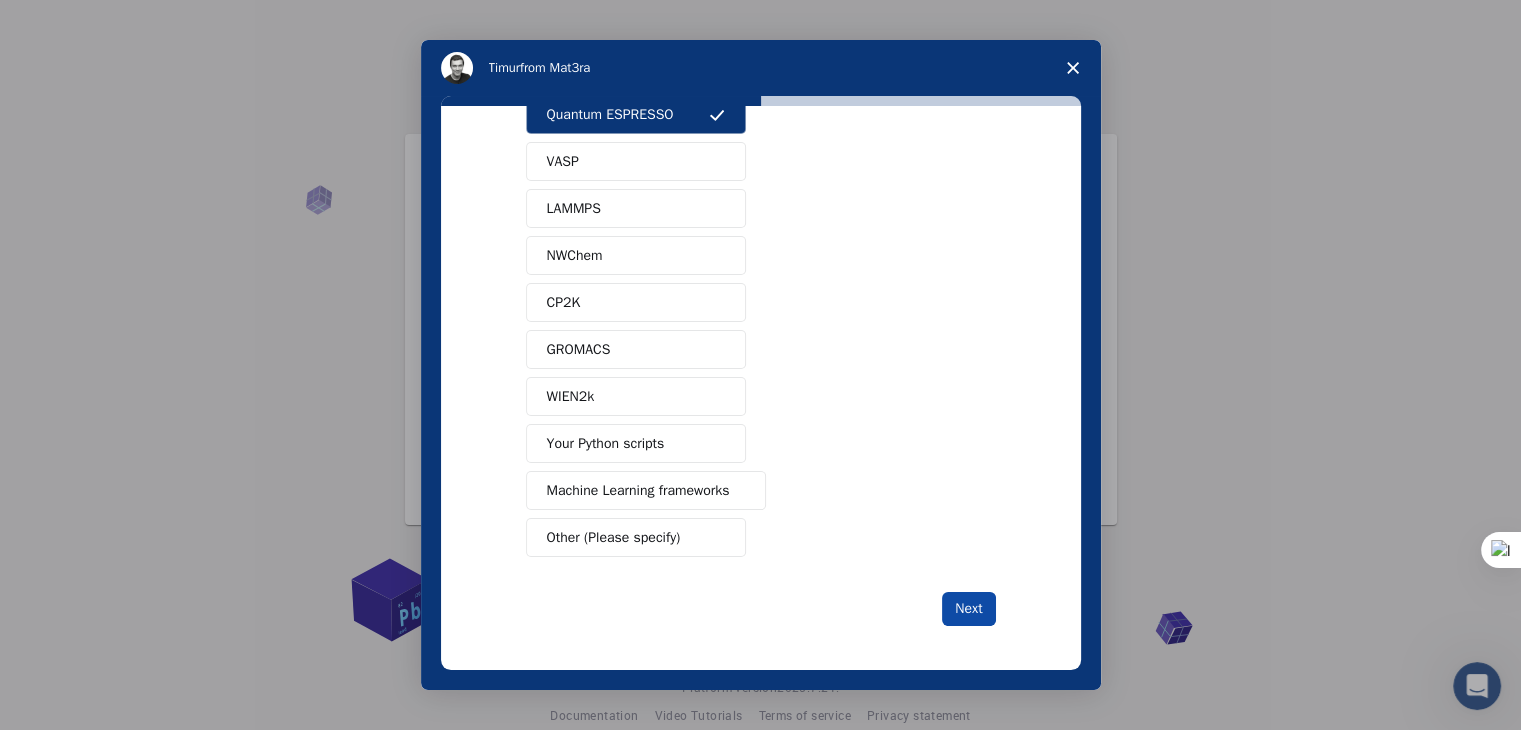 click on "Next" at bounding box center (968, 609) 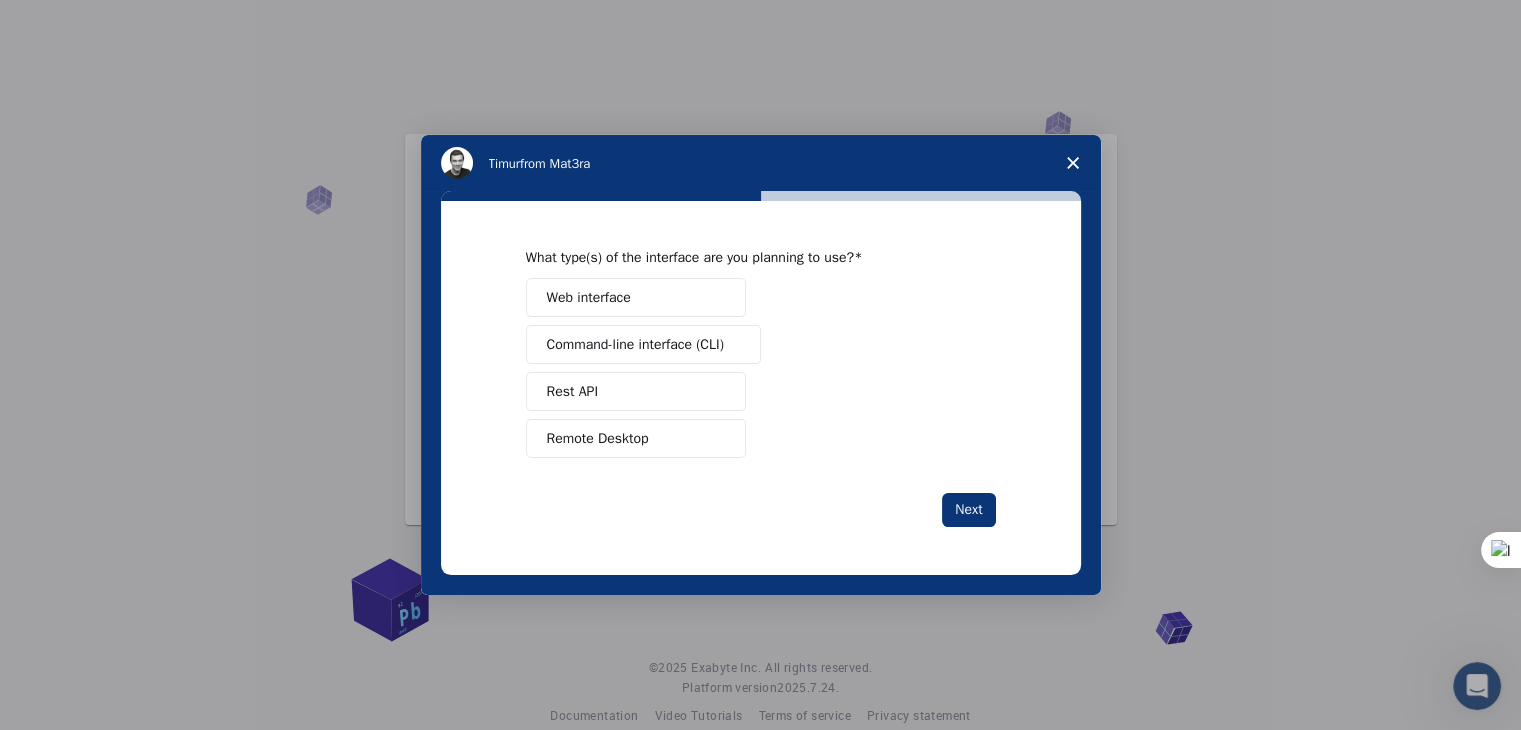 scroll, scrollTop: 0, scrollLeft: 0, axis: both 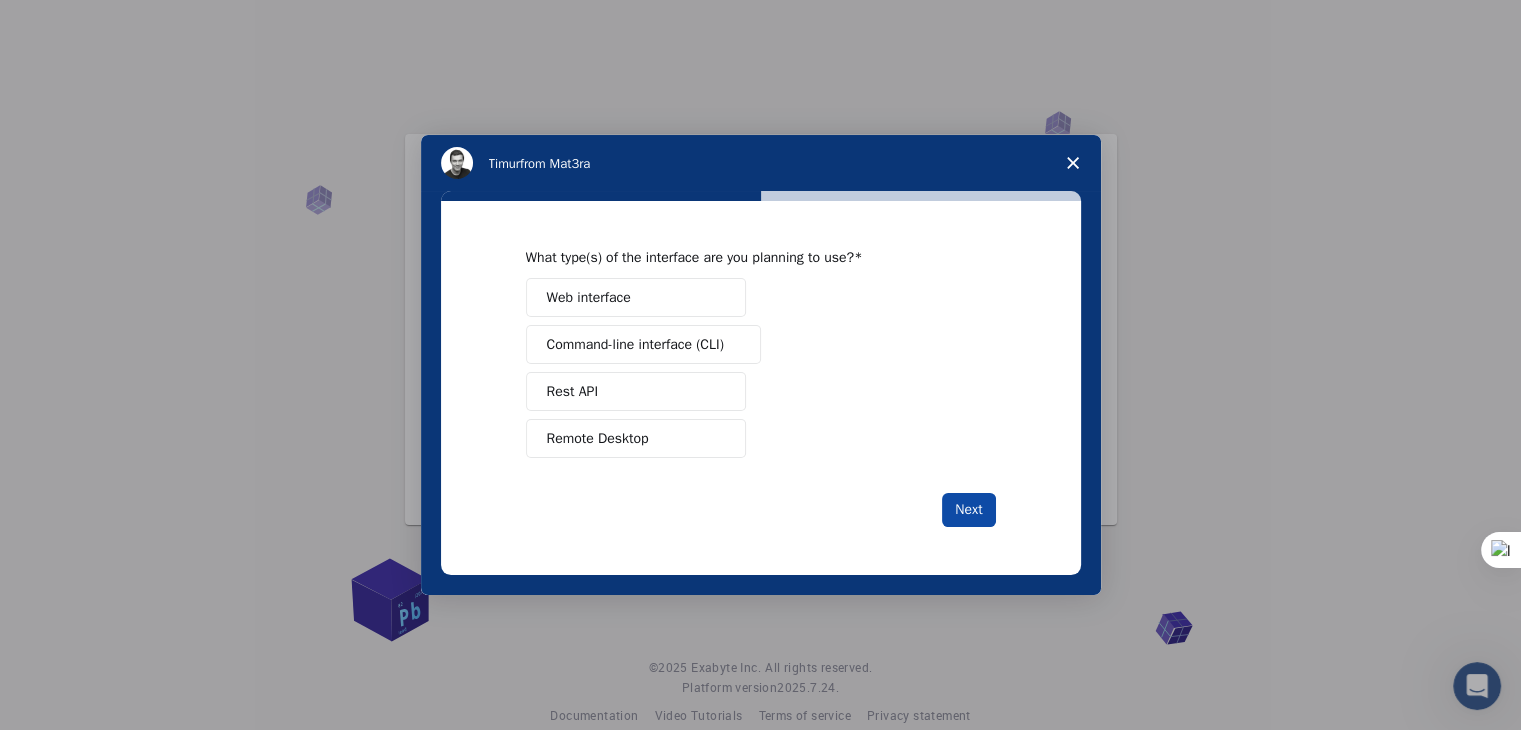 click on "Next" at bounding box center (968, 510) 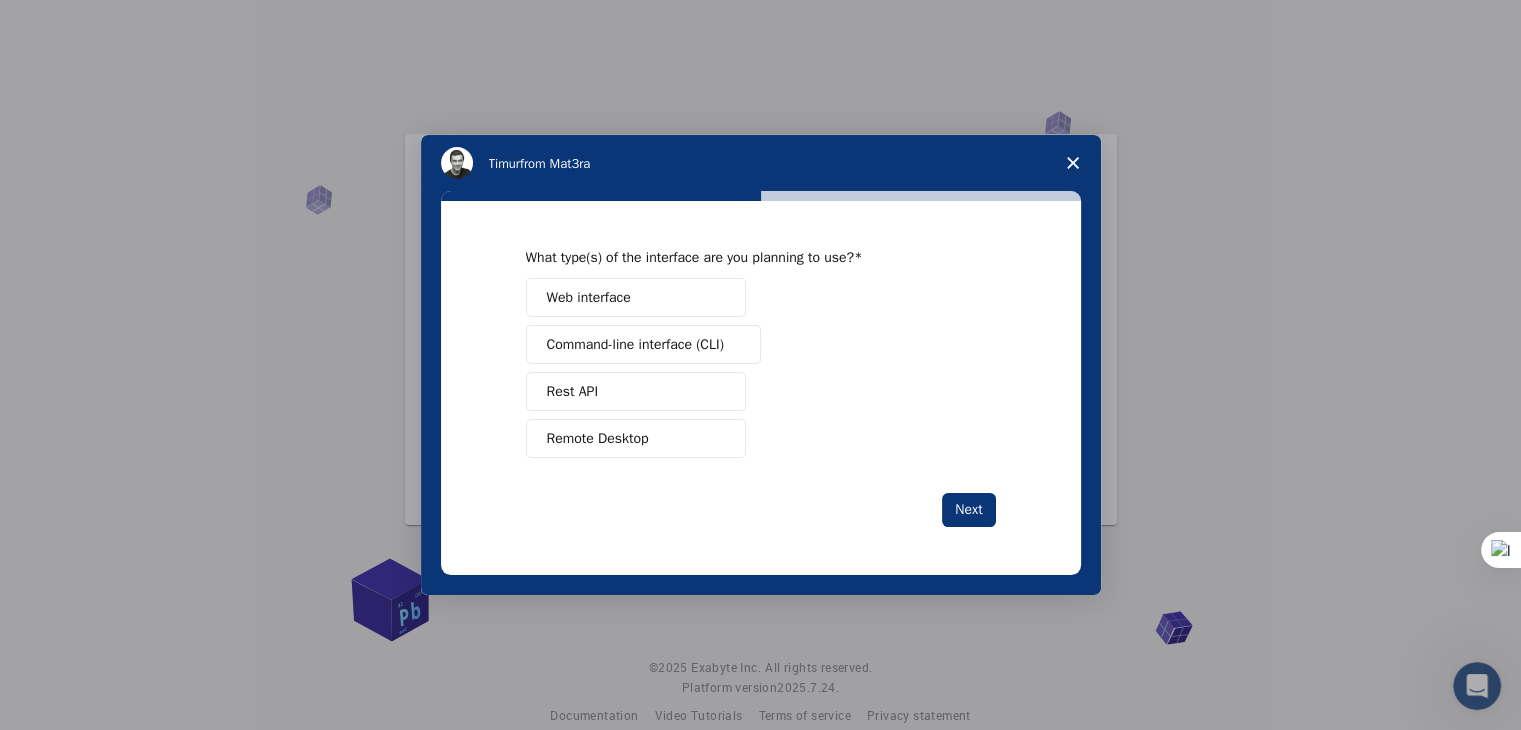 click on "Web interface" at bounding box center [589, 297] 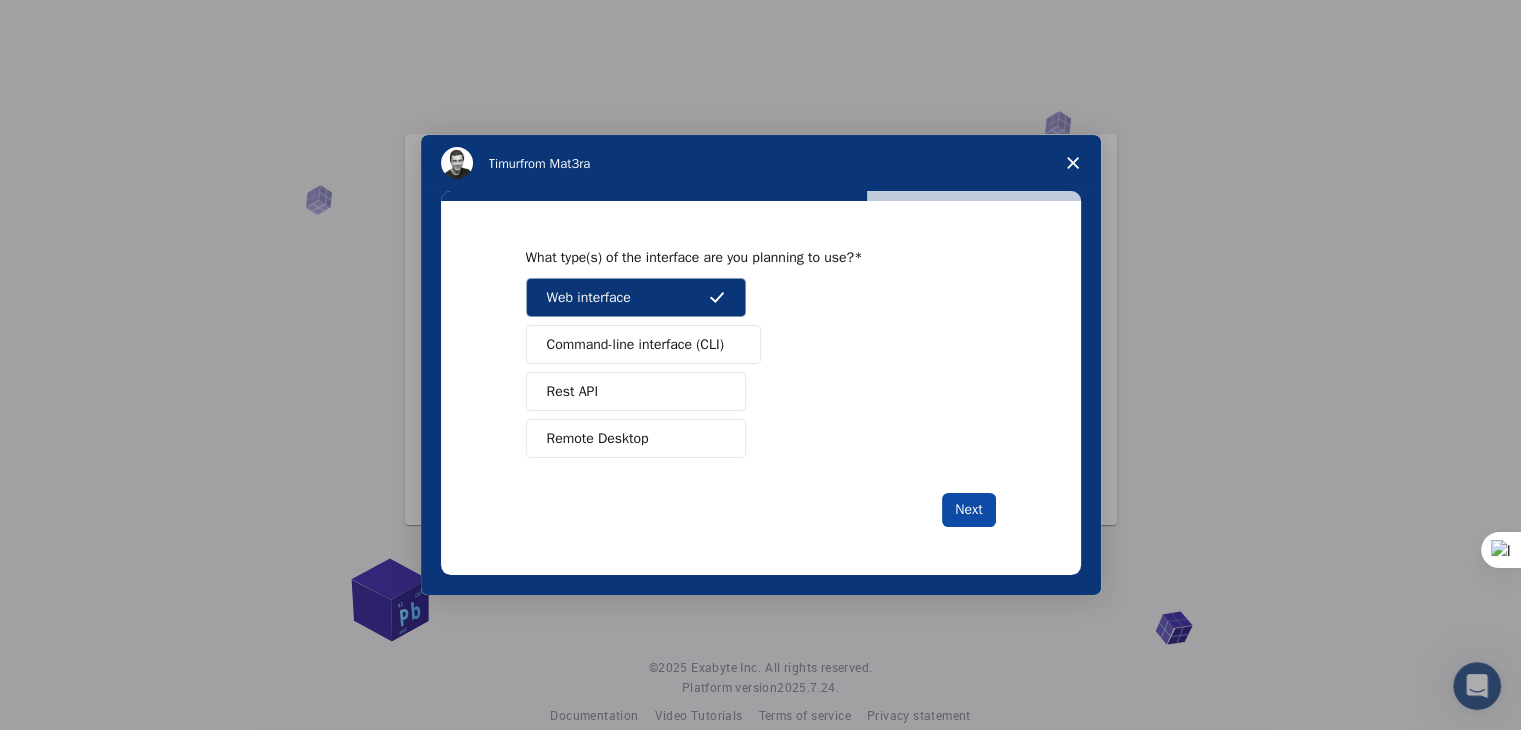 click on "Next" at bounding box center [968, 510] 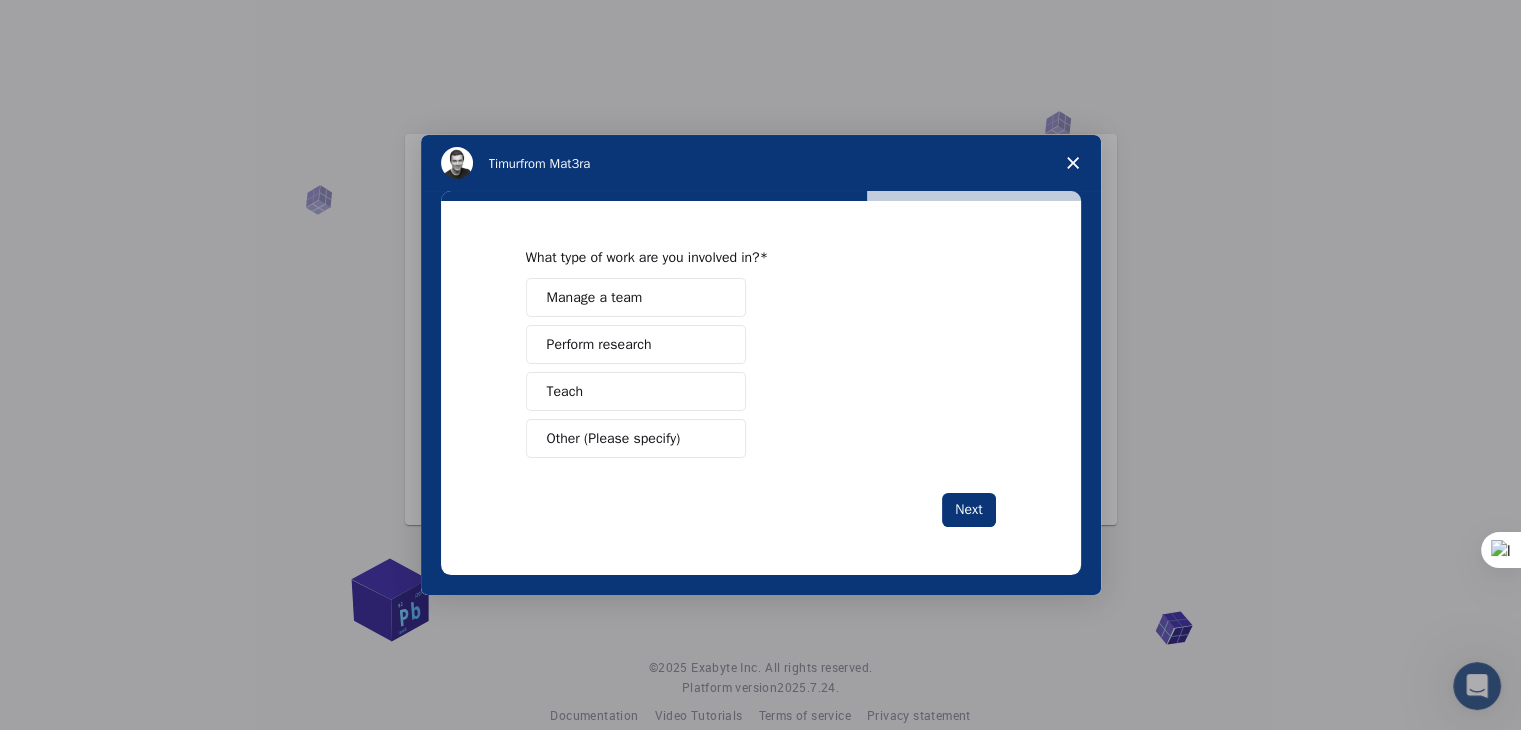 click on "Manage a team" at bounding box center (595, 297) 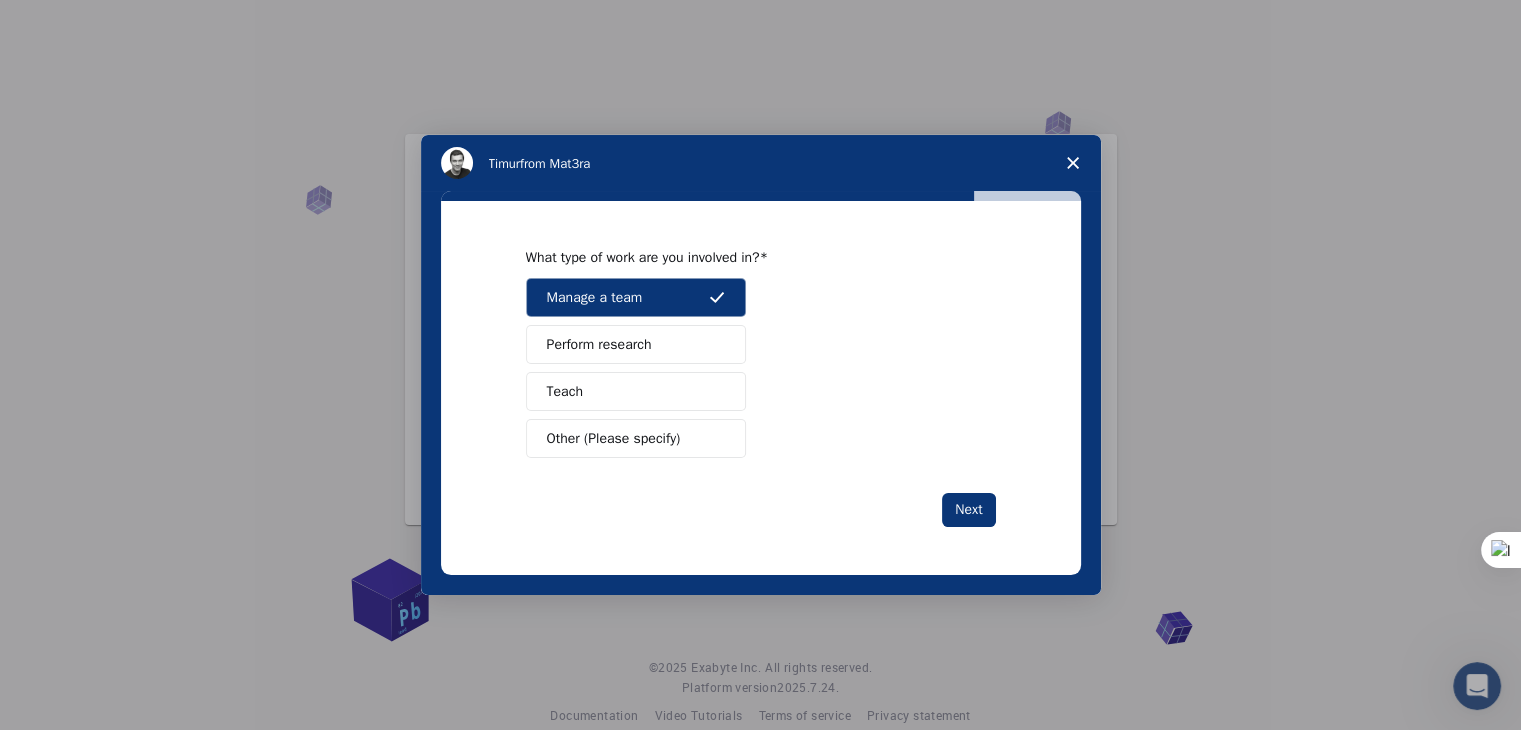 drag, startPoint x: 954, startPoint y: 518, endPoint x: 931, endPoint y: 535, distance: 28.600698 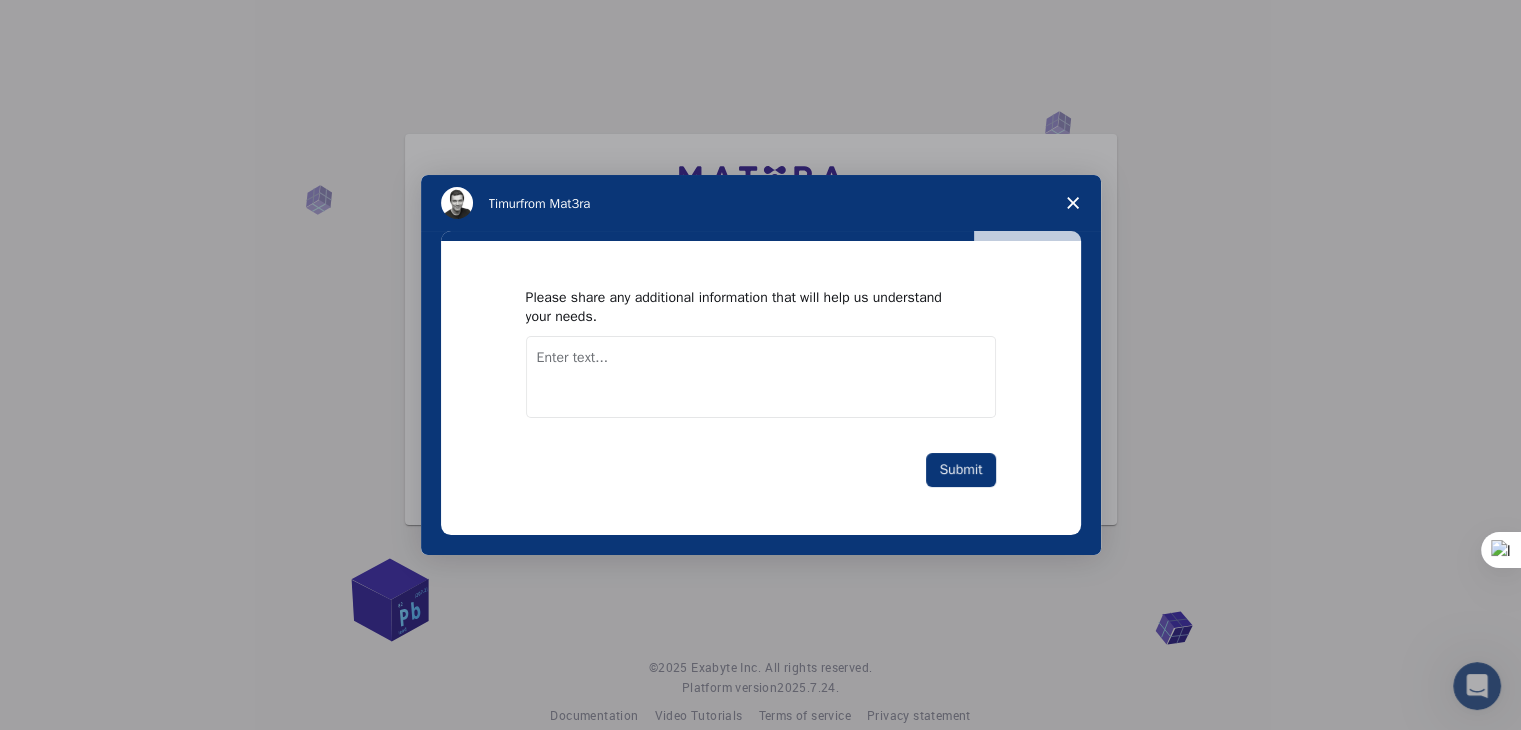 click at bounding box center [761, 377] 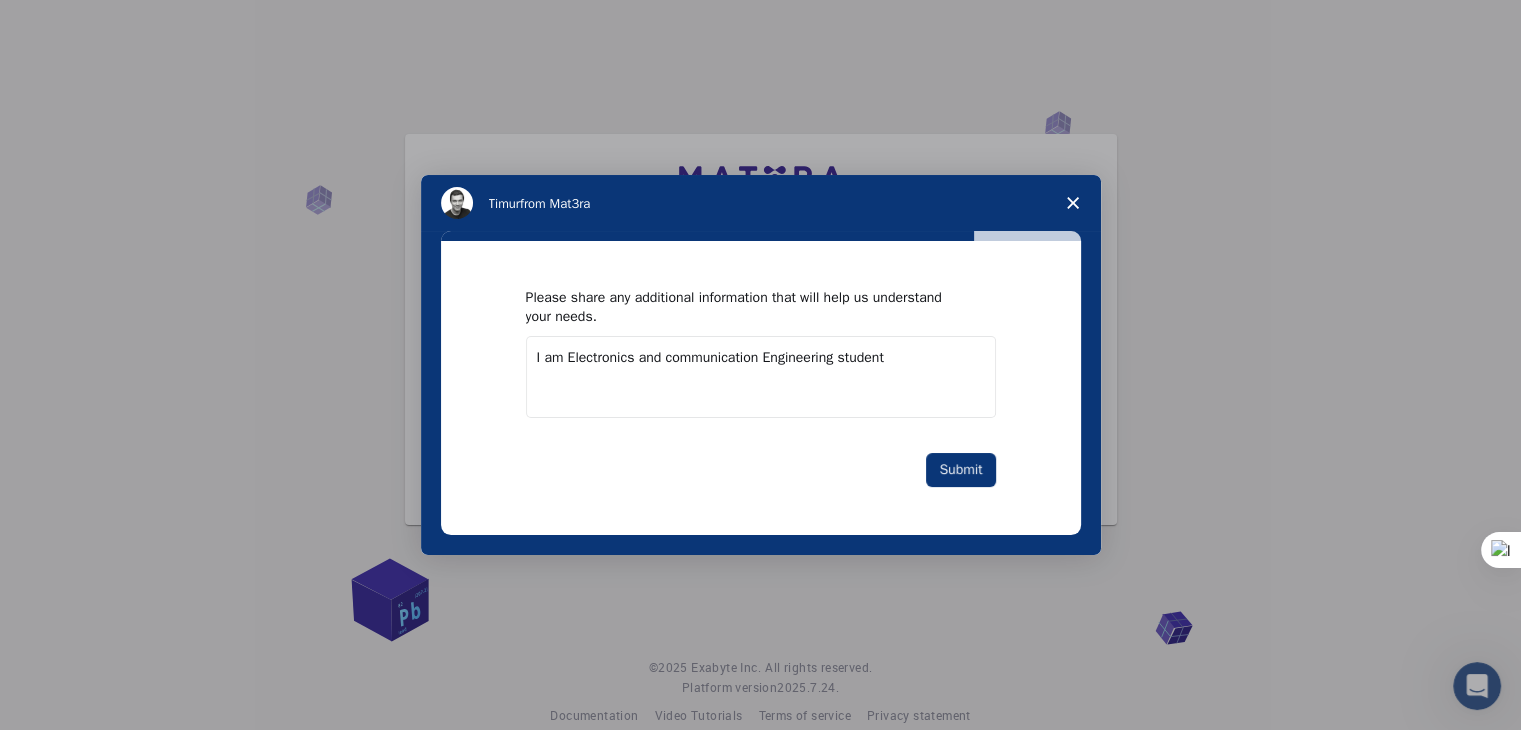 click on "I am Electronics and communication Engineering student" at bounding box center [761, 377] 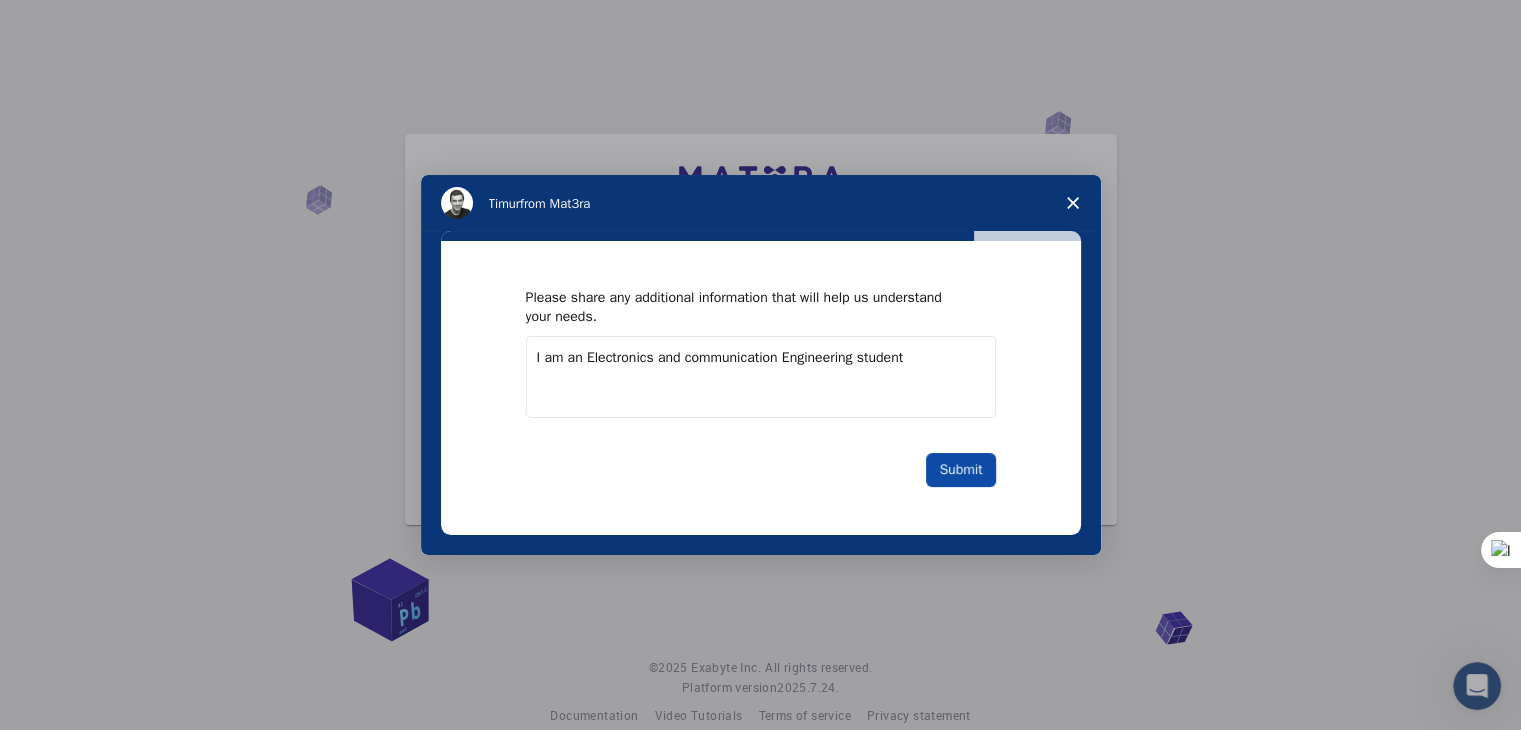 type on "I am an Electronics and communication Engineering student" 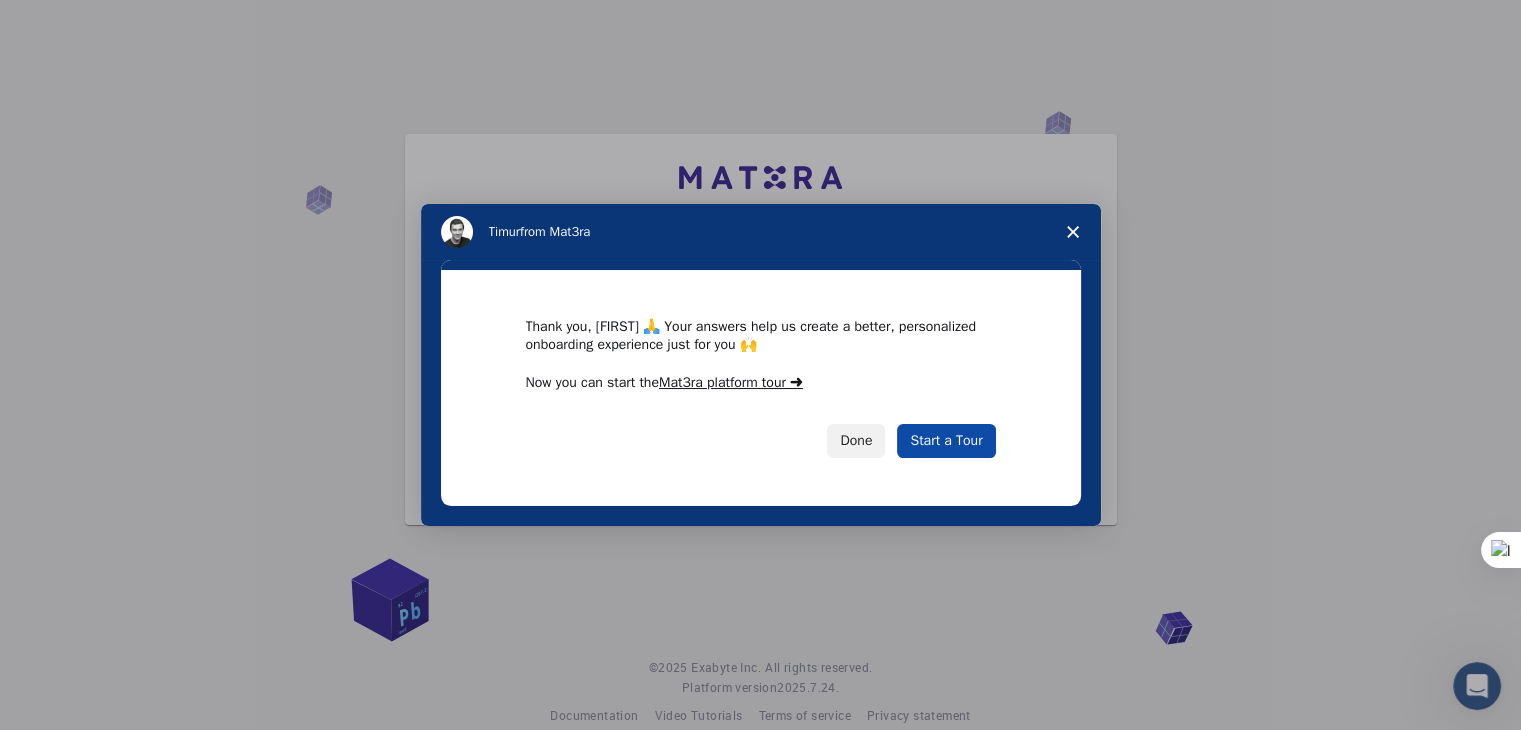 click on "Start a Tour" at bounding box center [946, 441] 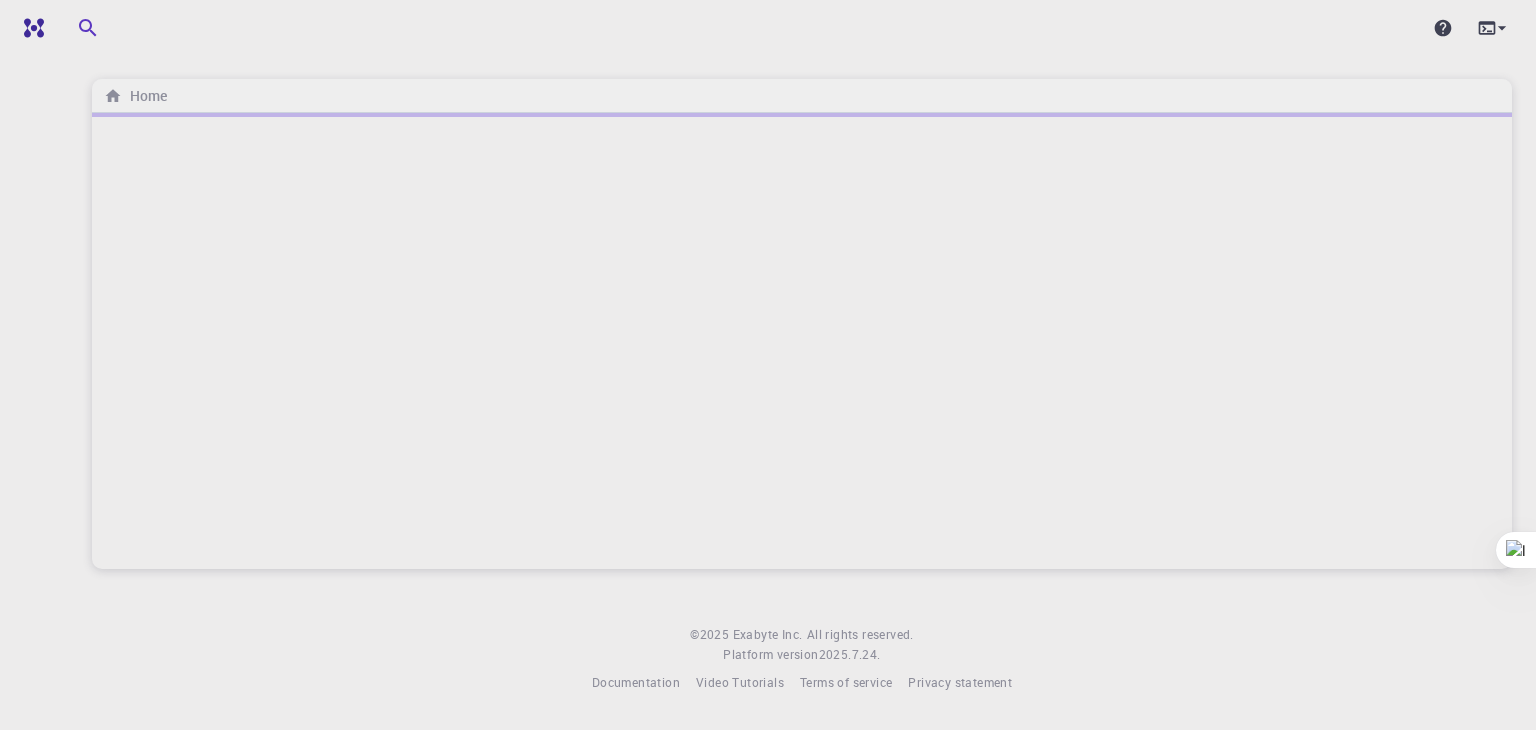 scroll, scrollTop: 0, scrollLeft: 0, axis: both 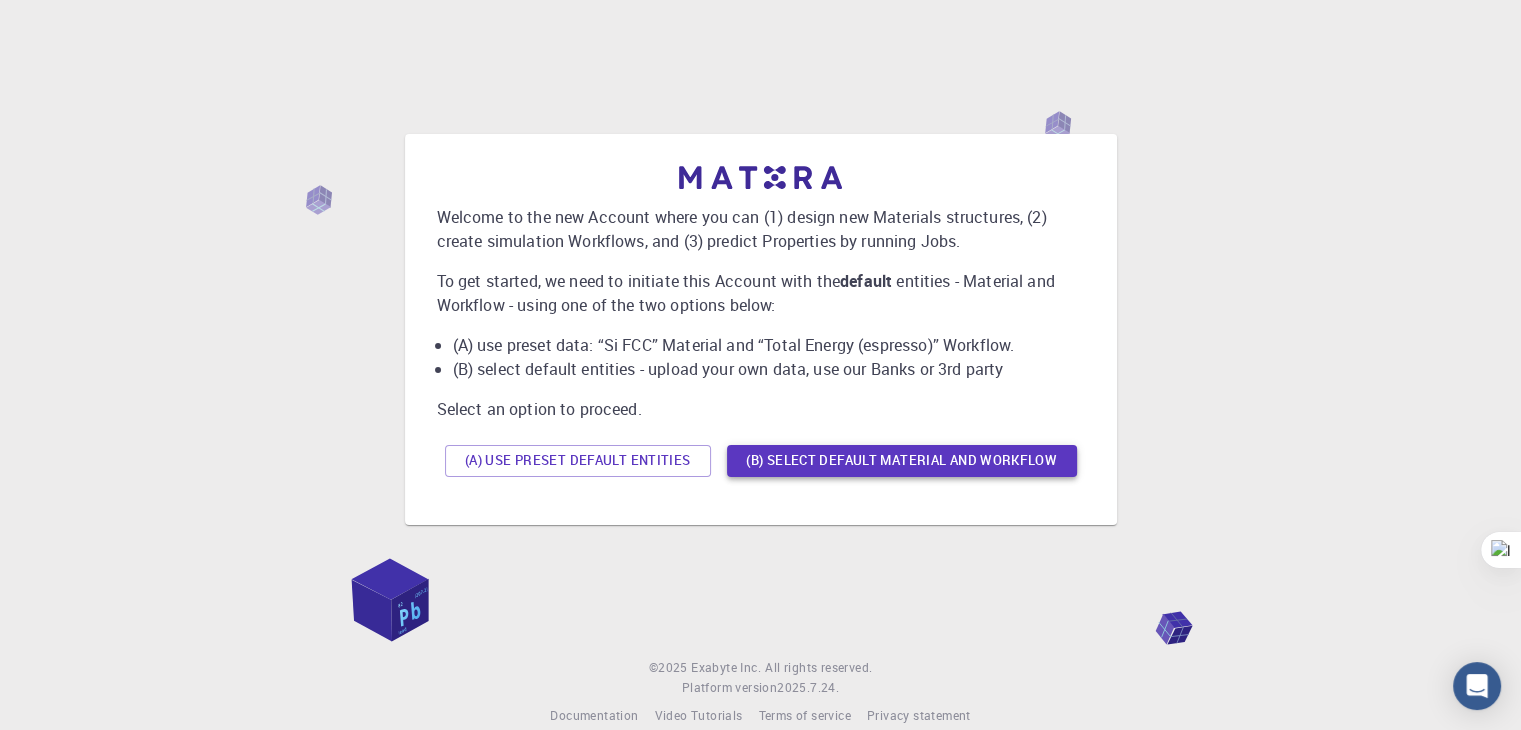 click on "(B) Select default material and workflow" at bounding box center (902, 461) 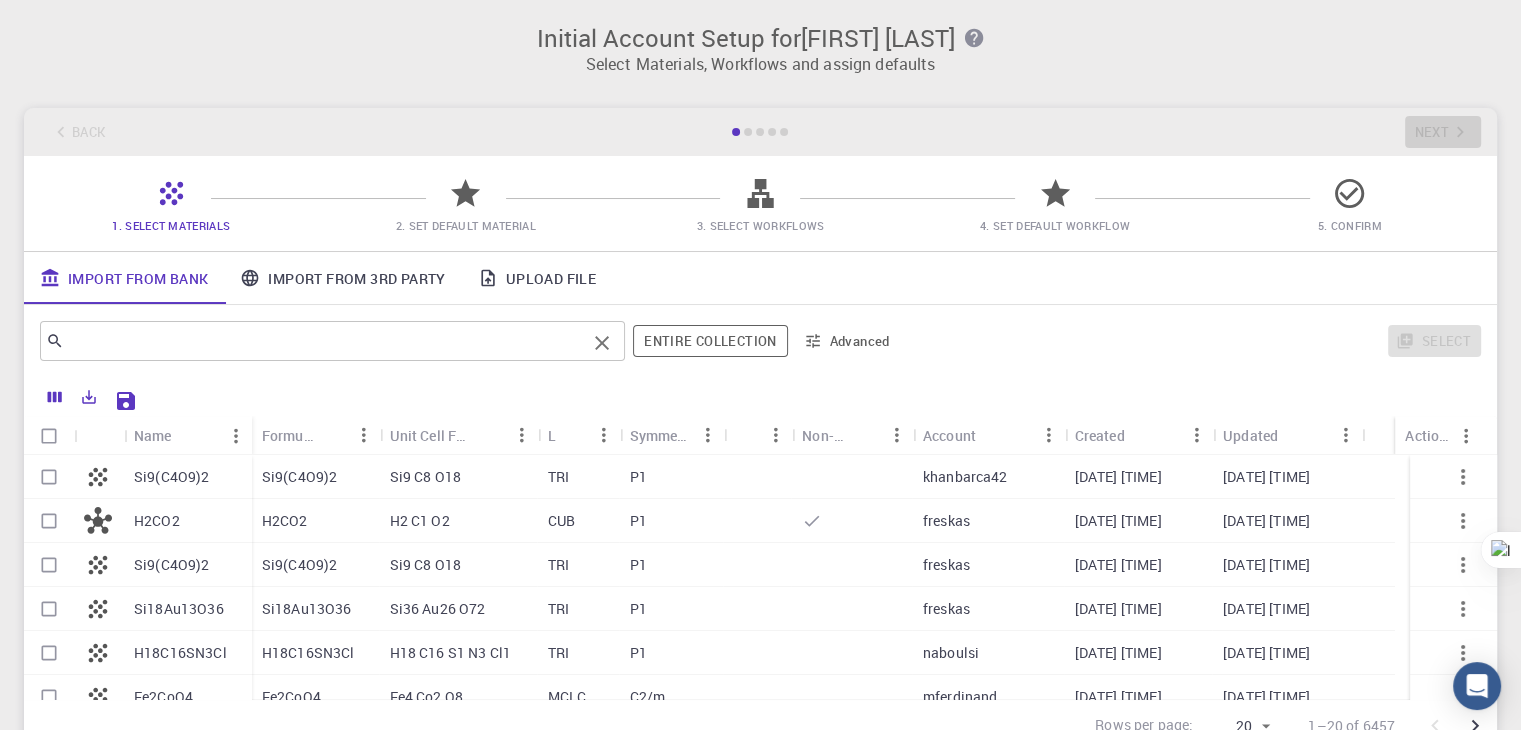 scroll, scrollTop: 178, scrollLeft: 0, axis: vertical 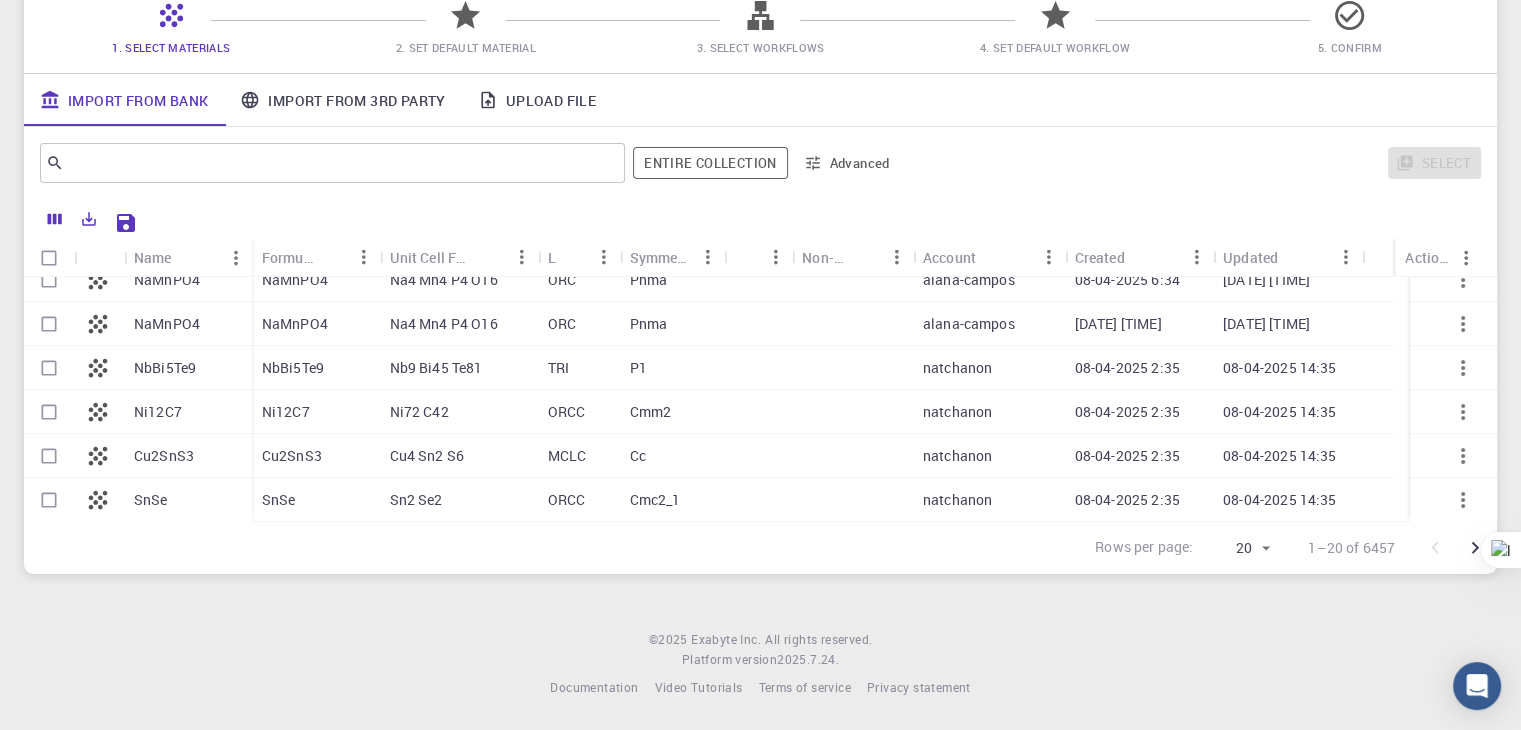 click on "NaMnPO4" at bounding box center (188, 324) 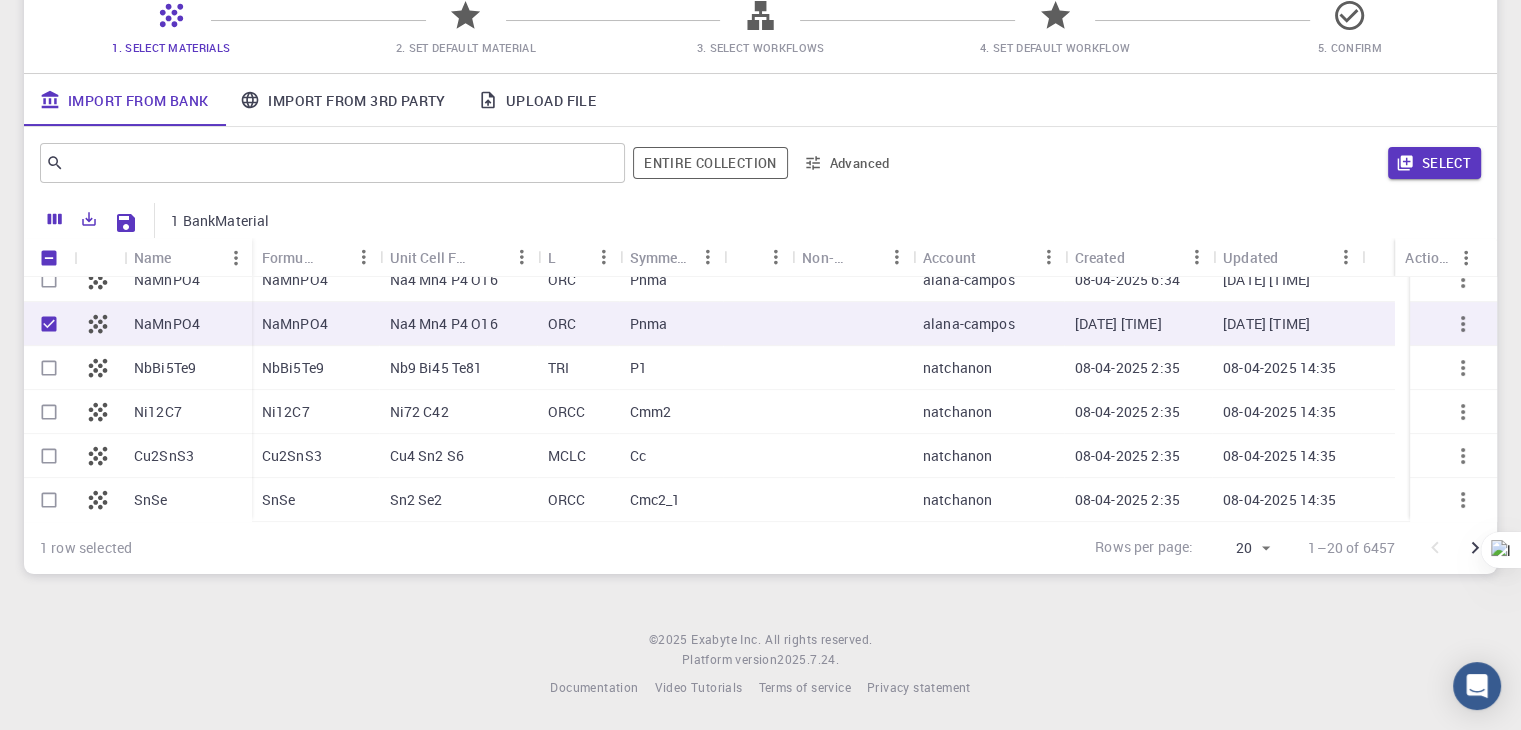 click on "NaMnPO4" at bounding box center [188, 324] 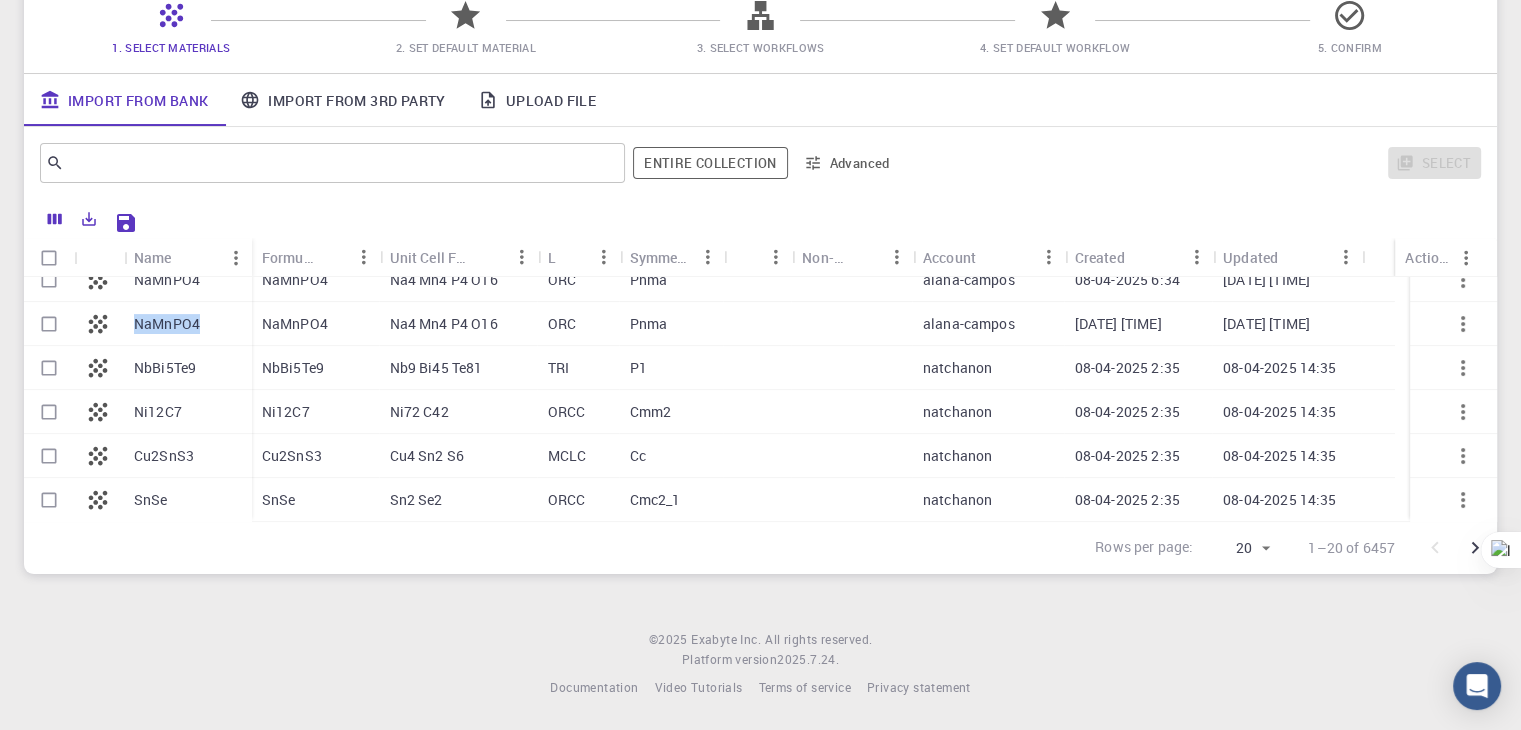 click on "NaMnPO4" at bounding box center [188, 324] 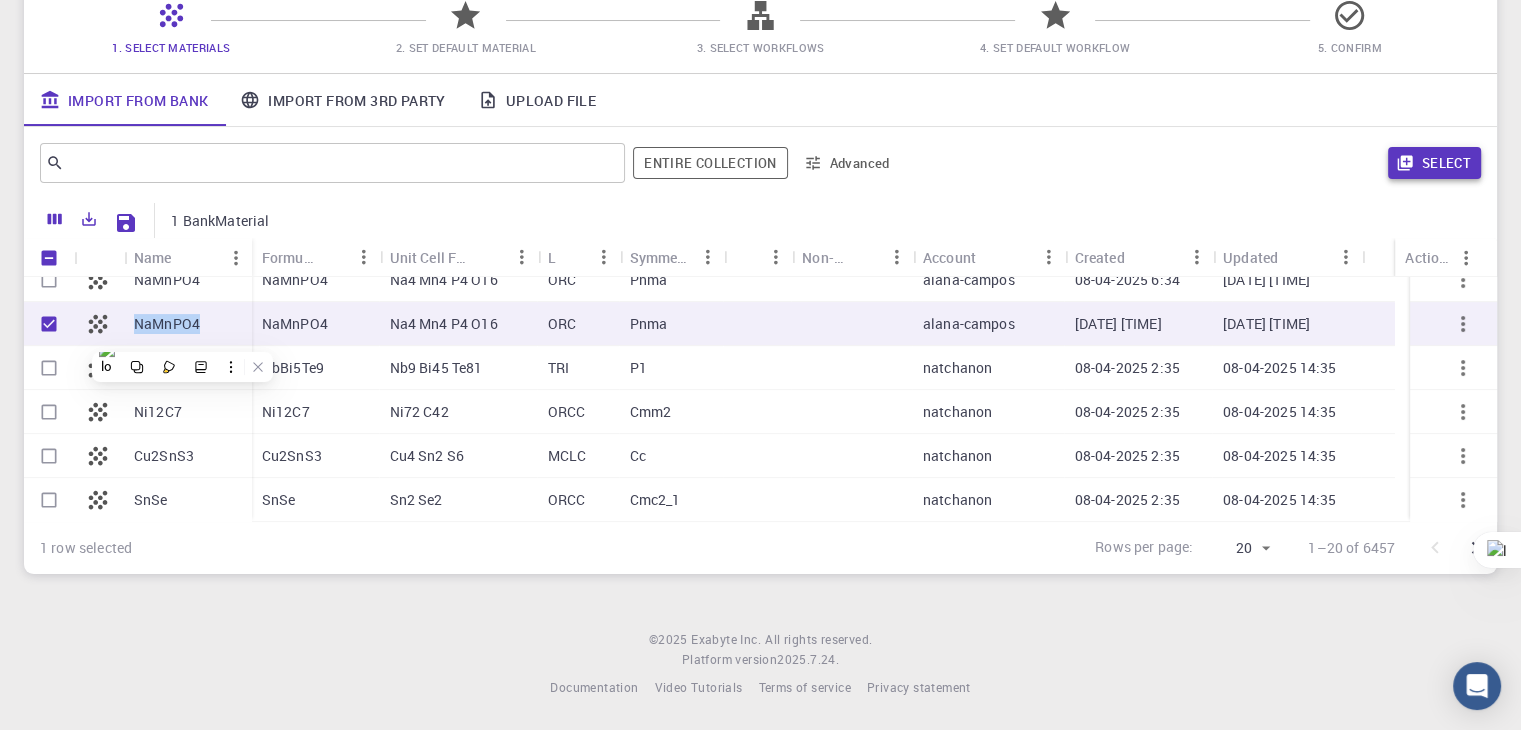 click on "Select" at bounding box center (1434, 163) 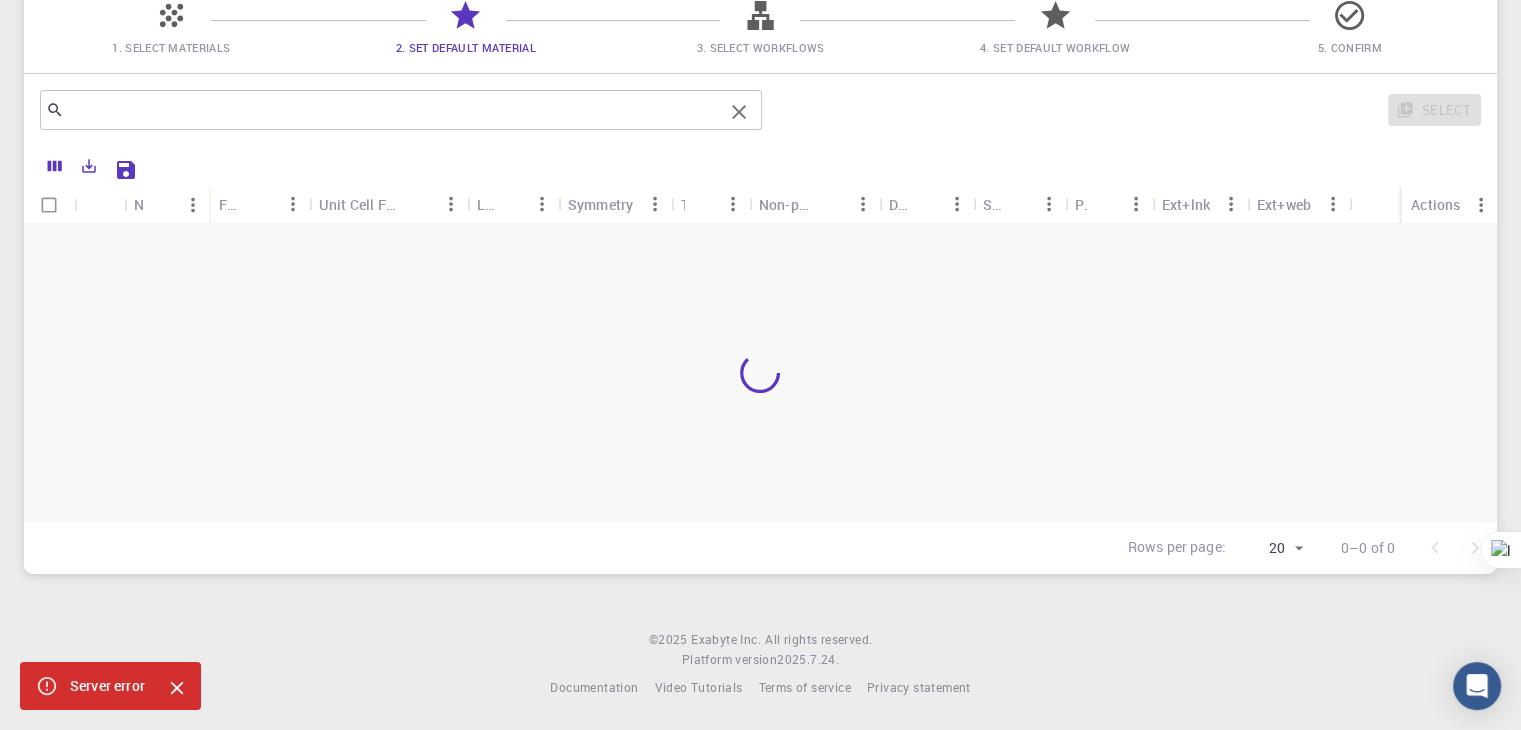 click on "​" at bounding box center (401, 110) 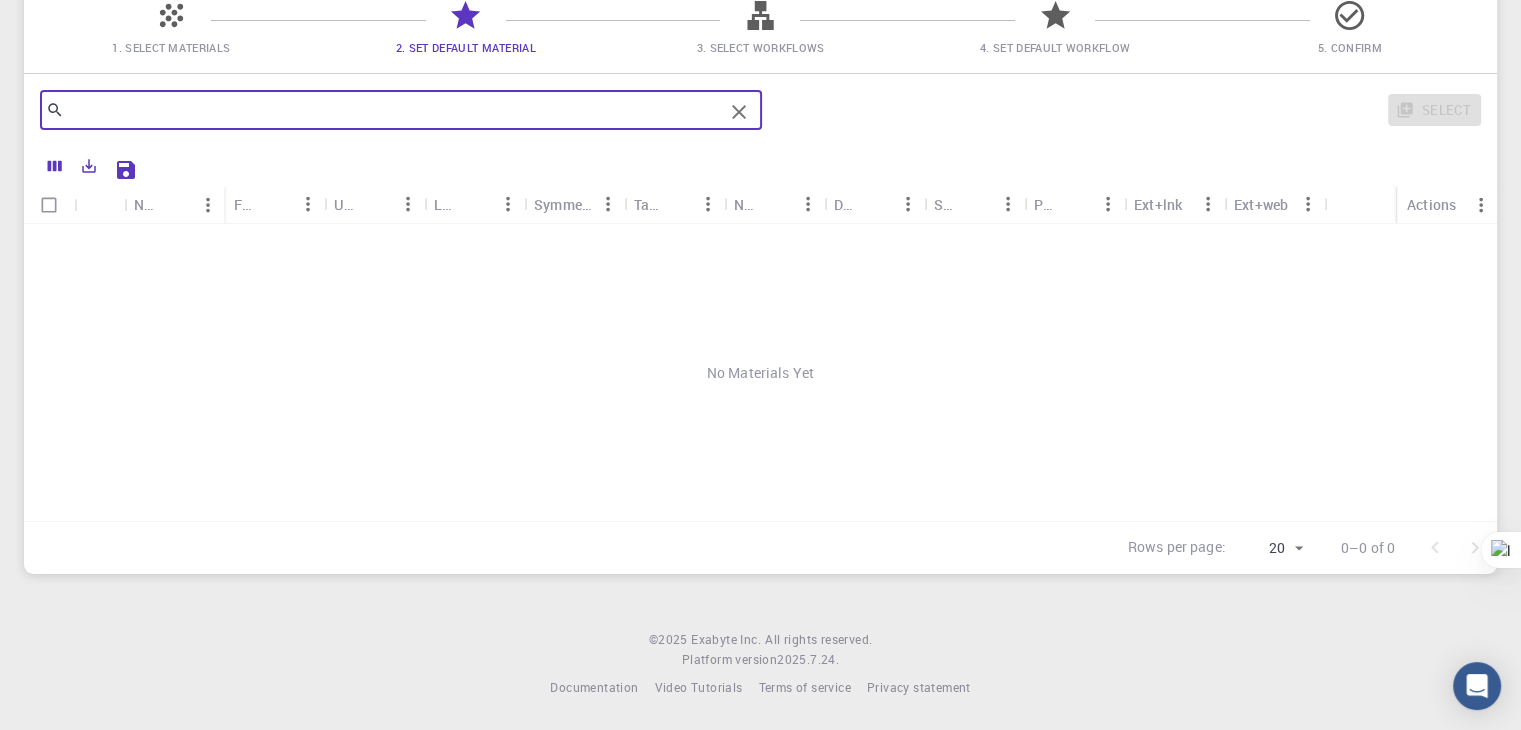 scroll, scrollTop: 0, scrollLeft: 0, axis: both 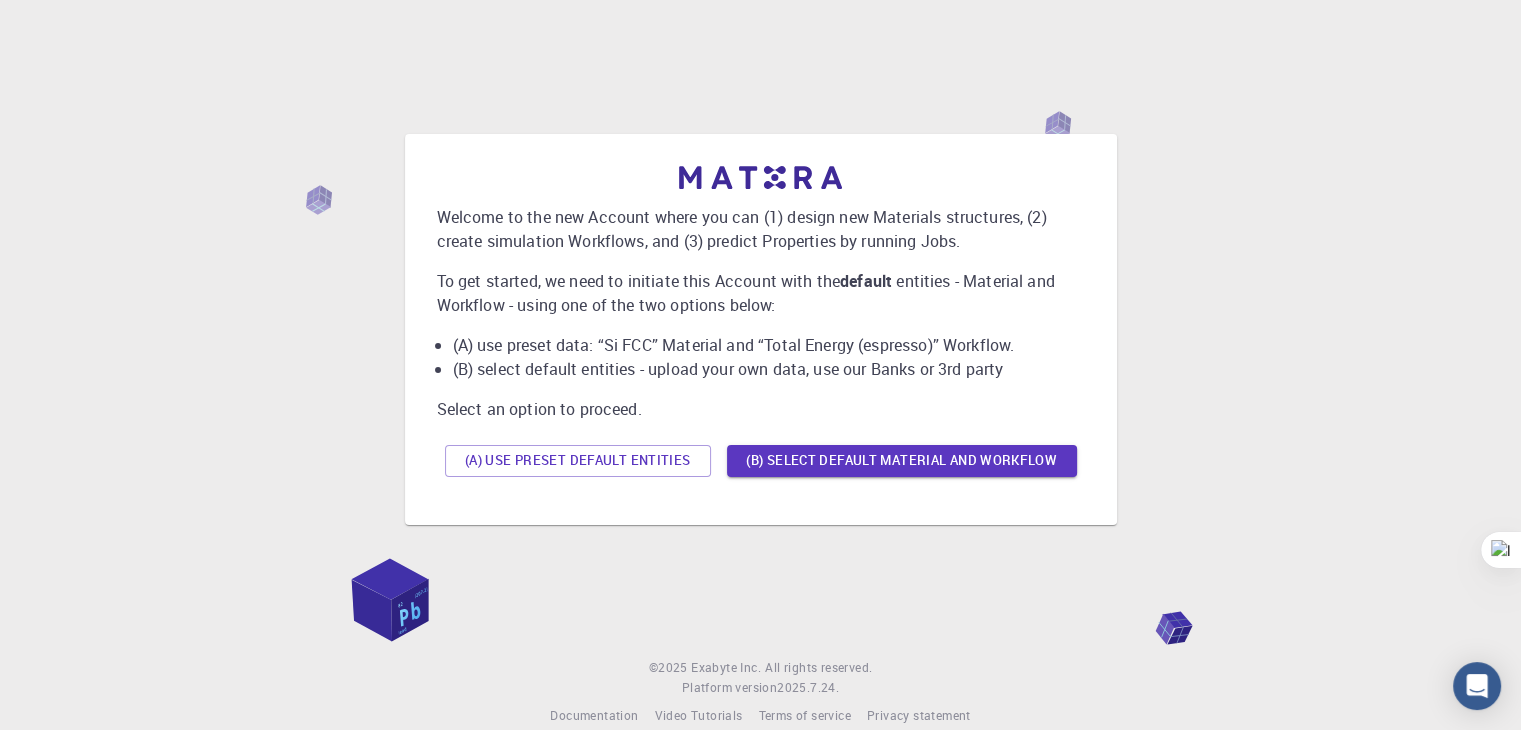 click on "(A) Use preset default entities (B) Select default material and workflow" at bounding box center [761, 461] 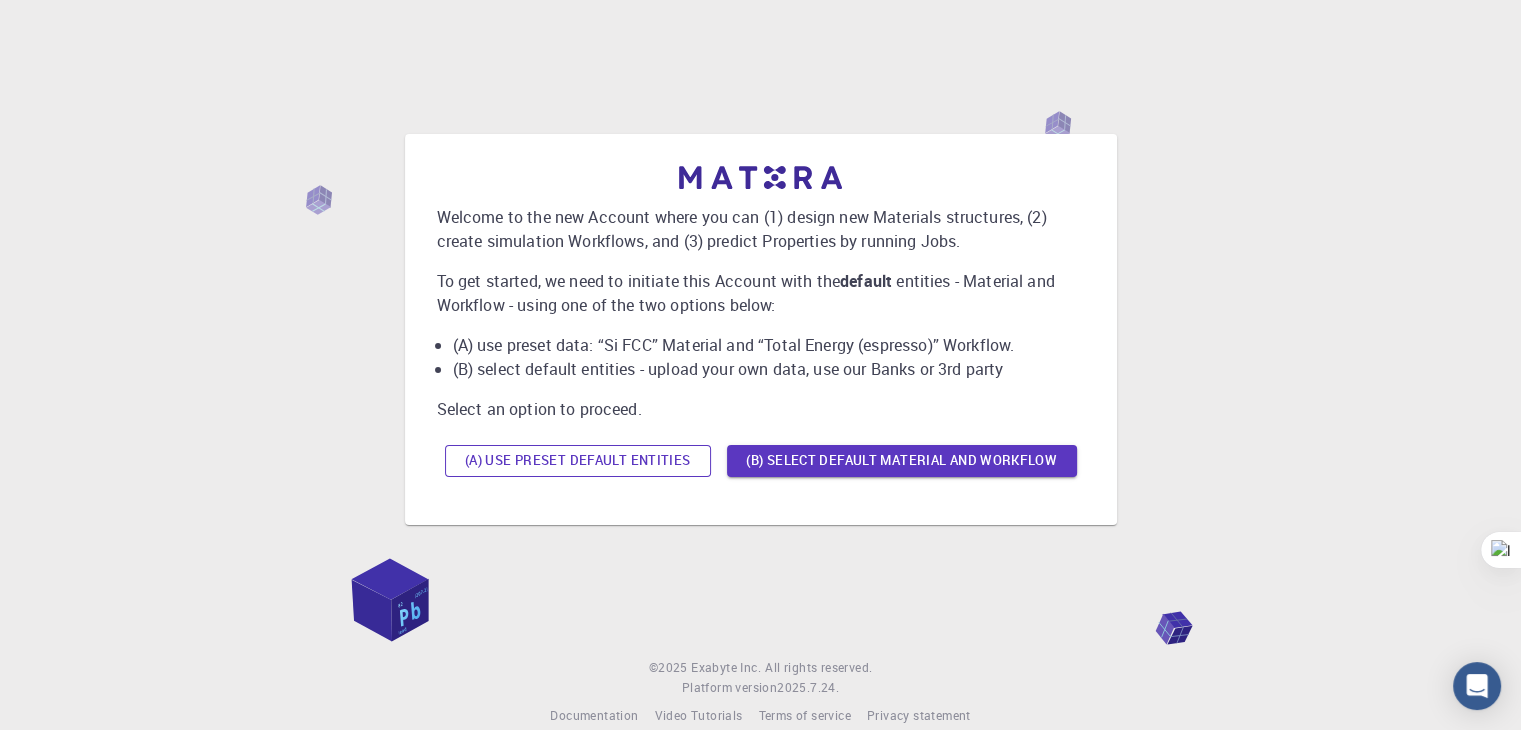 click on "(A) Use preset default entities" at bounding box center [578, 461] 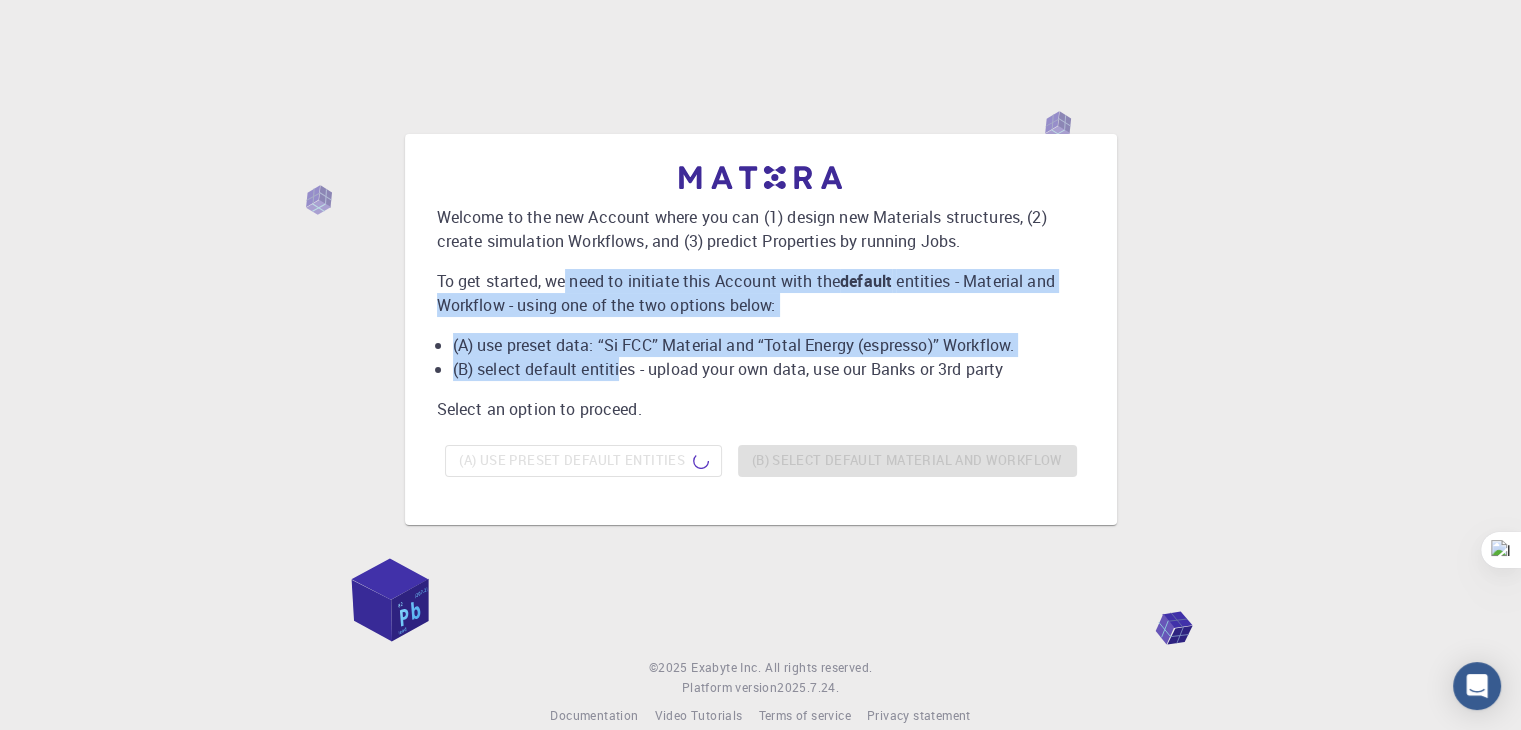 drag, startPoint x: 619, startPoint y: 373, endPoint x: 568, endPoint y: 288, distance: 99.12618 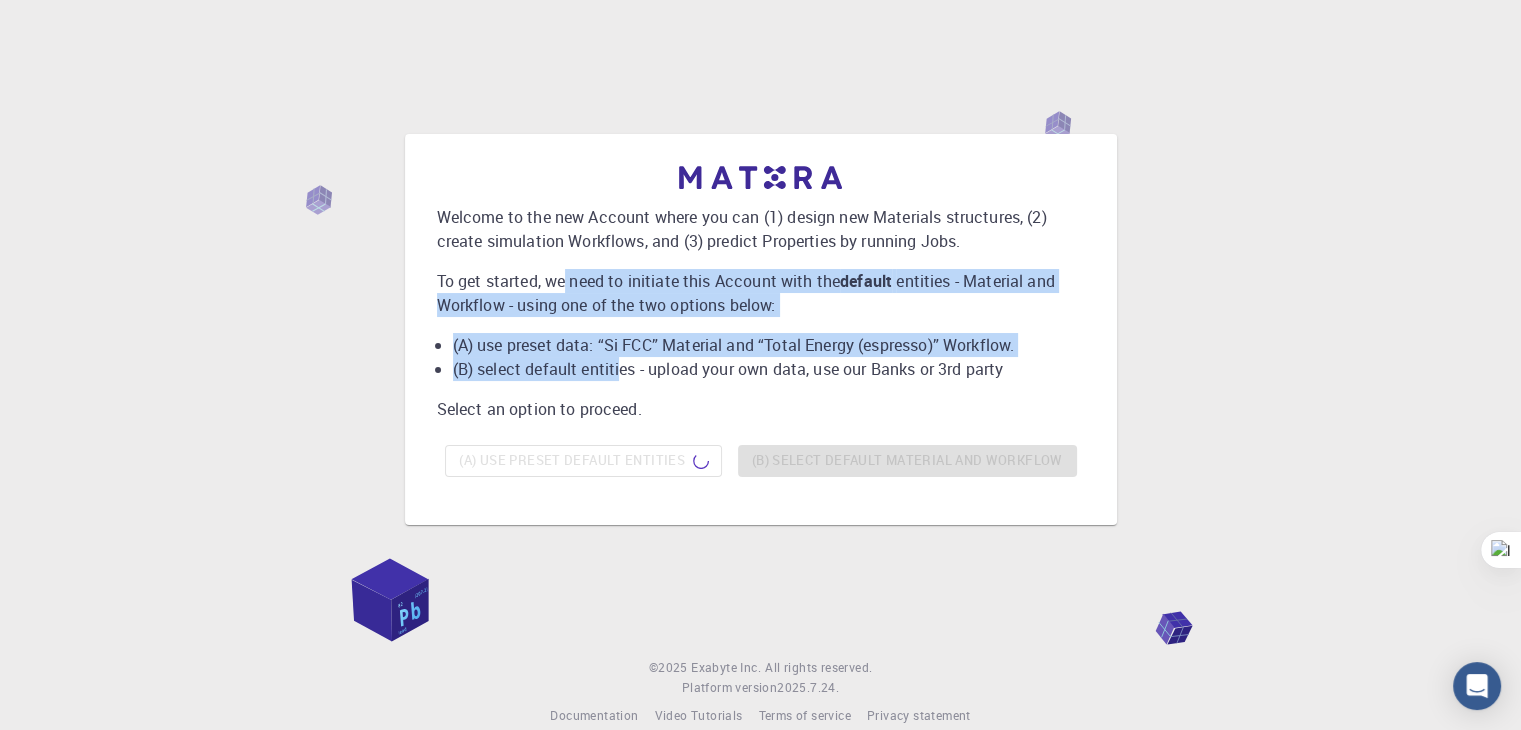 click on "Welcome to the new Account where you can (1) design new Materials structures, (2) create simulation Workflows, and (3) predict Properties by running Jobs. To get started, we need to initiate this Account with the  default   entities - Material and Workflow - using one of the two options below: (A) use preset data: “Si FCC” Material and “Total Energy (espresso)” Workflow. (B) select default entities - upload your own data, use our Banks or 3rd party Select an option to proceed. (A) Use preset default entities (B) Select default material and workflow" at bounding box center [761, 325] 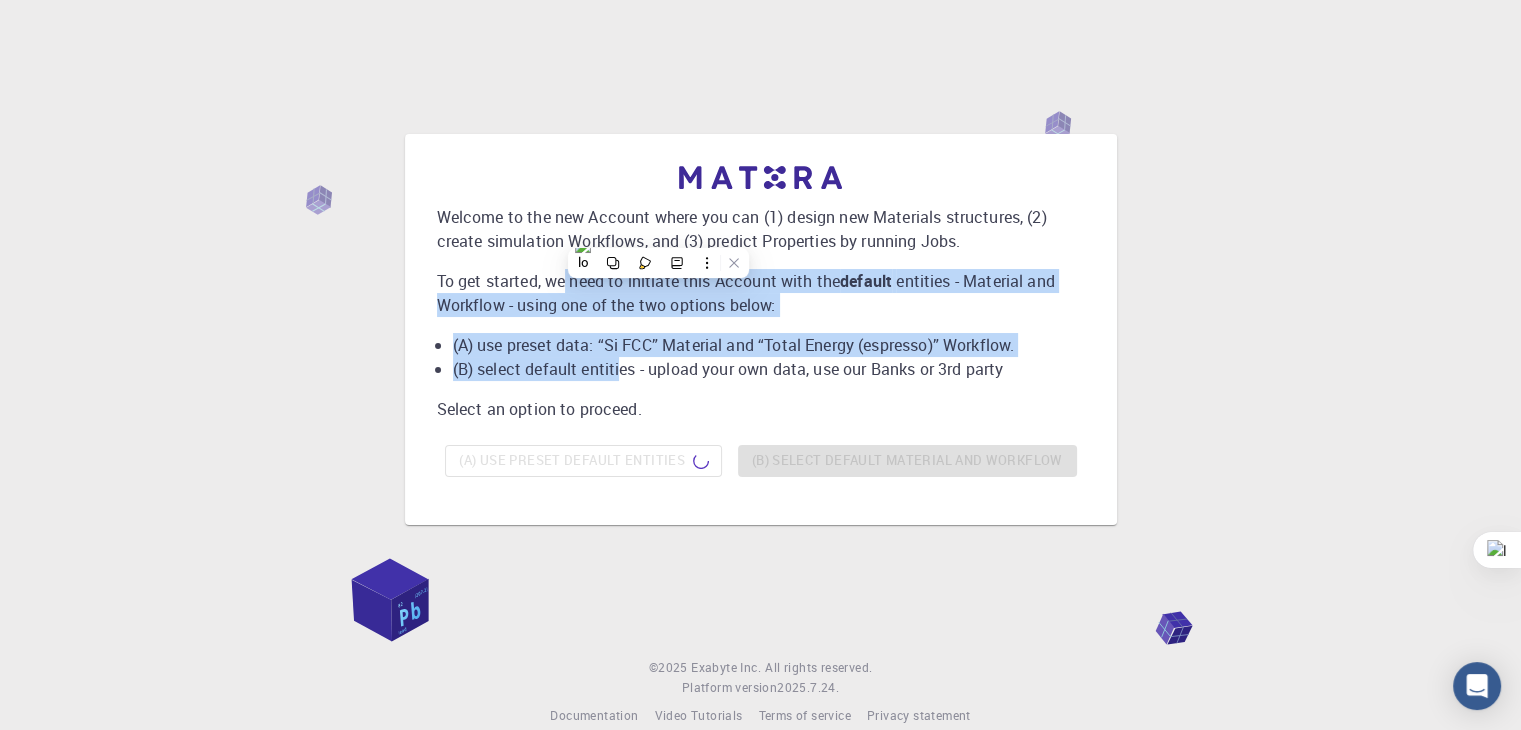 click on "Welcome to the new Account where you can (1) design new Materials structures, (2) create simulation Workflows, and (3) predict Properties by running Jobs. To get started, we need to initiate this Account with the  default   entities - Material and Workflow - using one of the two options below: (A) use preset data: “Si FCC” Material and “Total Energy (espresso)” Workflow. (B) select default entities - upload your own data, use our Banks or 3rd party Select an option to proceed. (A) Use preset default entities (B) Select default material and workflow" at bounding box center (760, 329) 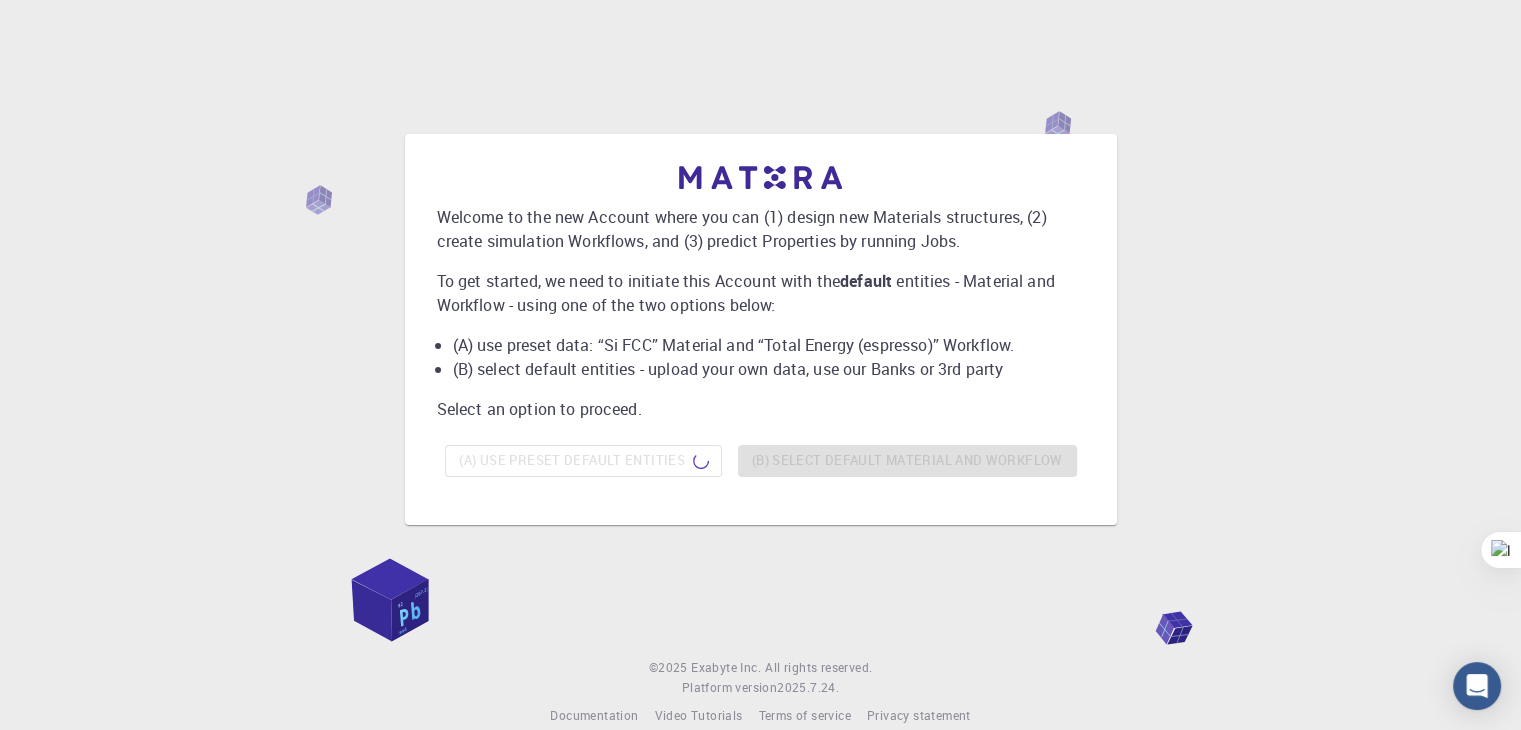 click on "(A) Use preset default entities (B) Select default material and workflow" at bounding box center [761, 461] 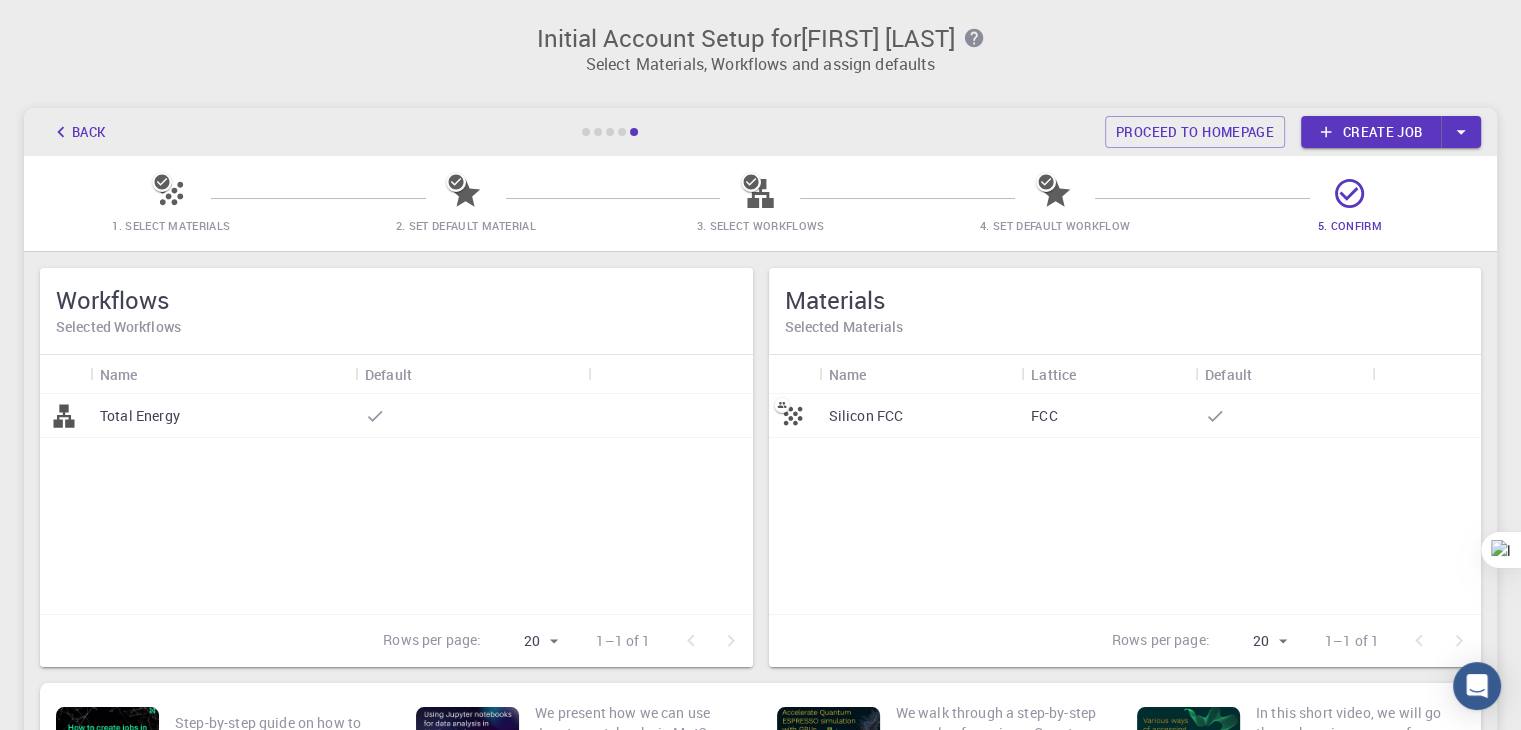 scroll, scrollTop: 225, scrollLeft: 0, axis: vertical 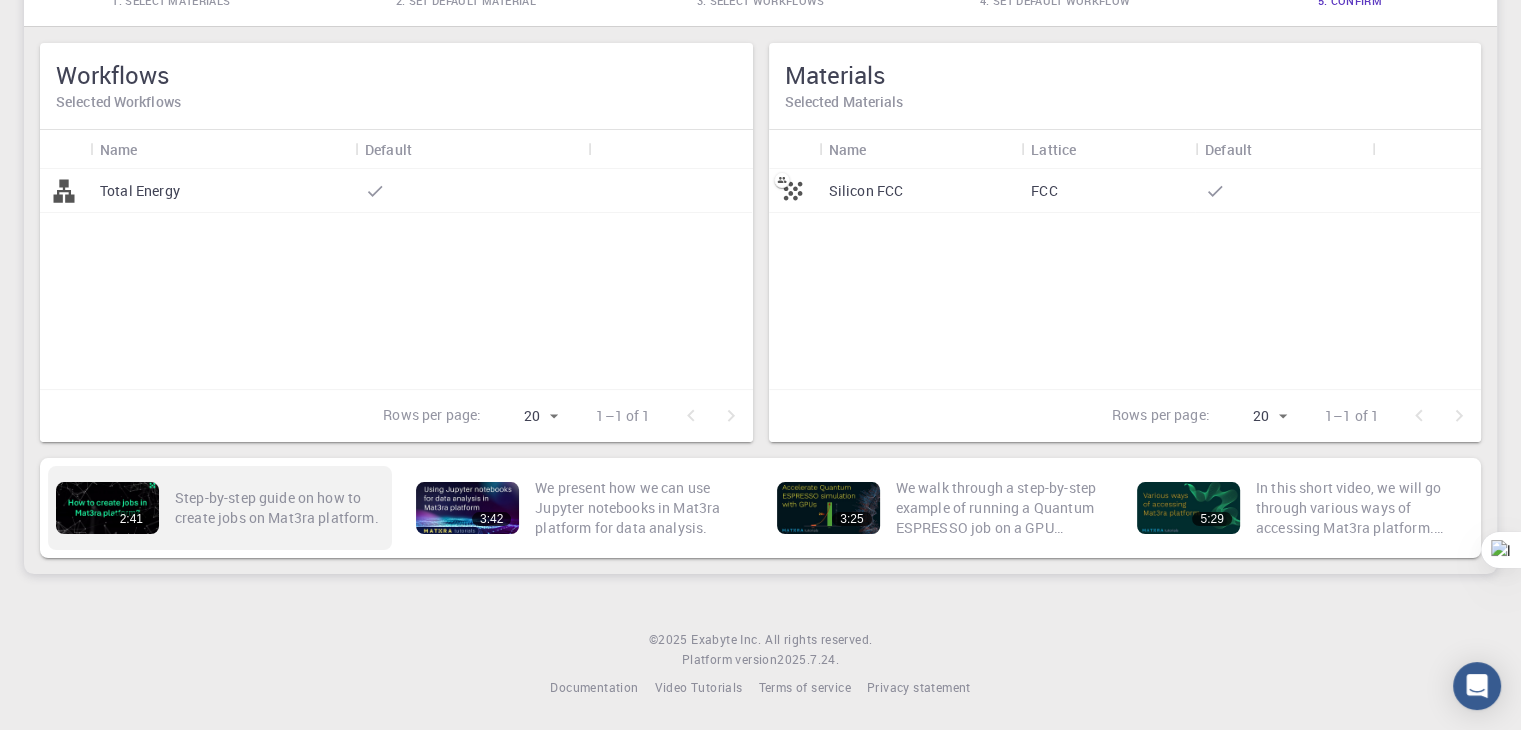 click on "2:41" at bounding box center [107, 508] 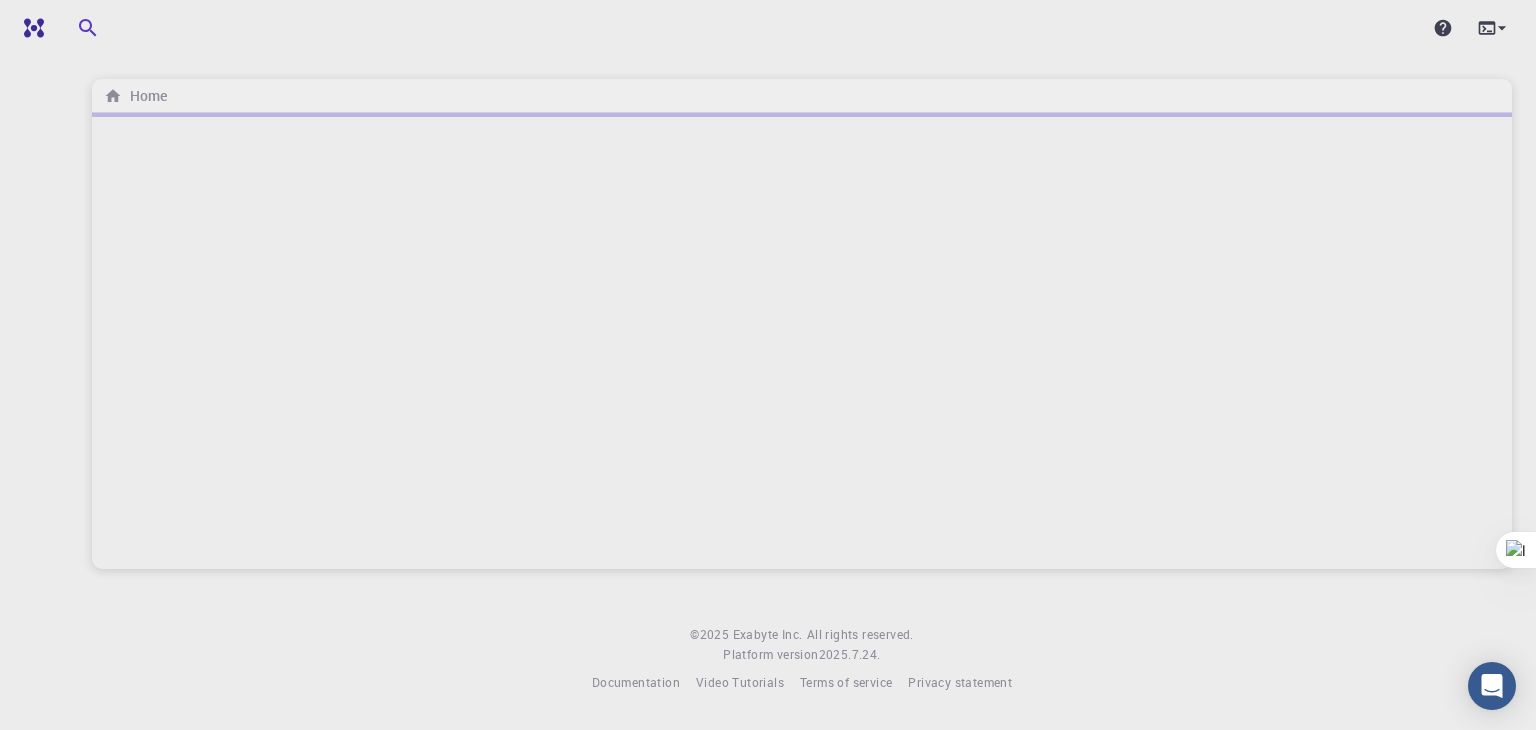 scroll, scrollTop: 0, scrollLeft: 0, axis: both 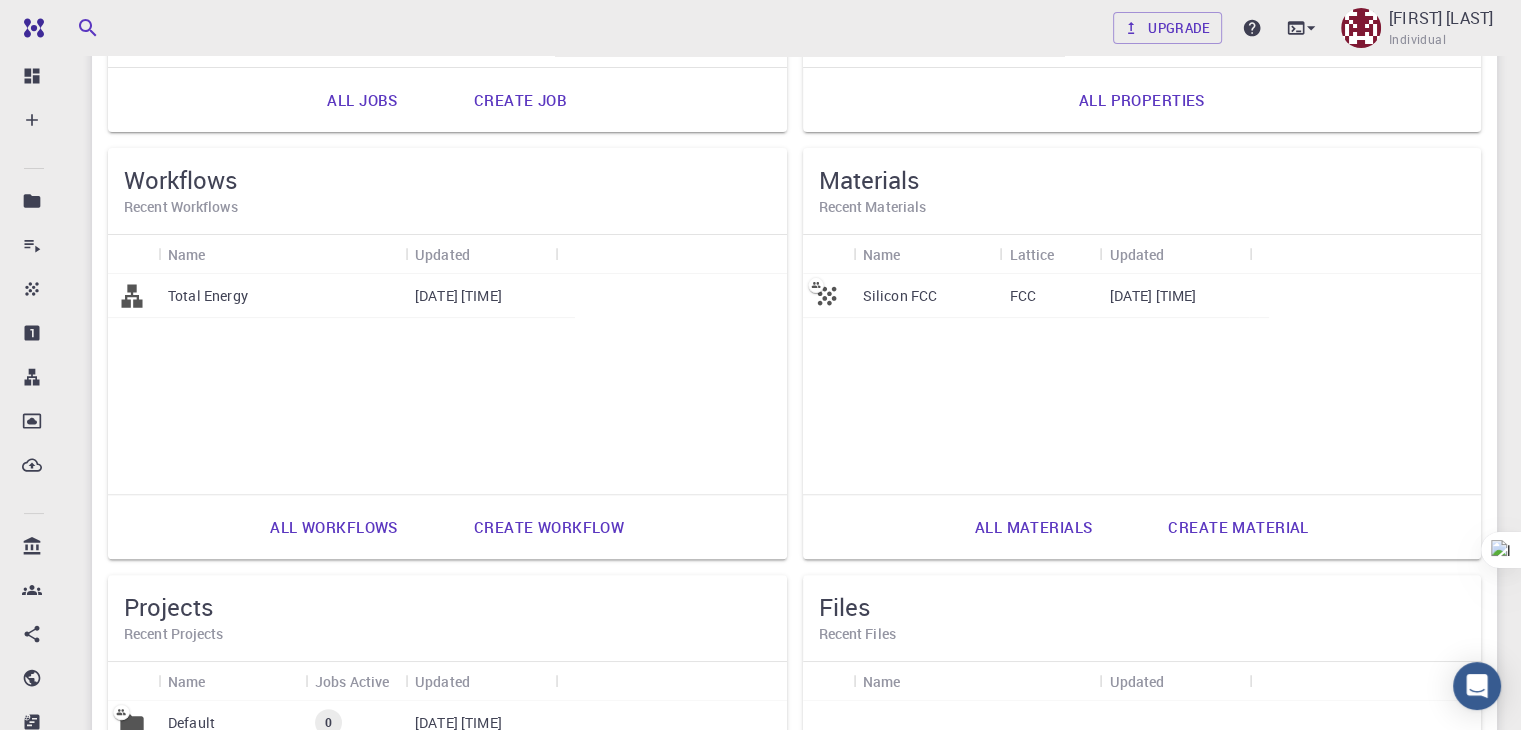 click on "FCC" at bounding box center [1049, 296] 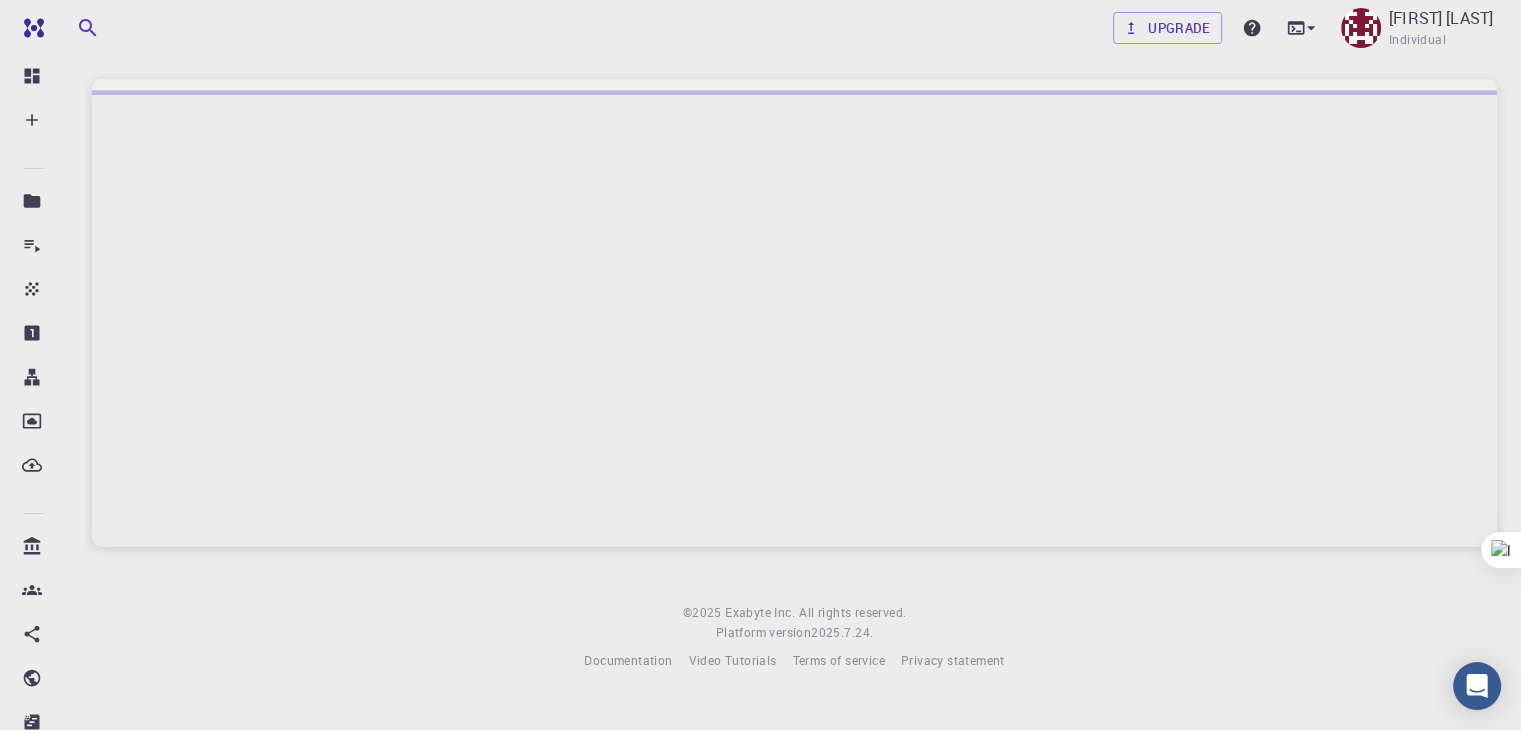 scroll, scrollTop: 0, scrollLeft: 0, axis: both 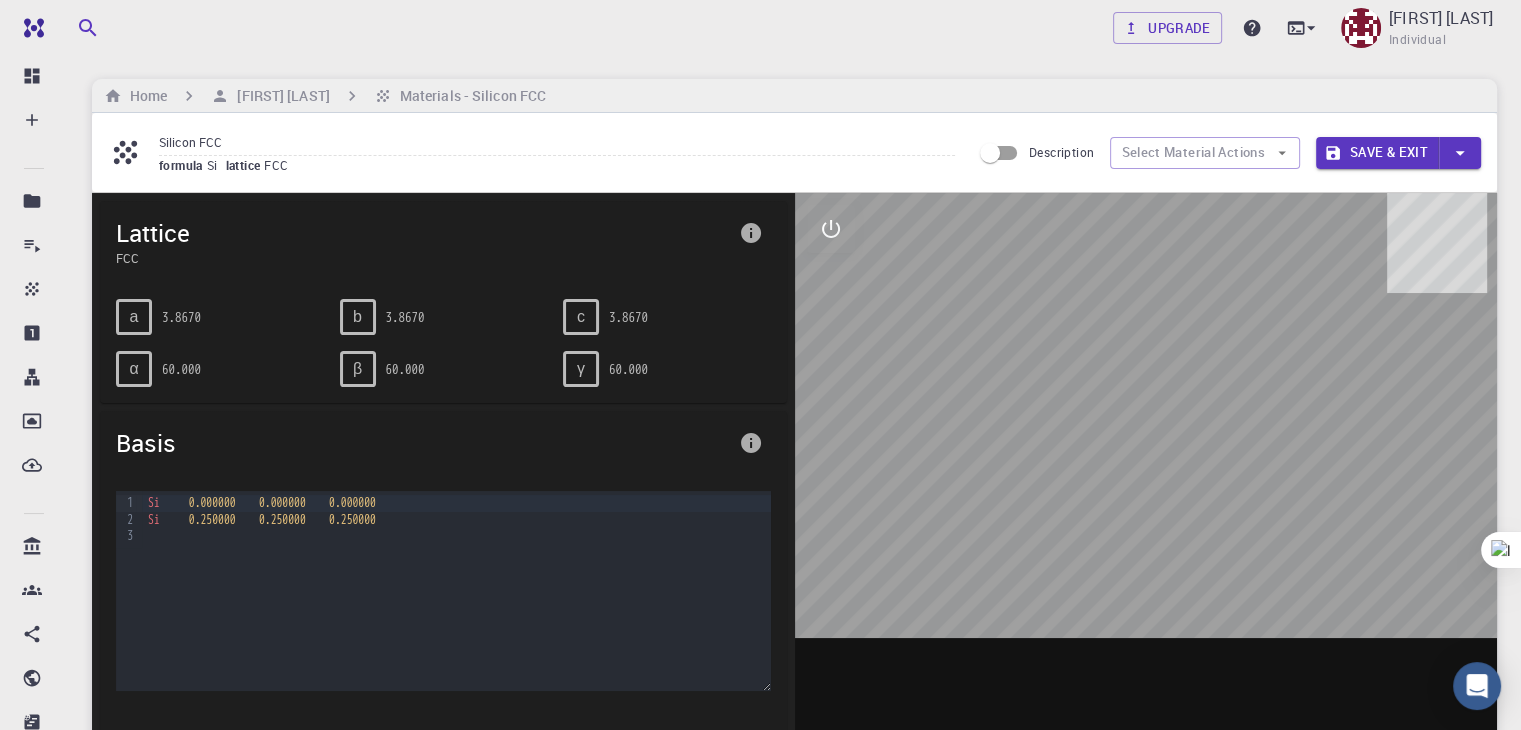 click on "Si       0.000000      0.000000      0.000000" at bounding box center [456, 503] 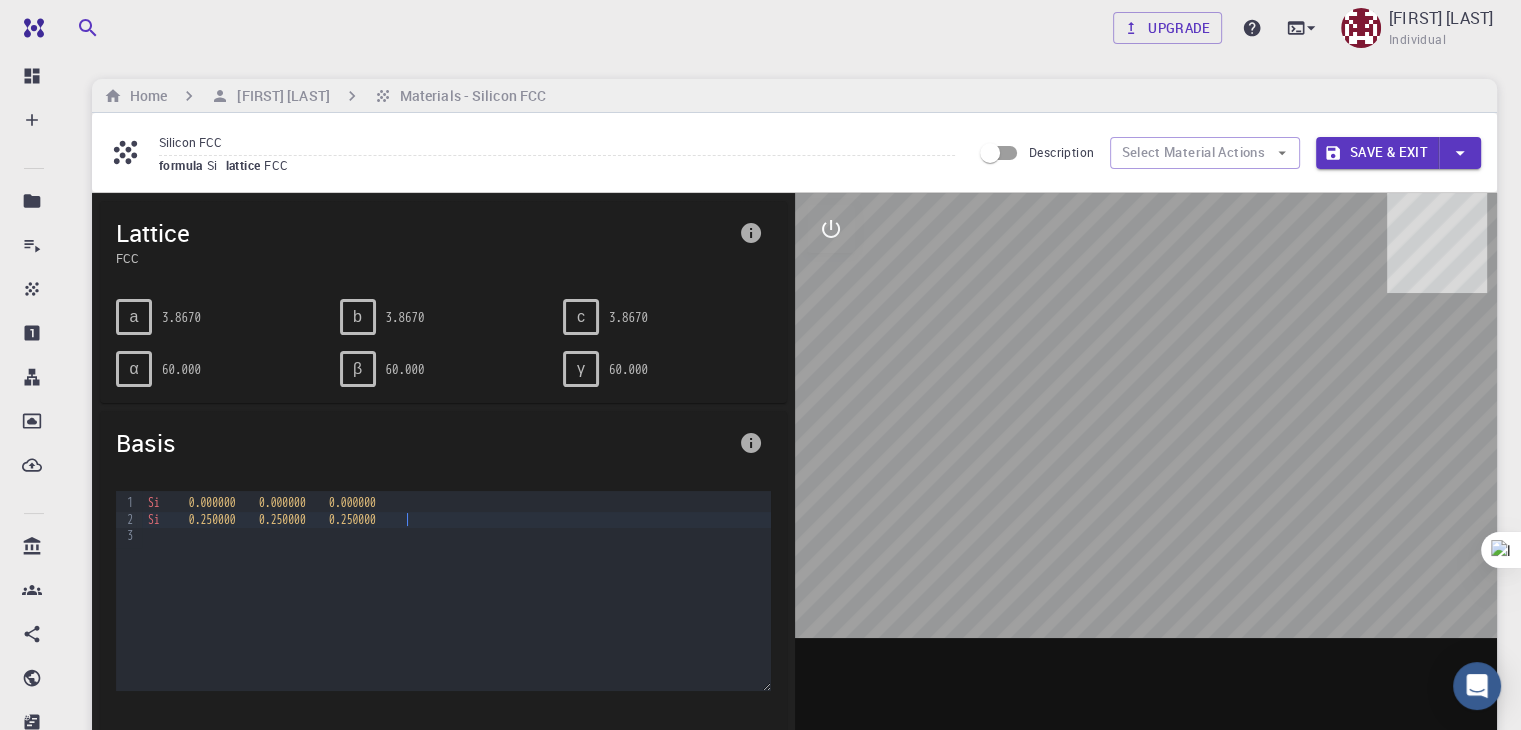 click on "Si       0.250000      0.250000      0.250000" at bounding box center (456, 520) 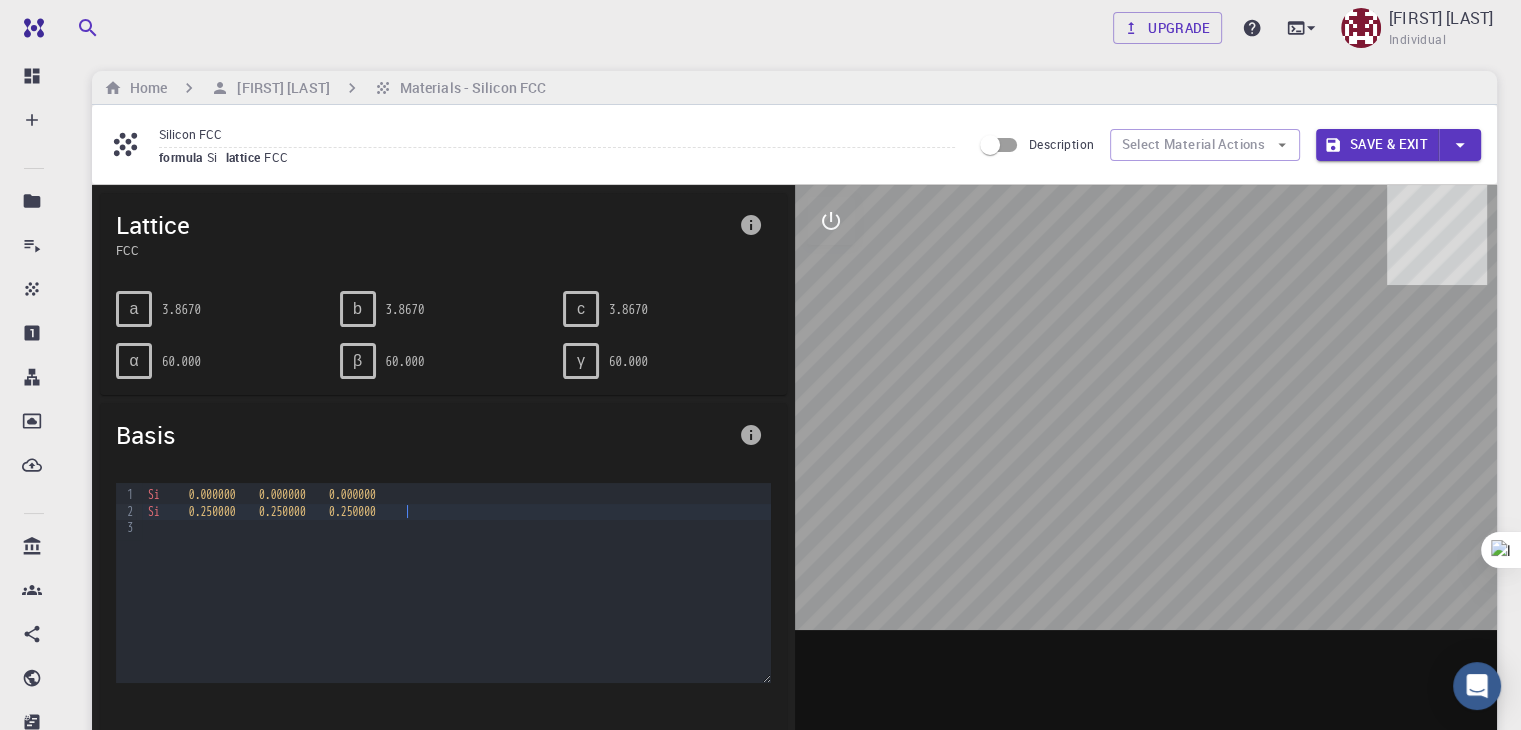 scroll, scrollTop: 0, scrollLeft: 0, axis: both 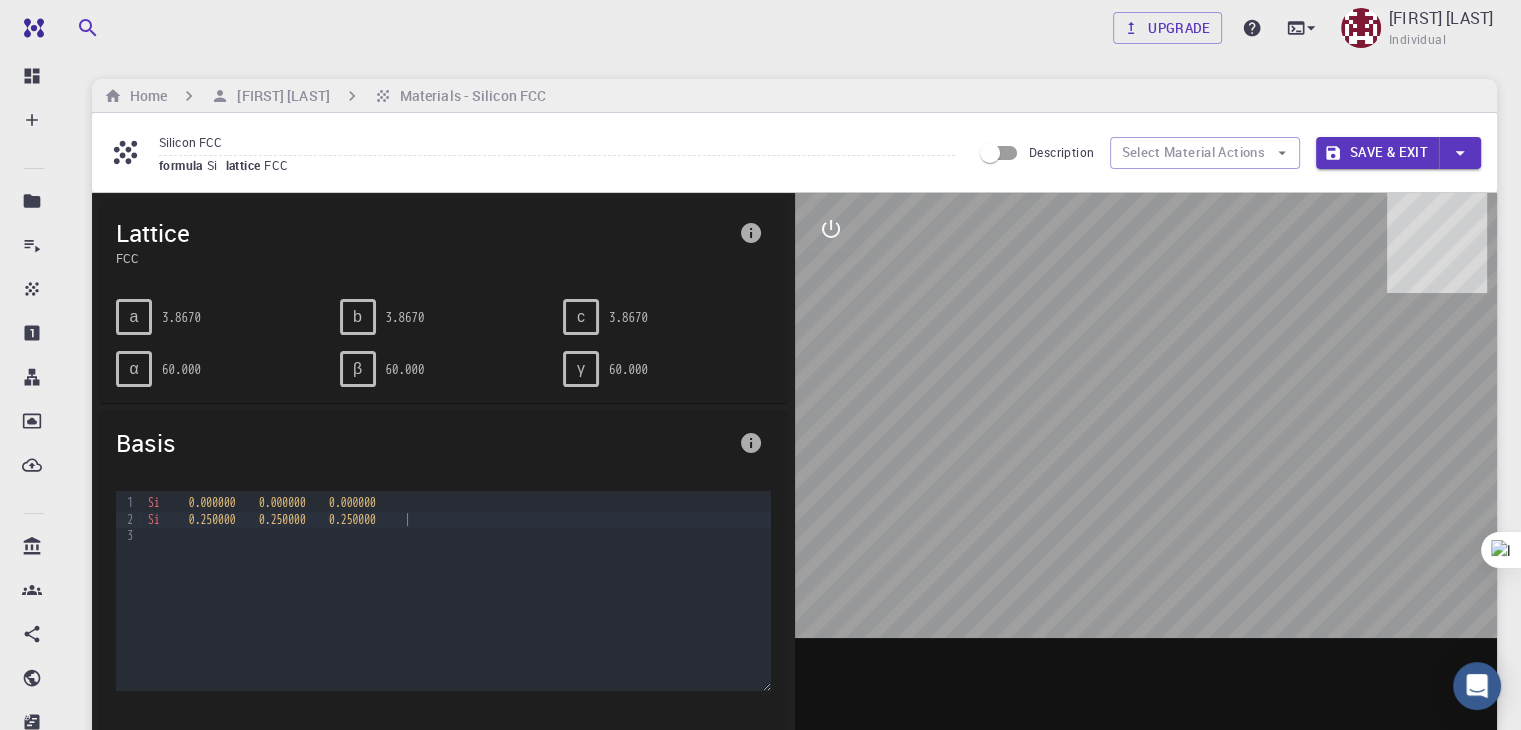 click on "α 60.000" at bounding box center (212, 361) 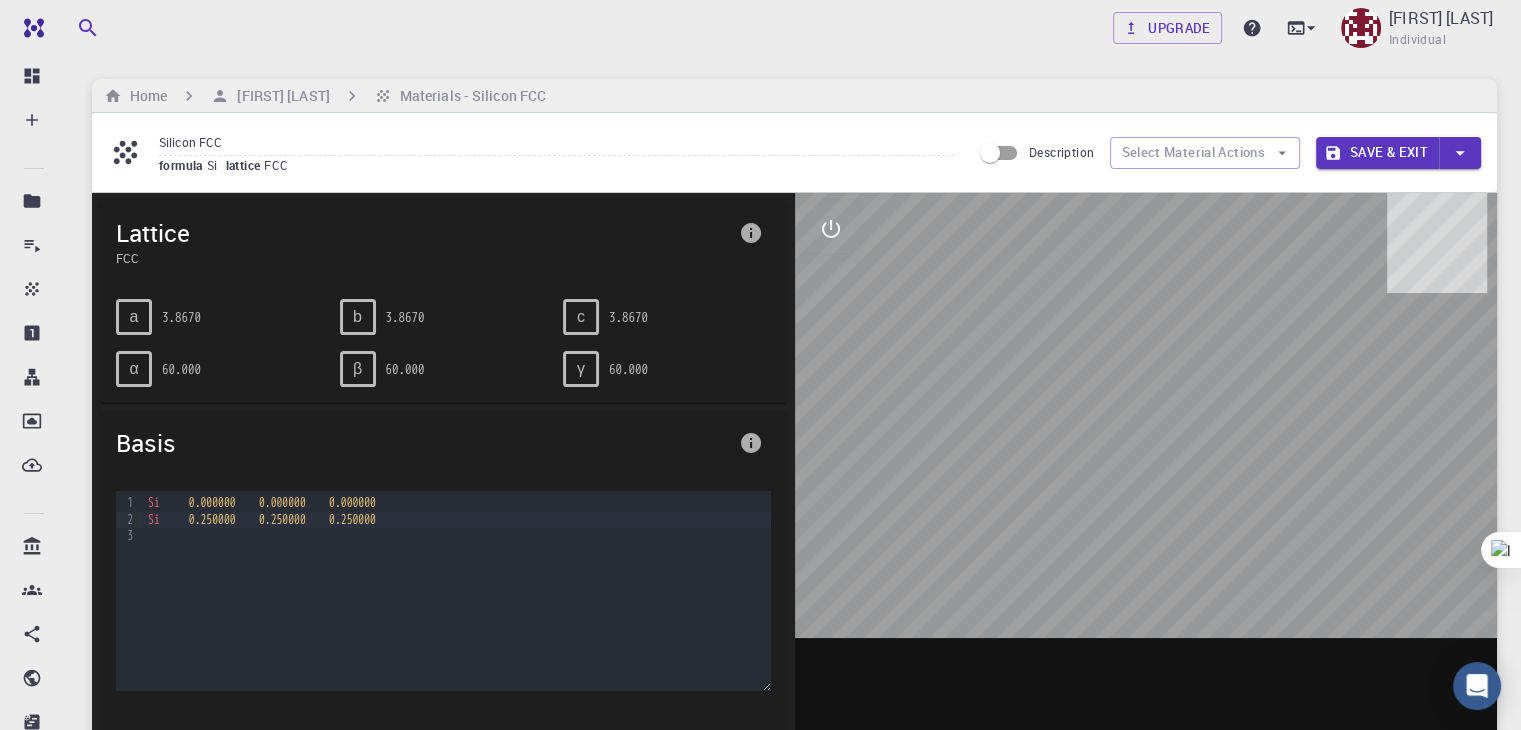 click on "α 60.000" at bounding box center [212, 361] 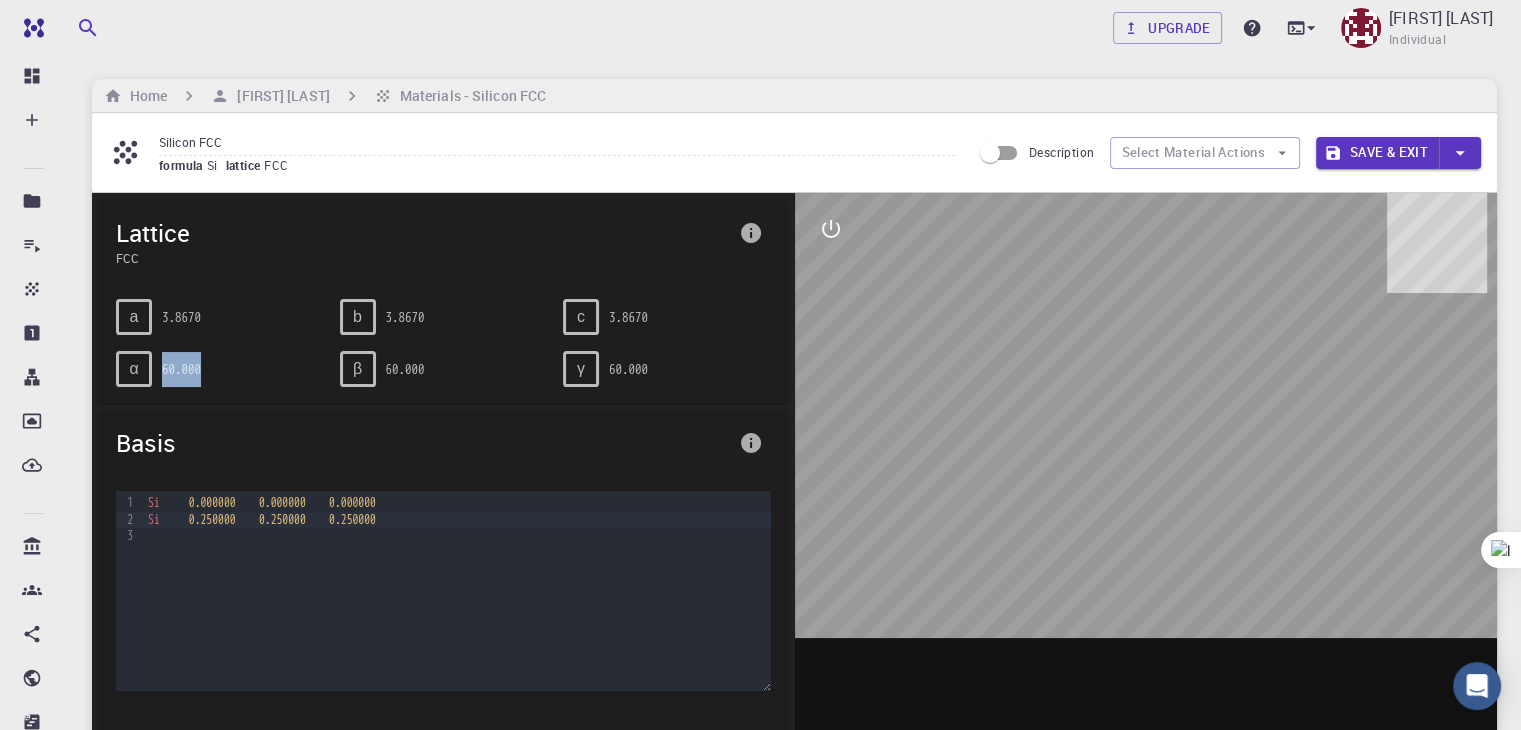 click on "α 60.000" at bounding box center (212, 361) 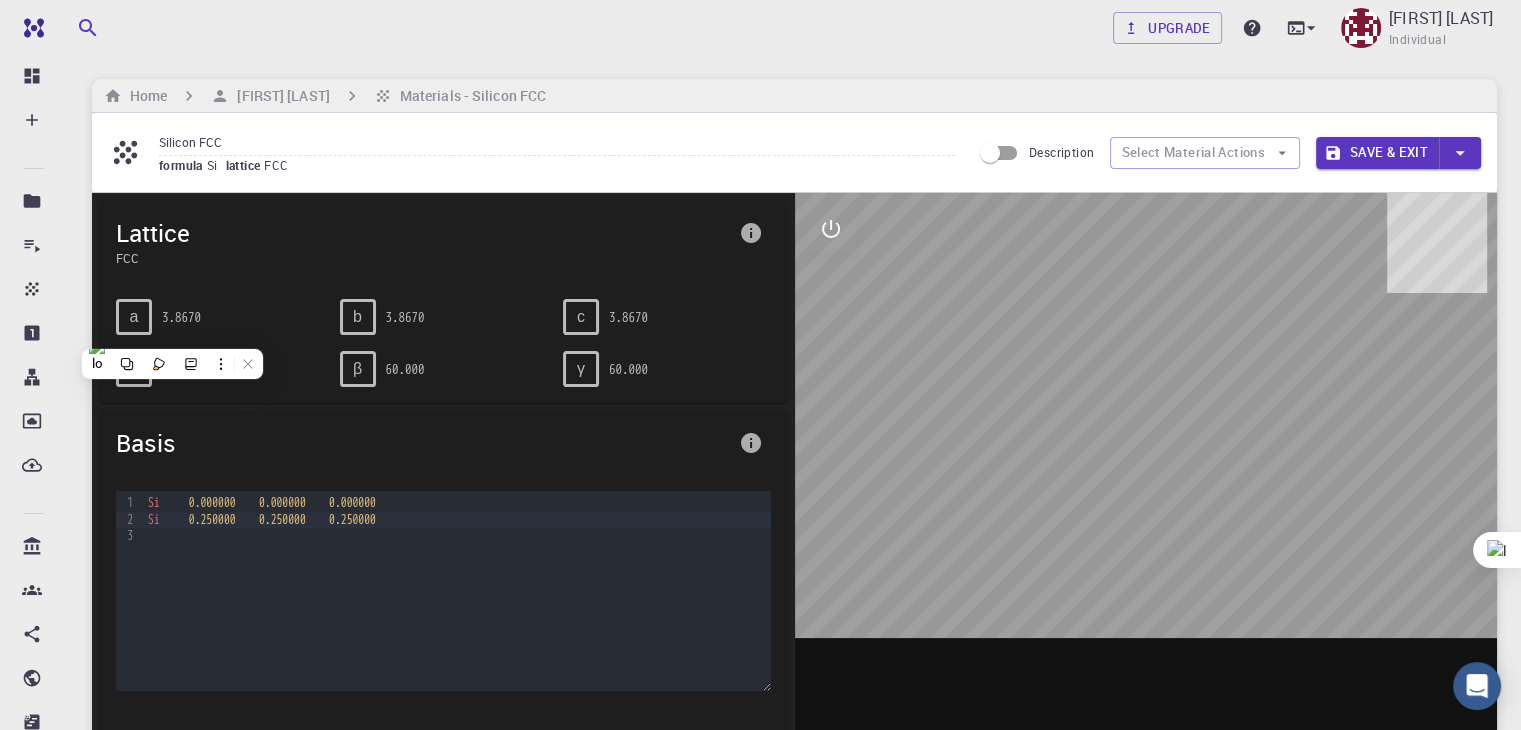 click on "a" at bounding box center (134, 317) 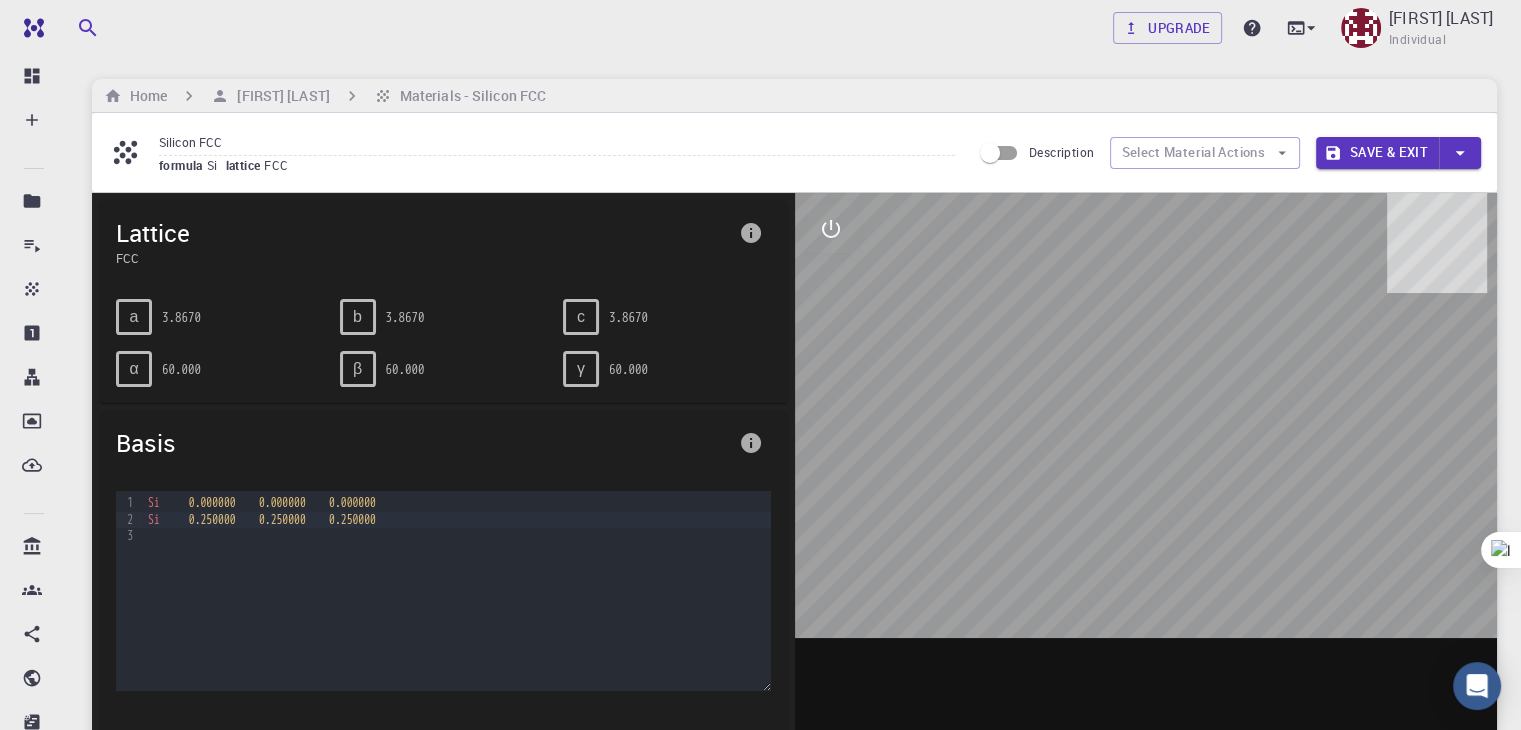 click on "Si       0.000000      0.000000      0.000000" at bounding box center [456, 503] 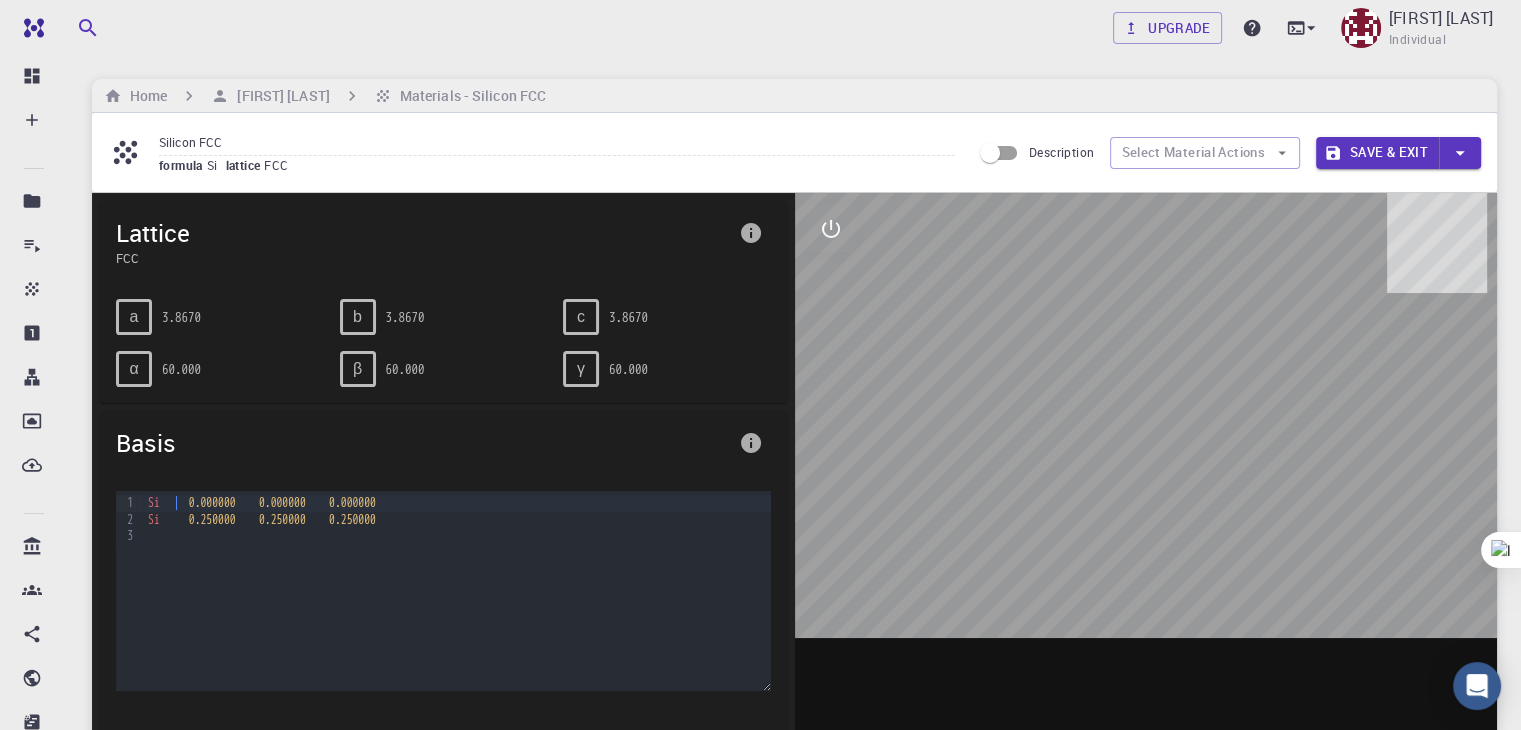 click at bounding box center [456, 536] 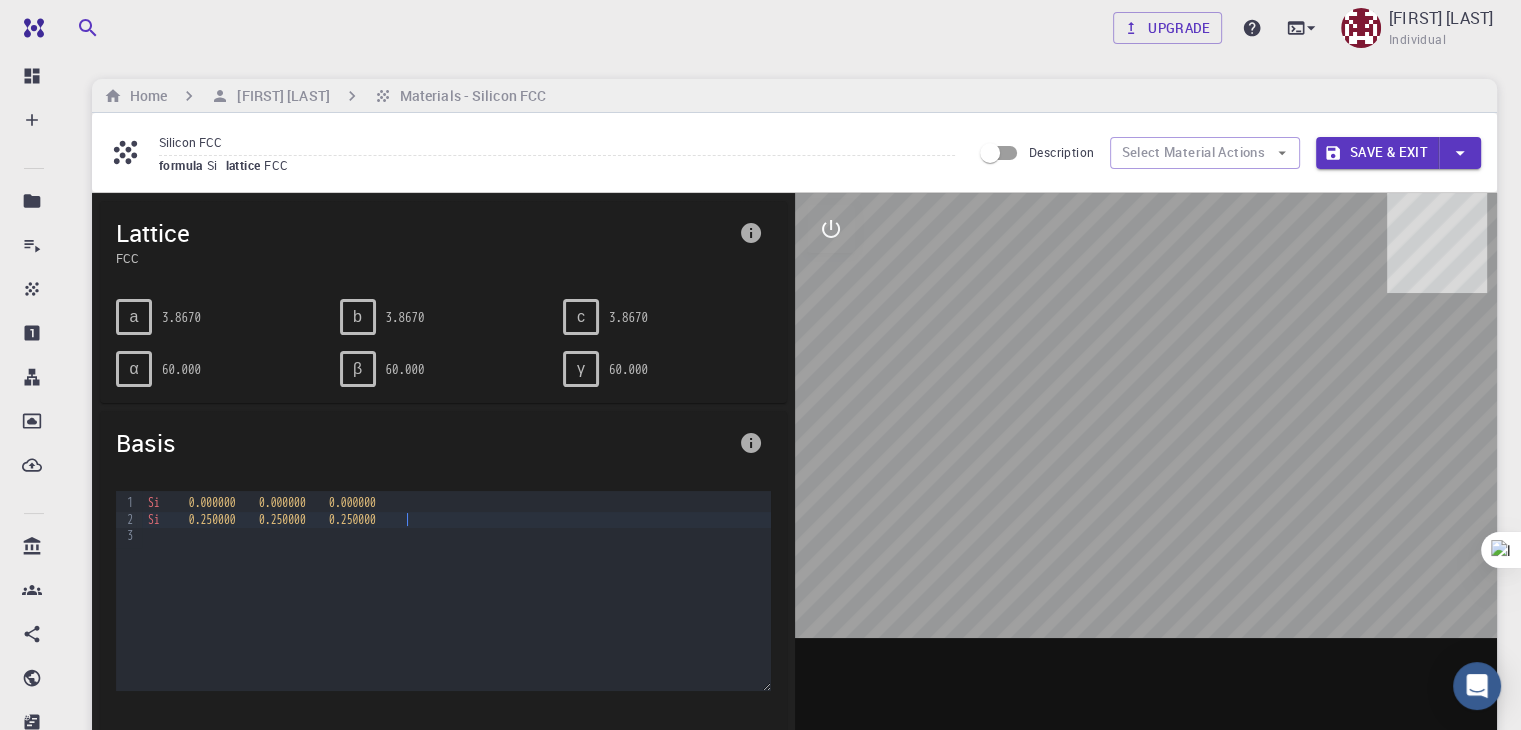 click on "Si       0.250000      0.250000      0.250000" at bounding box center [456, 520] 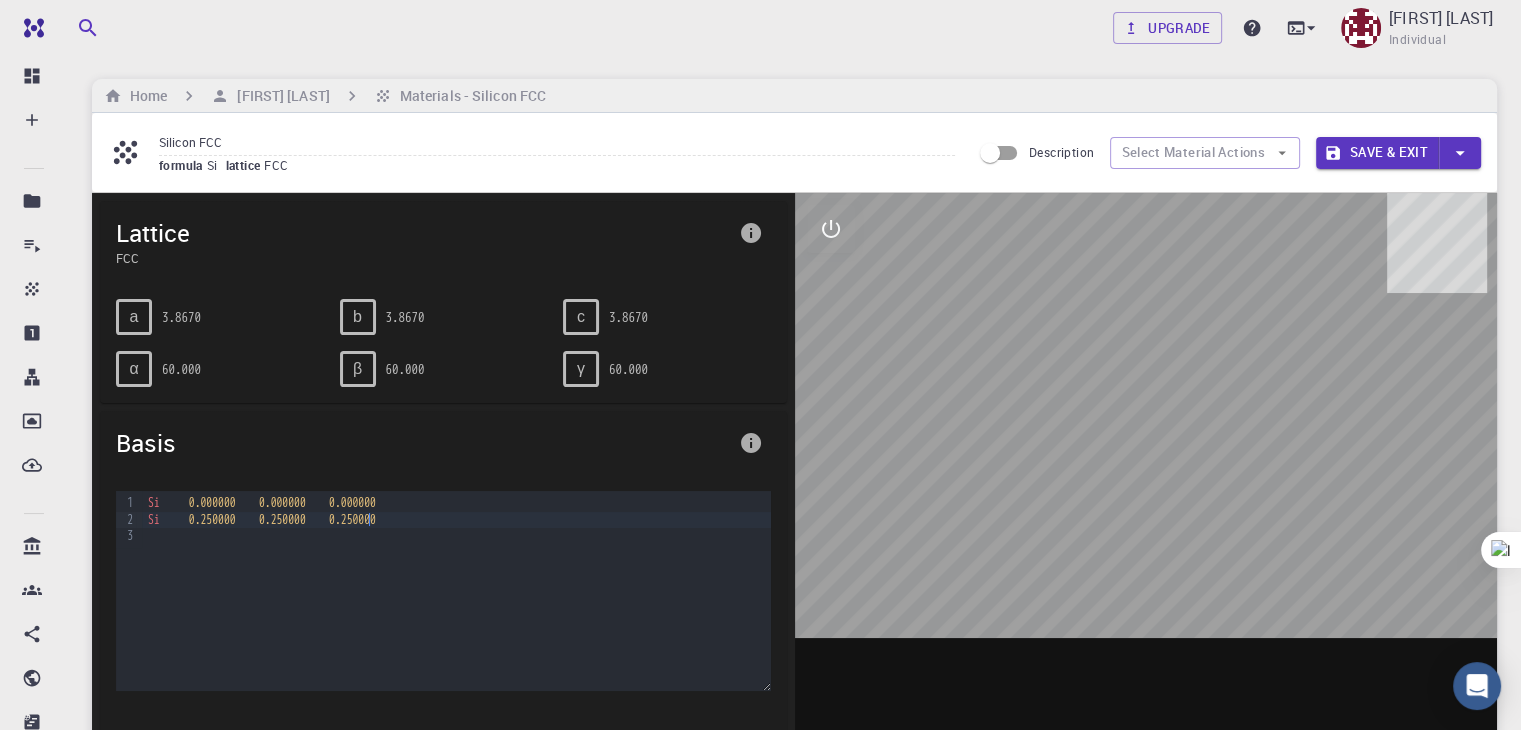 click at bounding box center (456, 536) 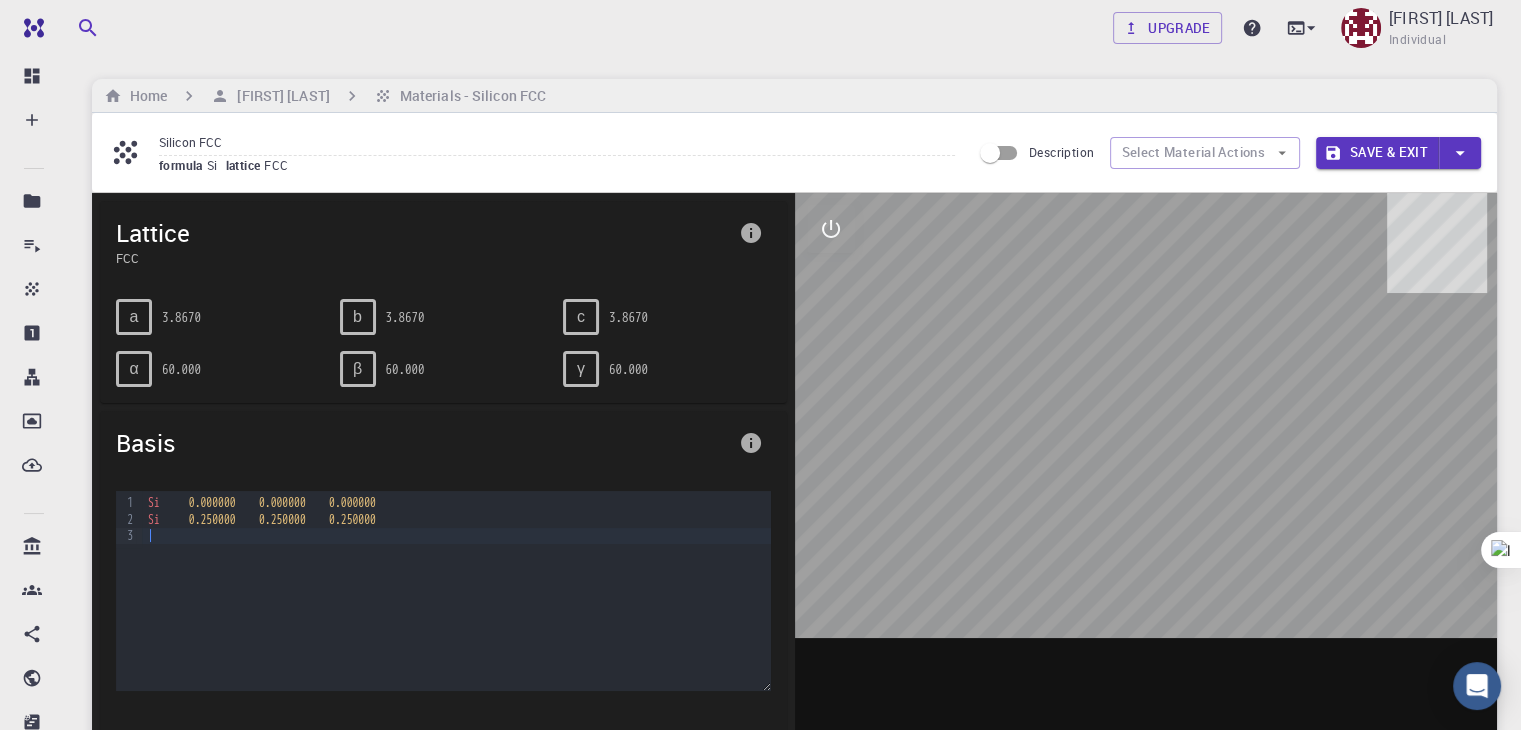 click on "Si       0.000000      0.000000      0.000000   Si       0.250000      0.250000      0.250000" at bounding box center [456, 591] 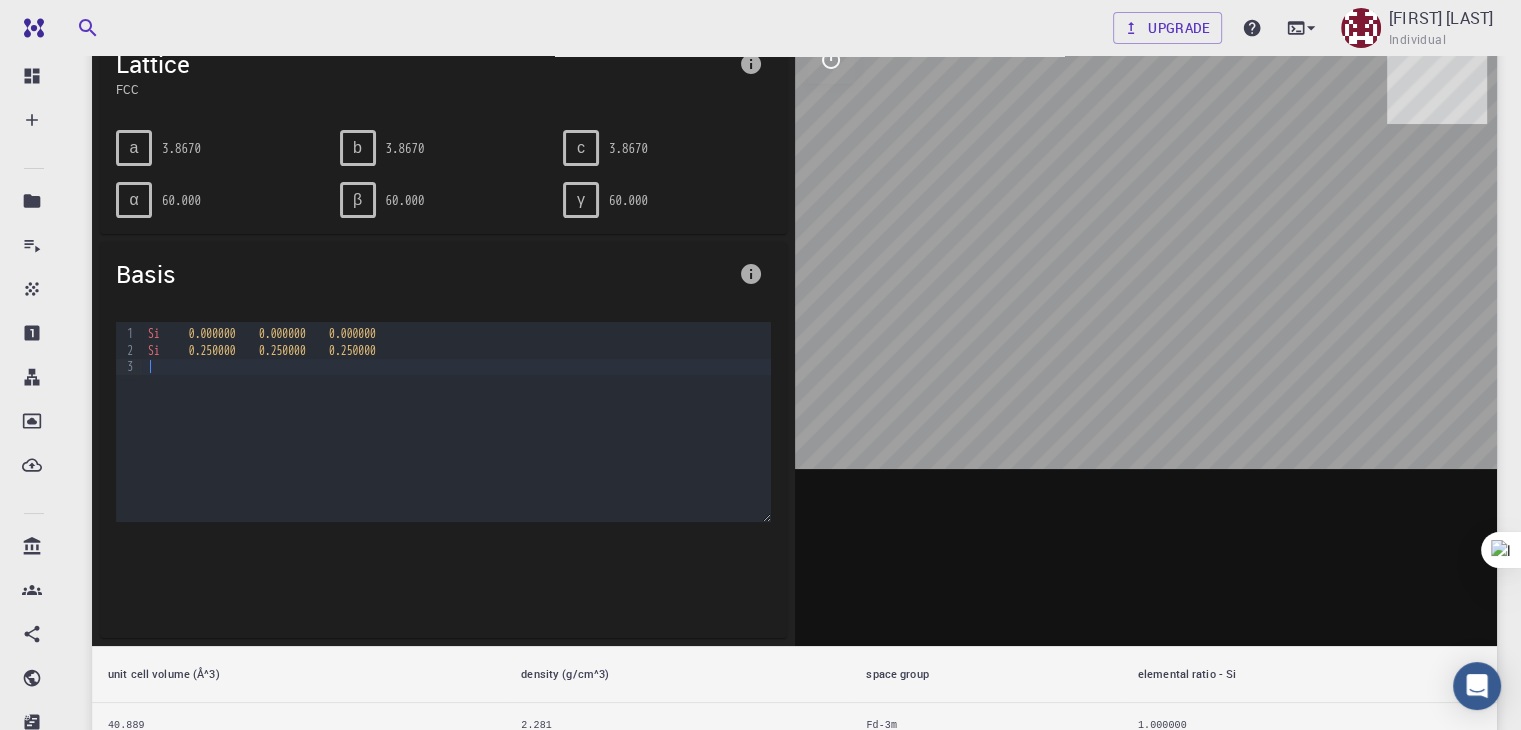 scroll, scrollTop: 0, scrollLeft: 0, axis: both 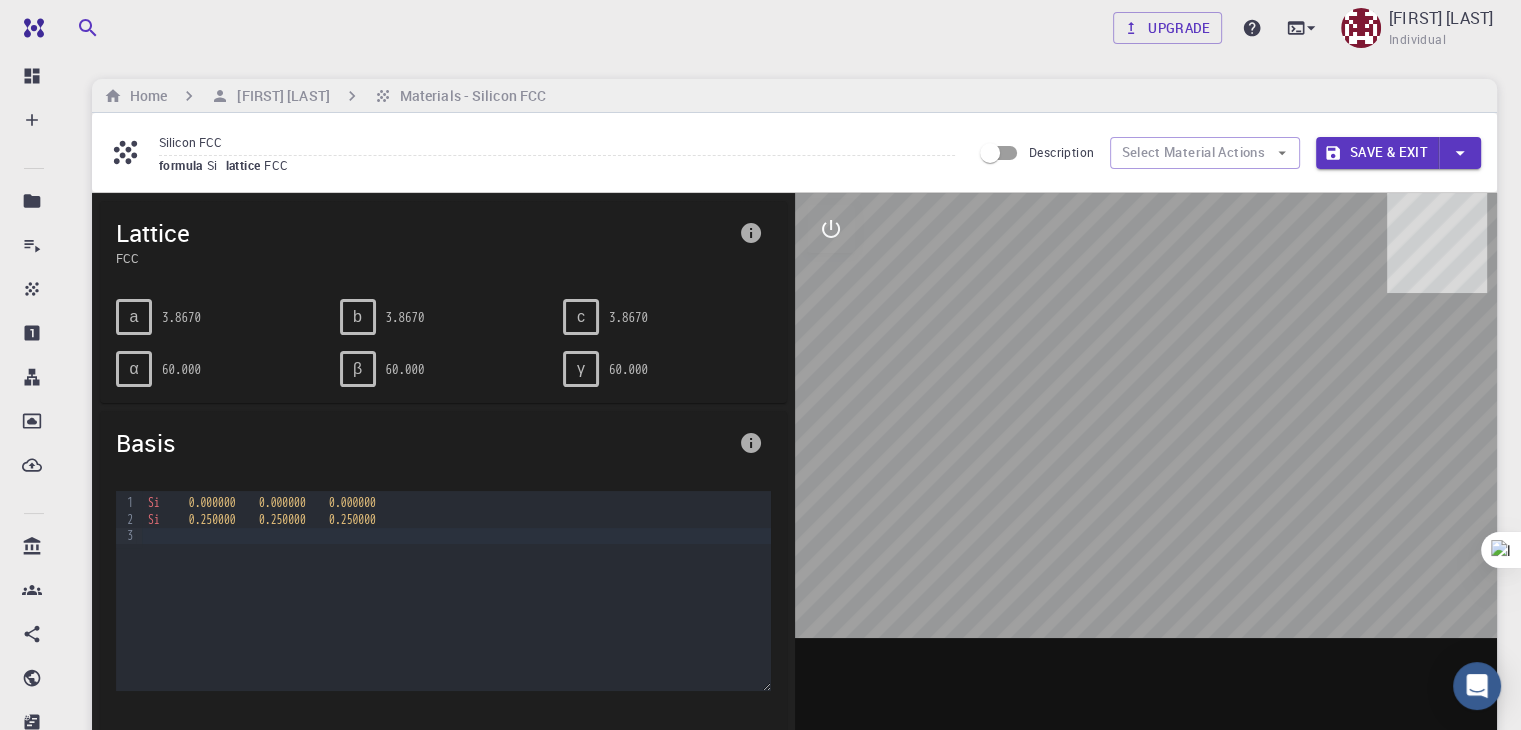 click at bounding box center (1146, 504) 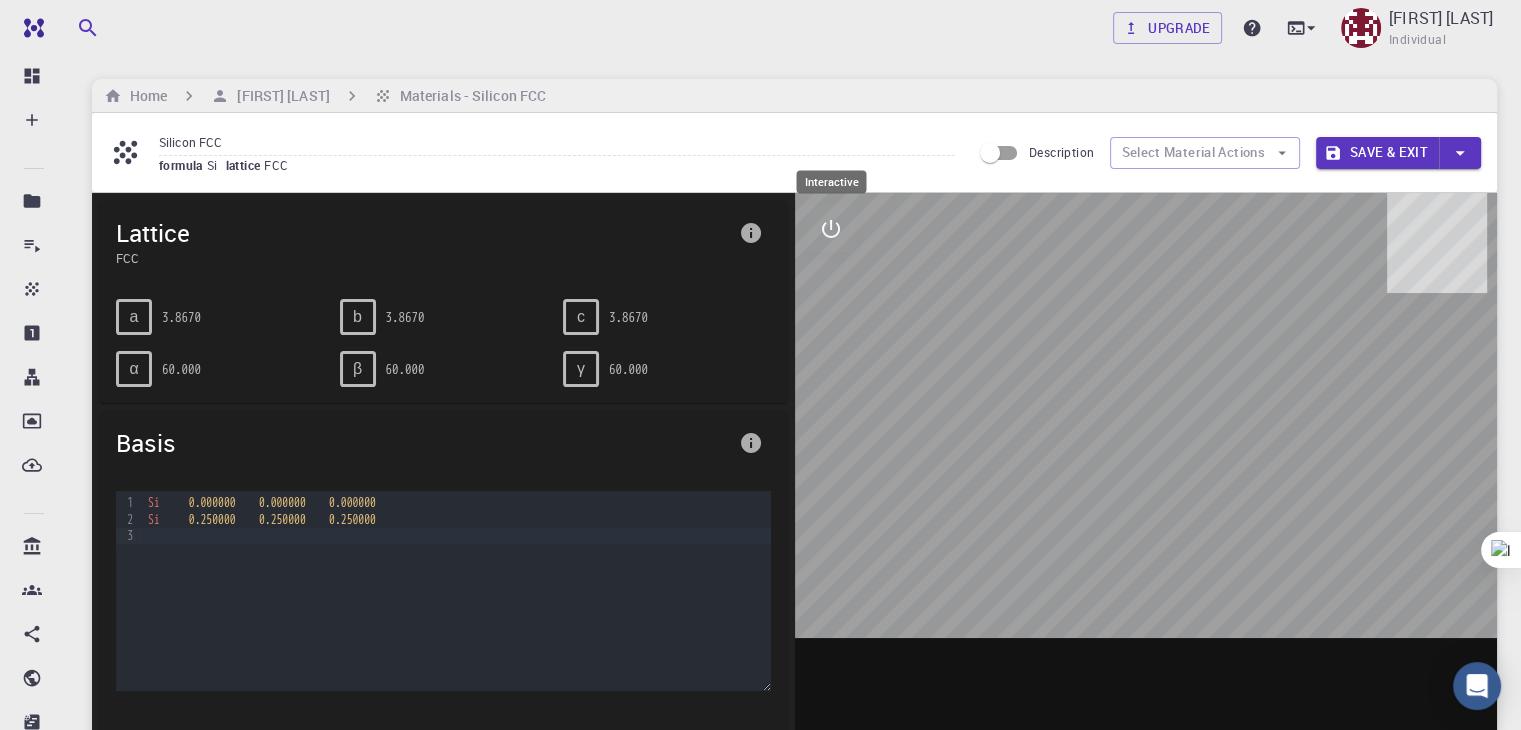 click 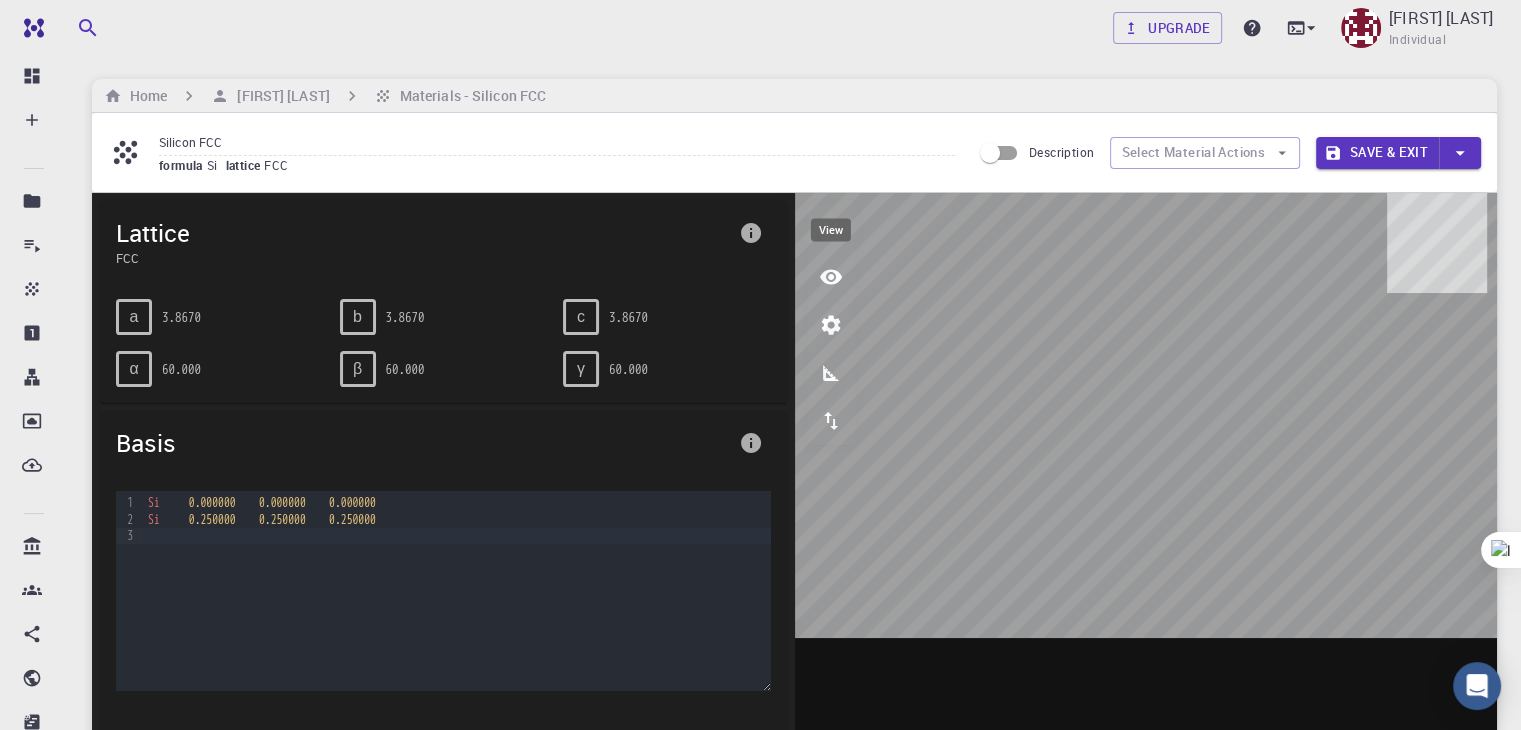 click at bounding box center (831, 277) 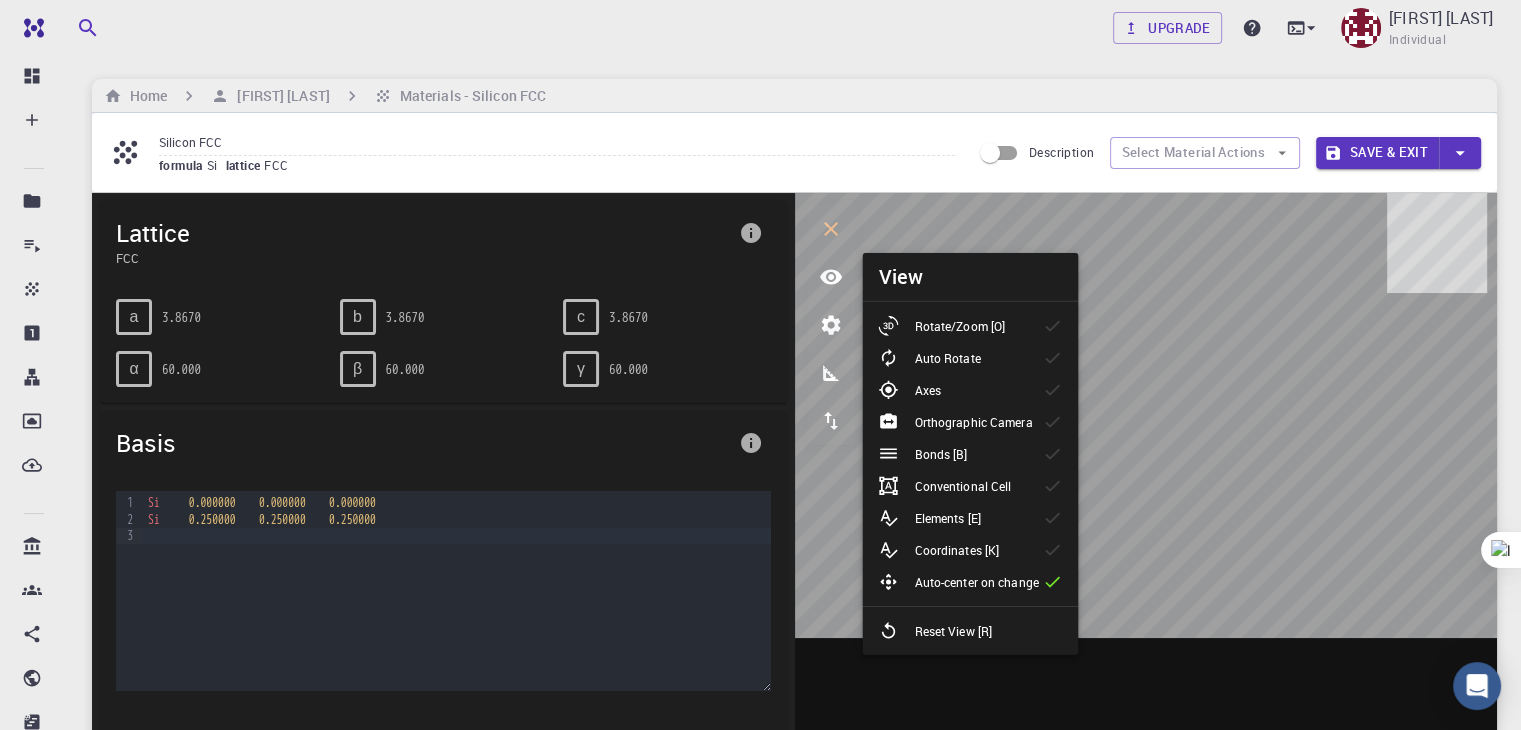 click on "Rotate/Zoom [O]" at bounding box center (959, 326) 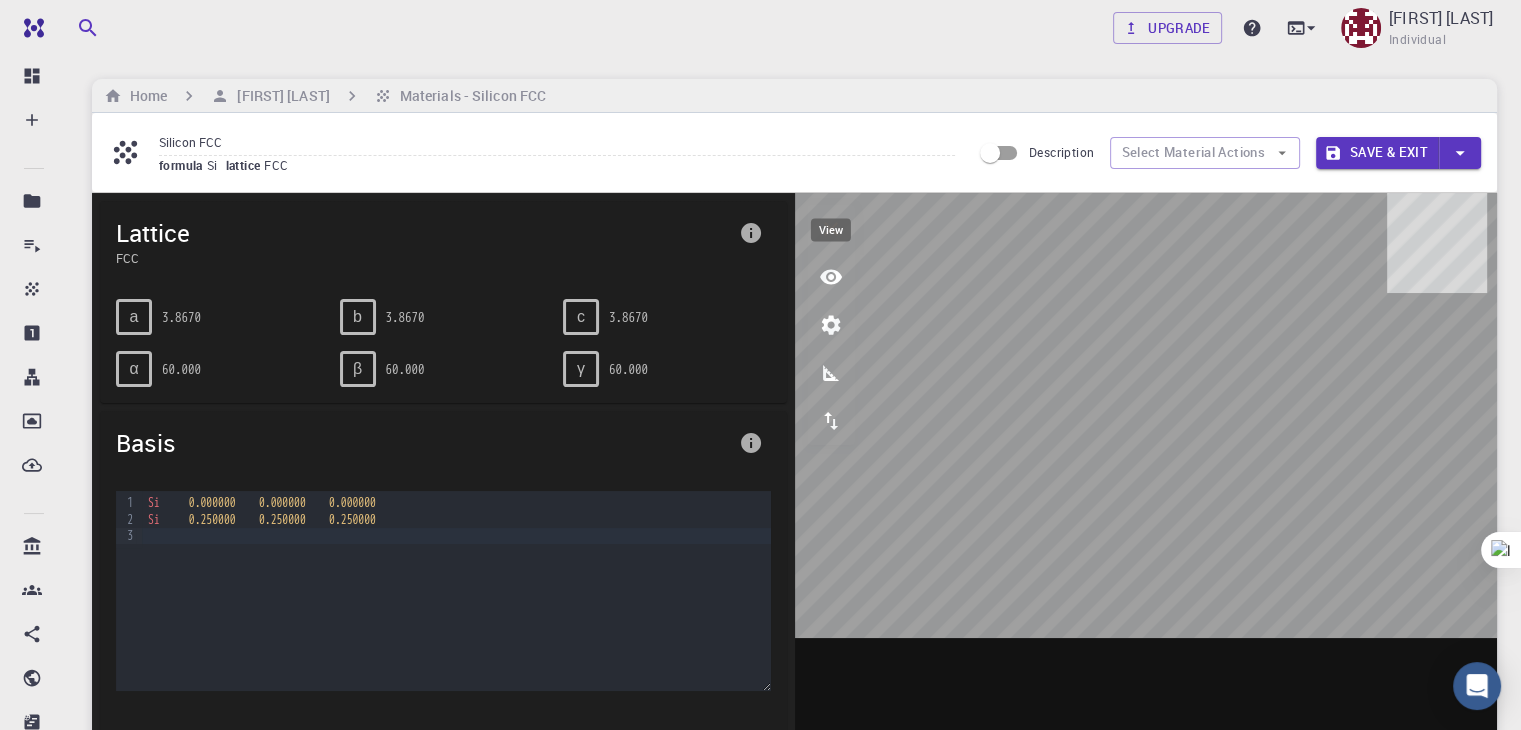 click at bounding box center (831, 277) 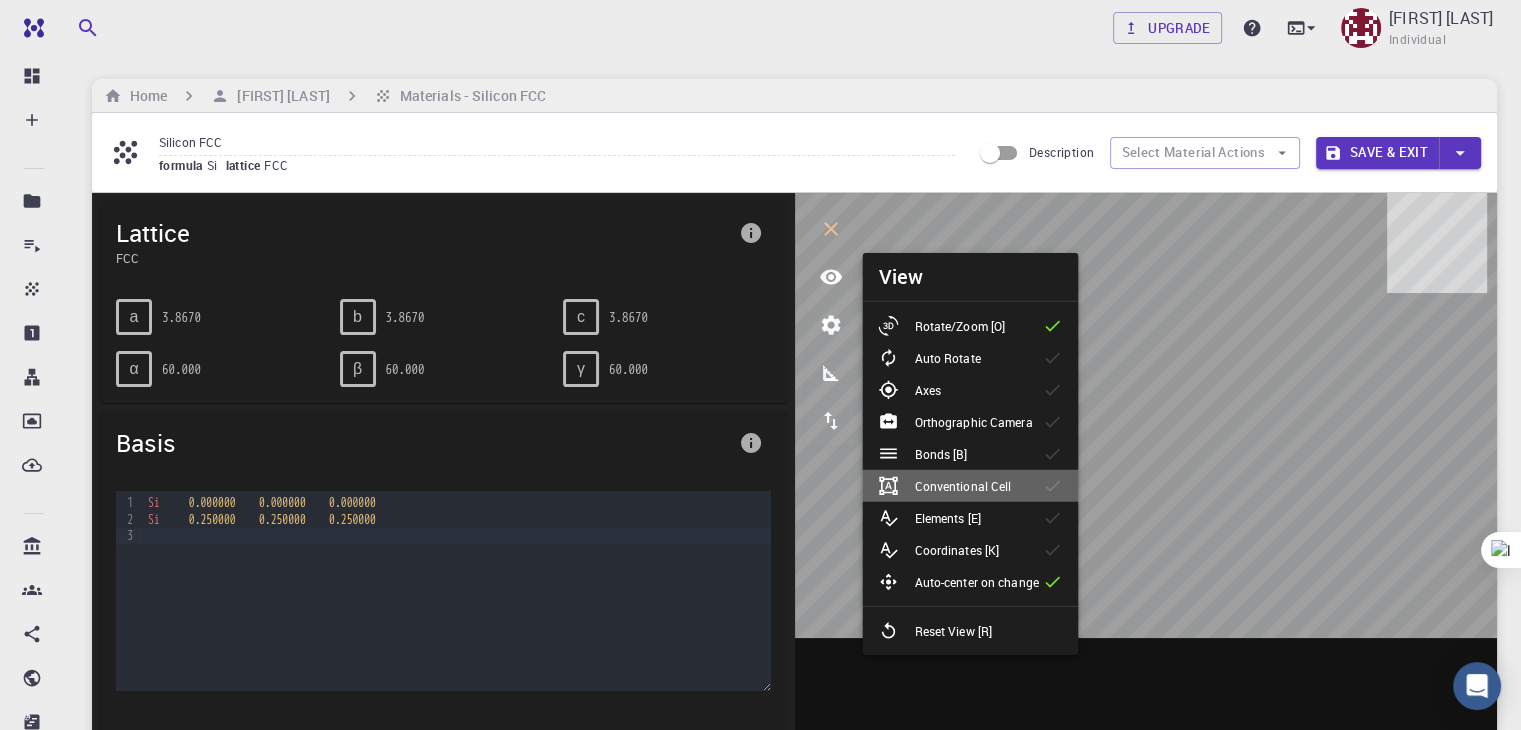 click on "Conventional Cell" at bounding box center [962, 486] 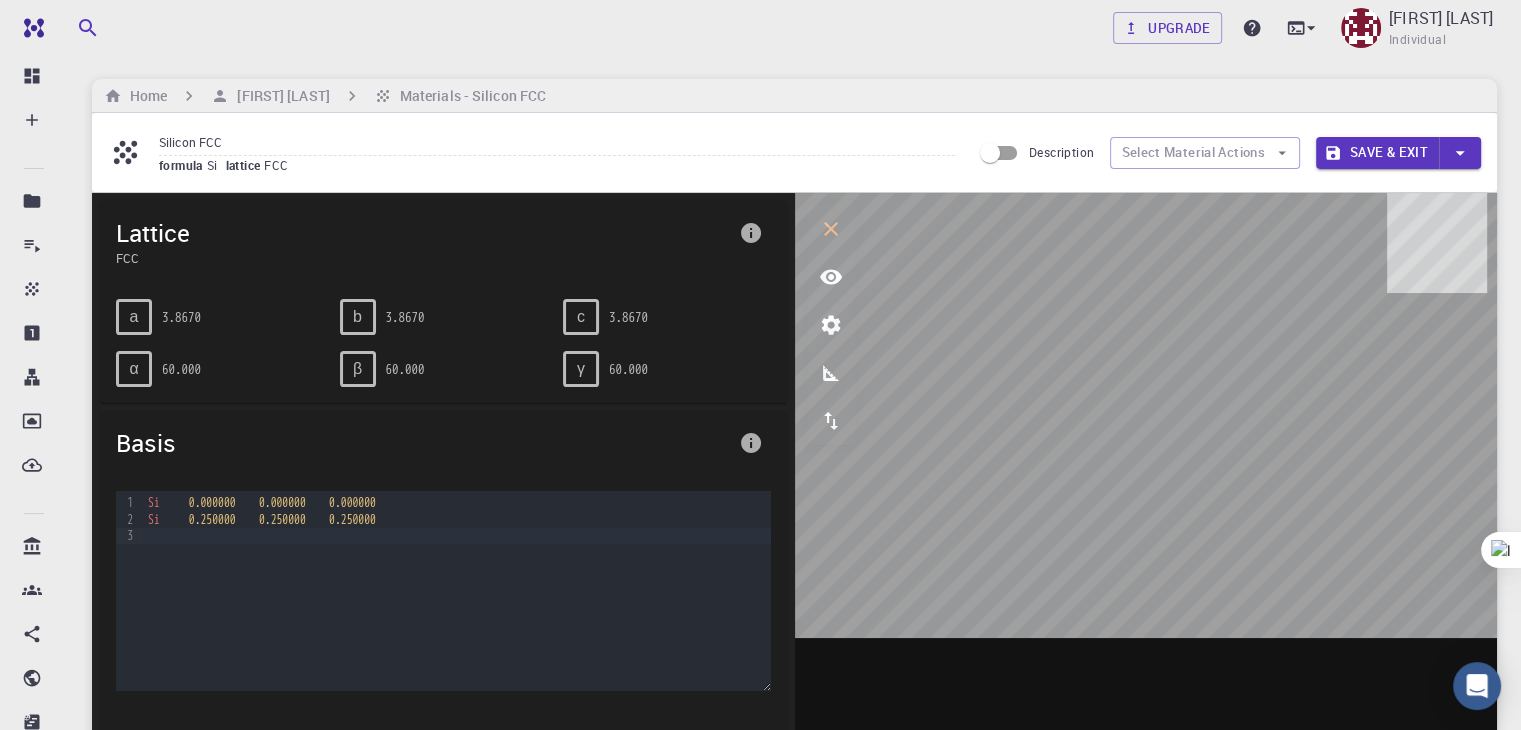 click on "Silicon FCC formula Si lattice FCC Description Select Material Actions Save & Exit" at bounding box center (794, 152) 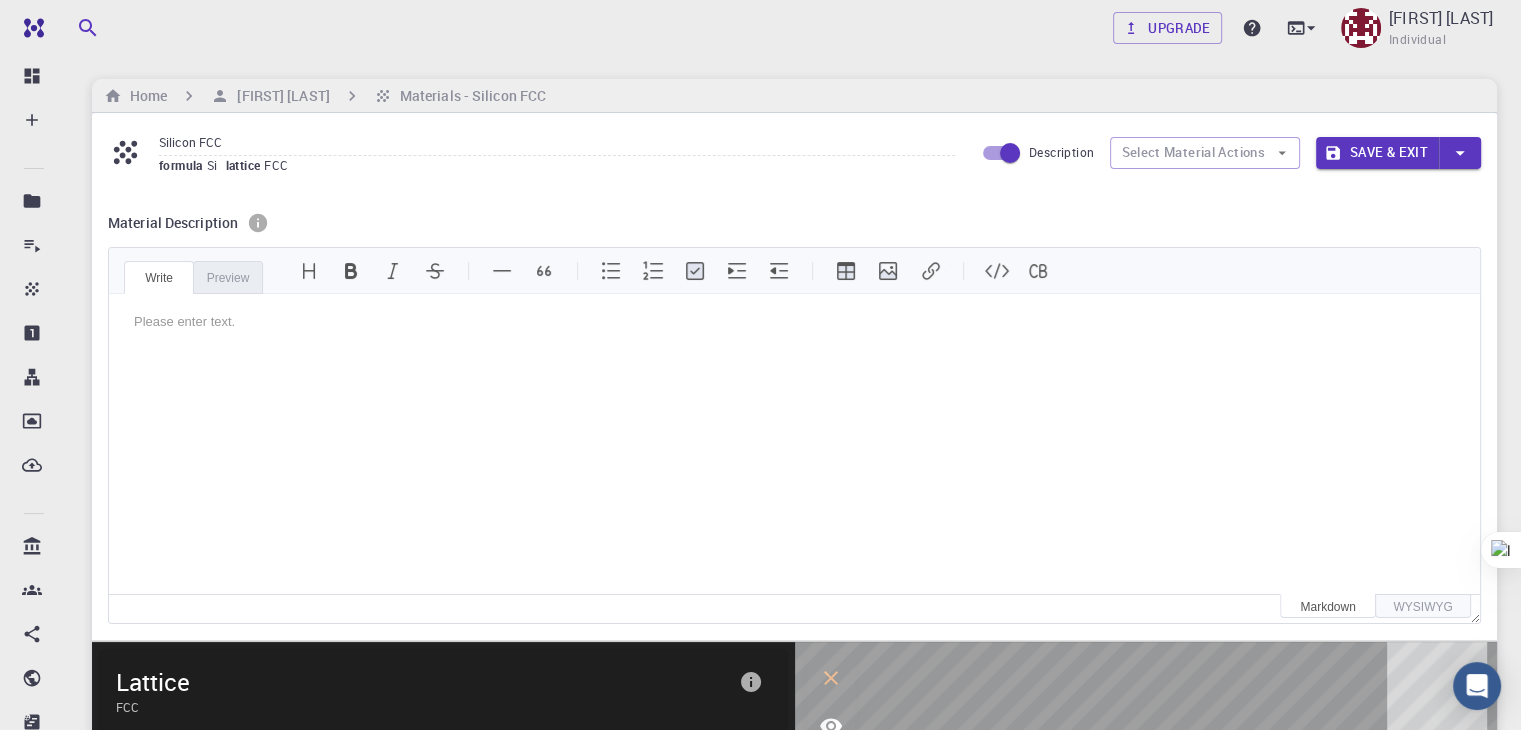 scroll, scrollTop: 0, scrollLeft: 0, axis: both 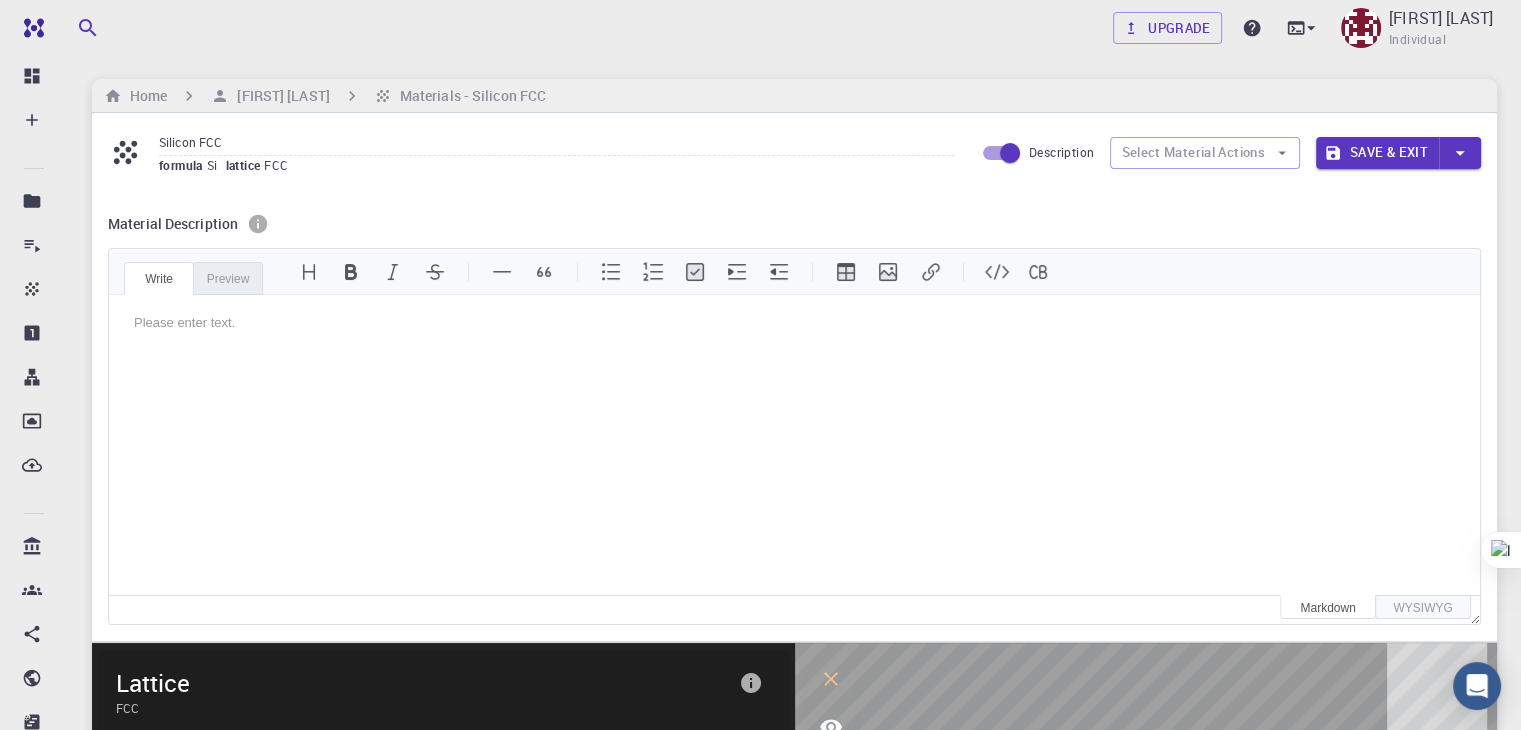 click on "Preview" at bounding box center [228, 278] 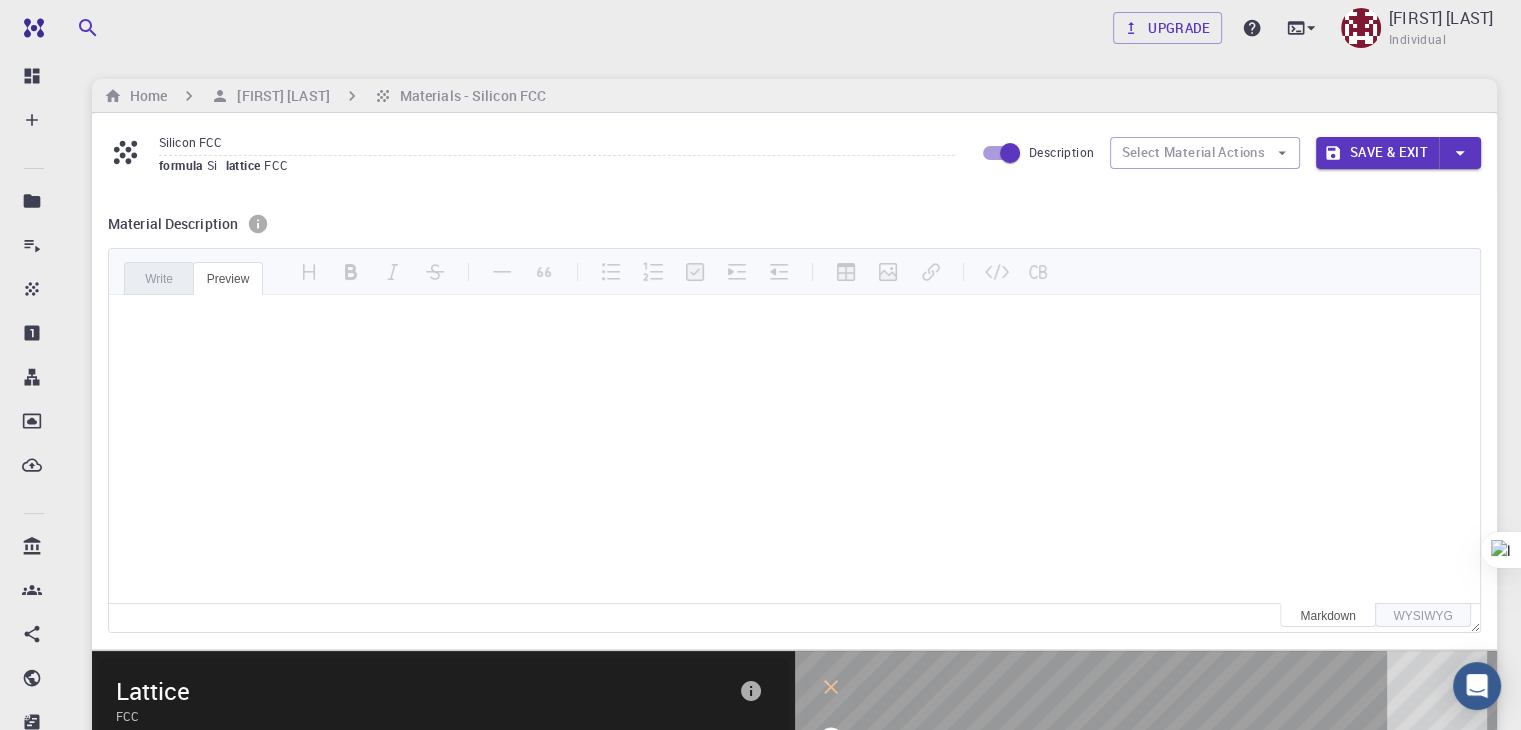 click on "Preview" at bounding box center (228, 278) 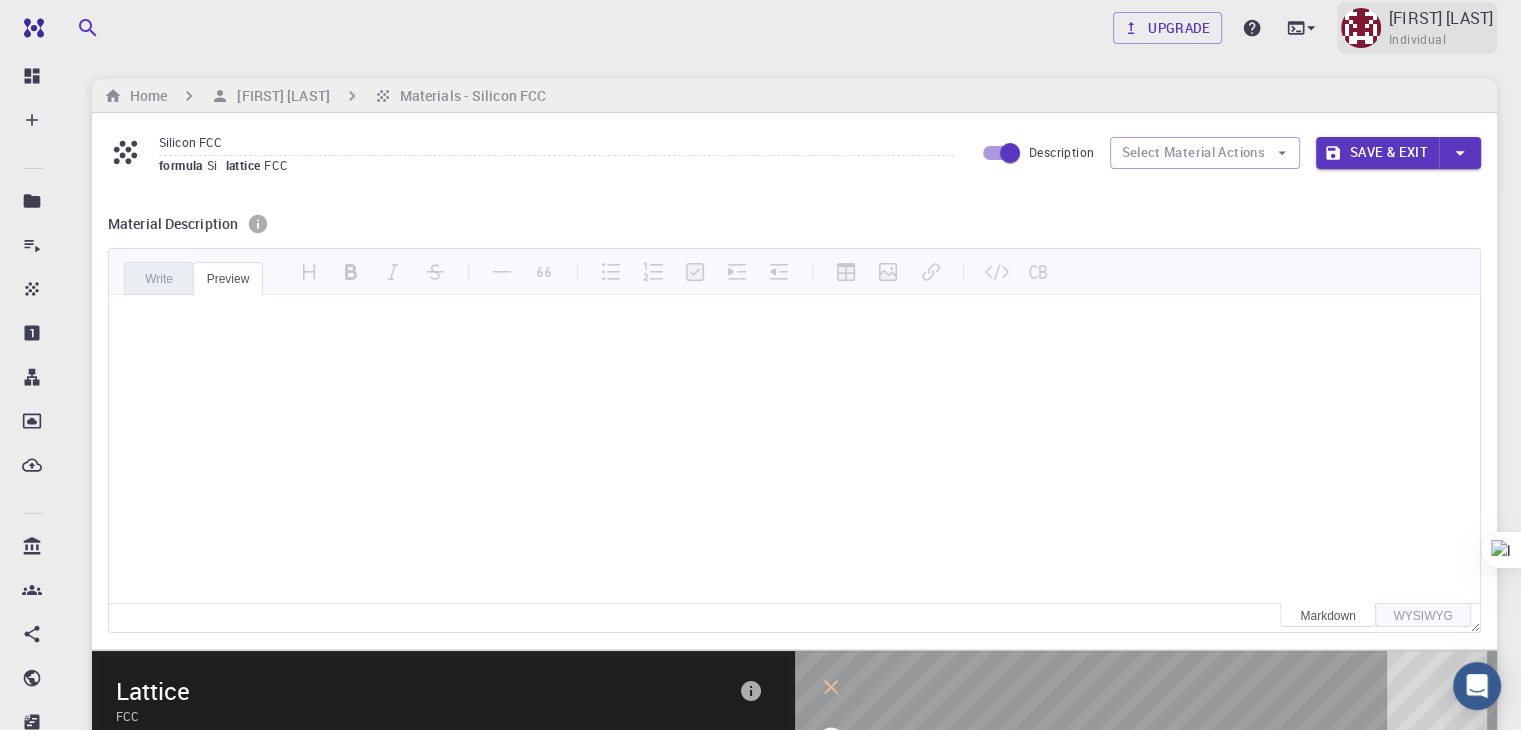 click at bounding box center (1361, 28) 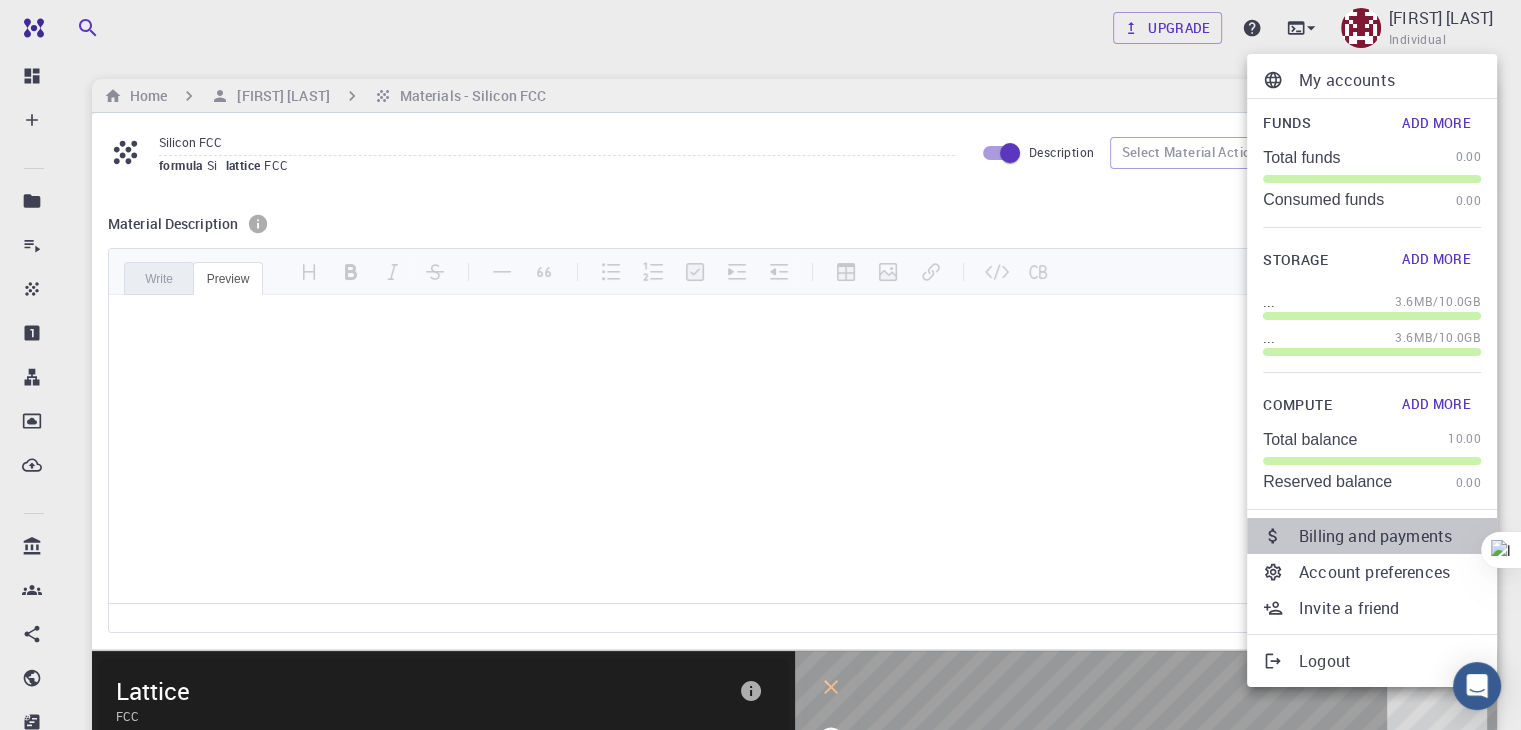 click on "Billing and payments" at bounding box center (1390, 536) 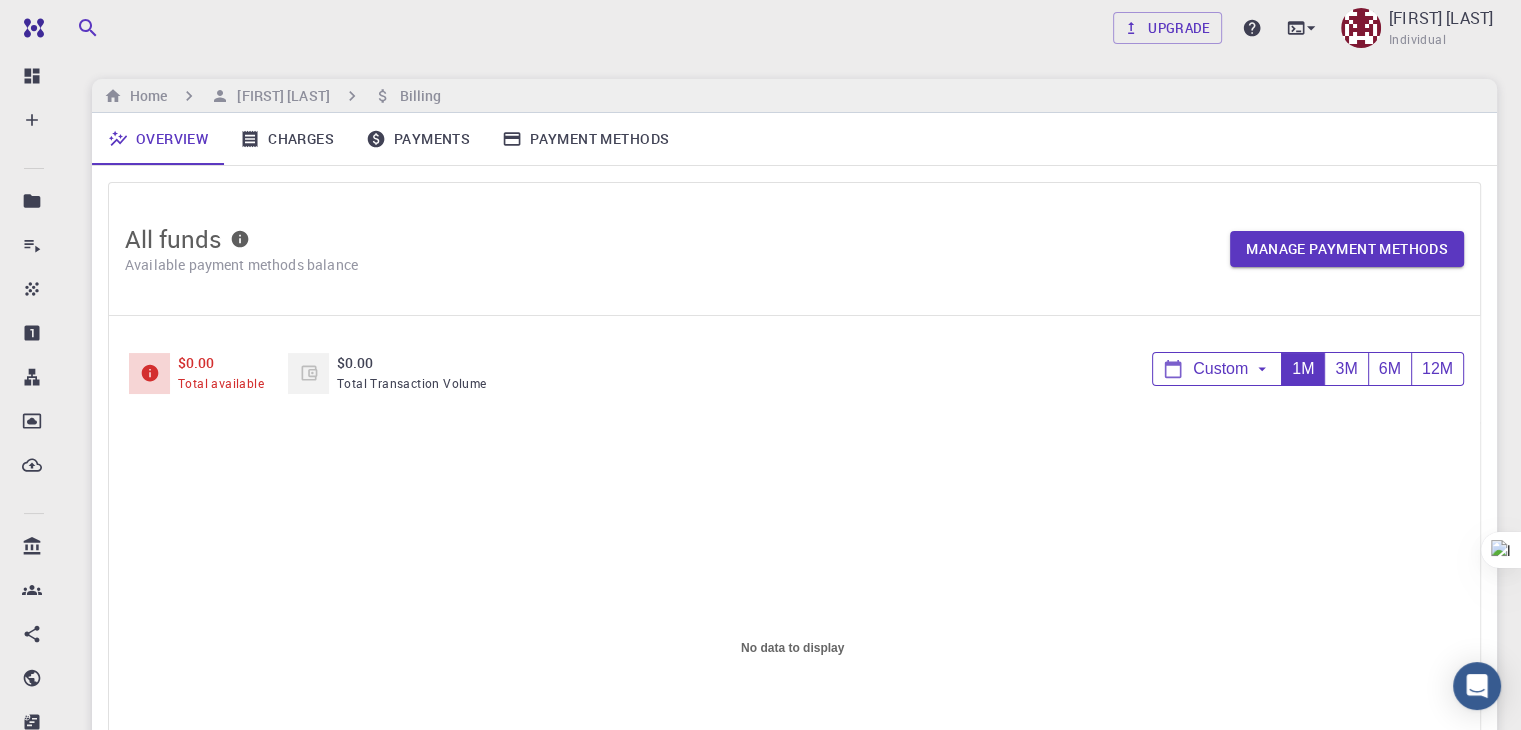 click on "Total Transaction Volume" at bounding box center [412, 383] 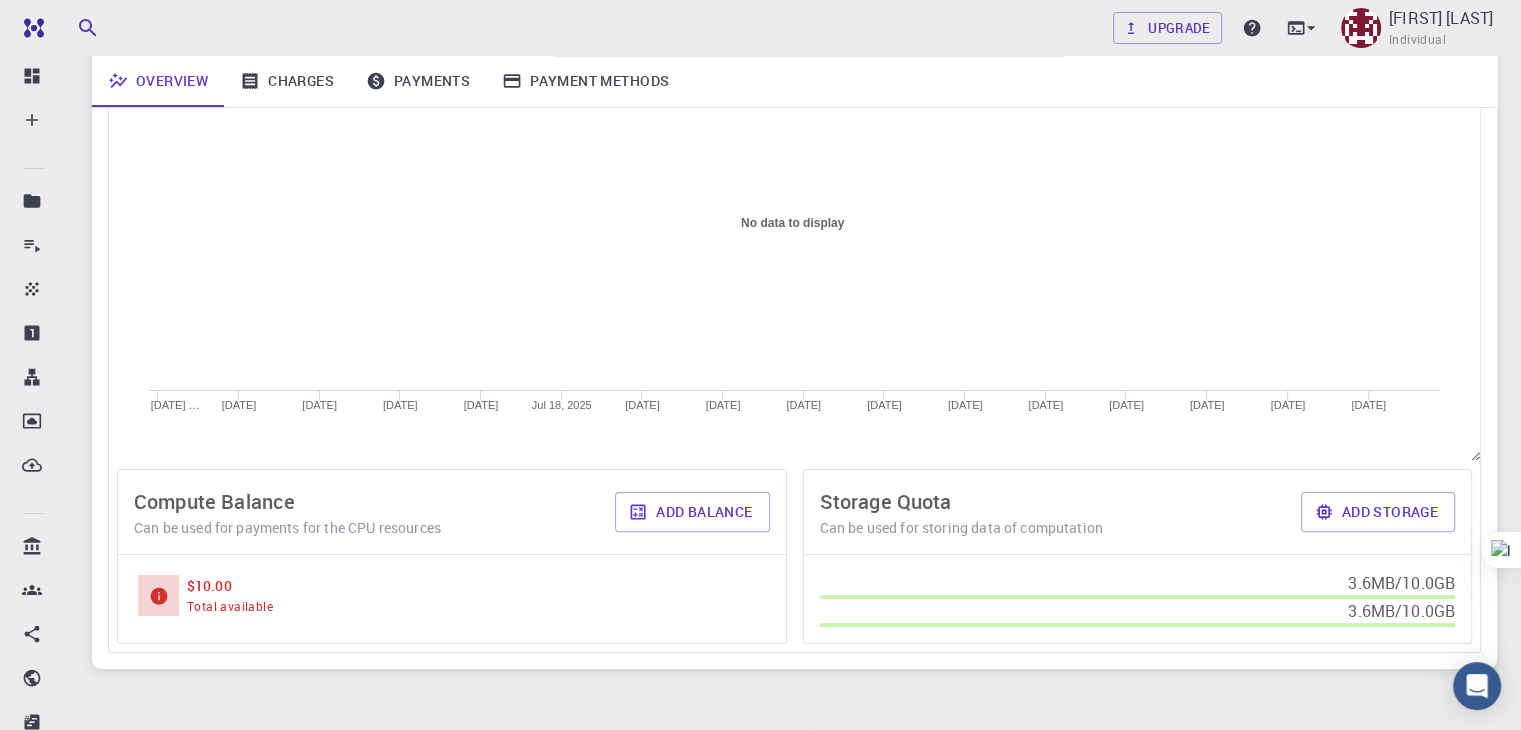 scroll, scrollTop: 517, scrollLeft: 0, axis: vertical 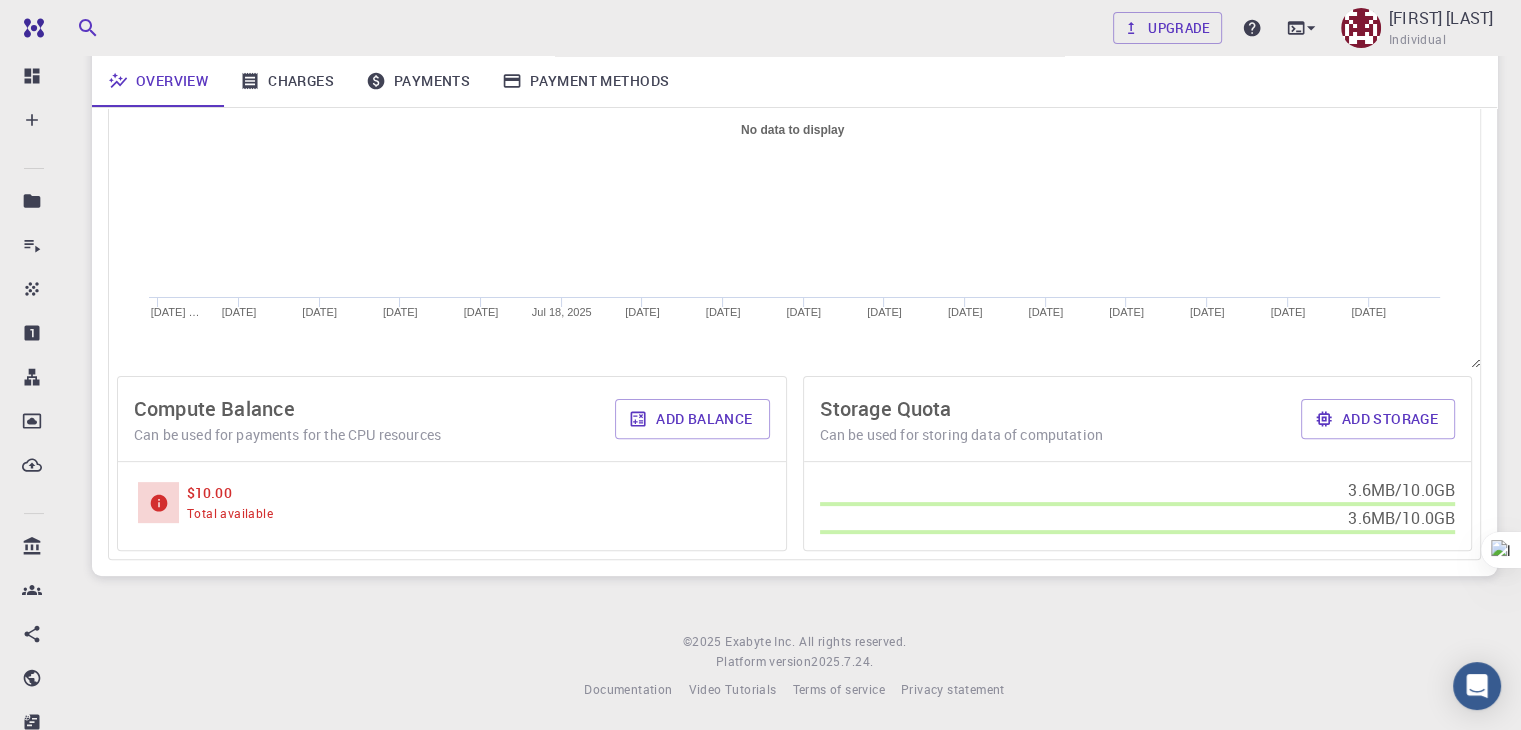 click on "$10.00 Total available" at bounding box center [452, 503] 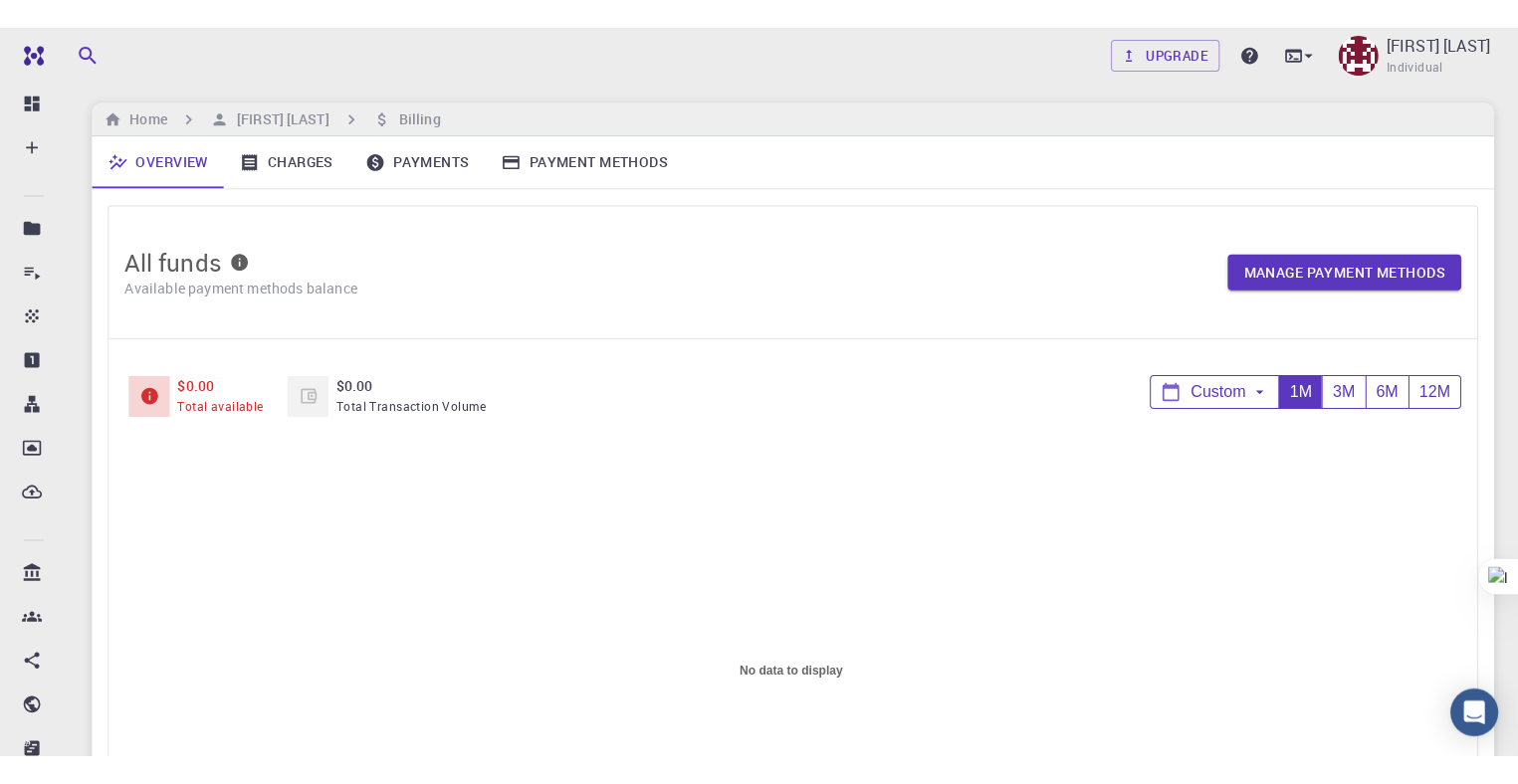 scroll, scrollTop: 0, scrollLeft: 0, axis: both 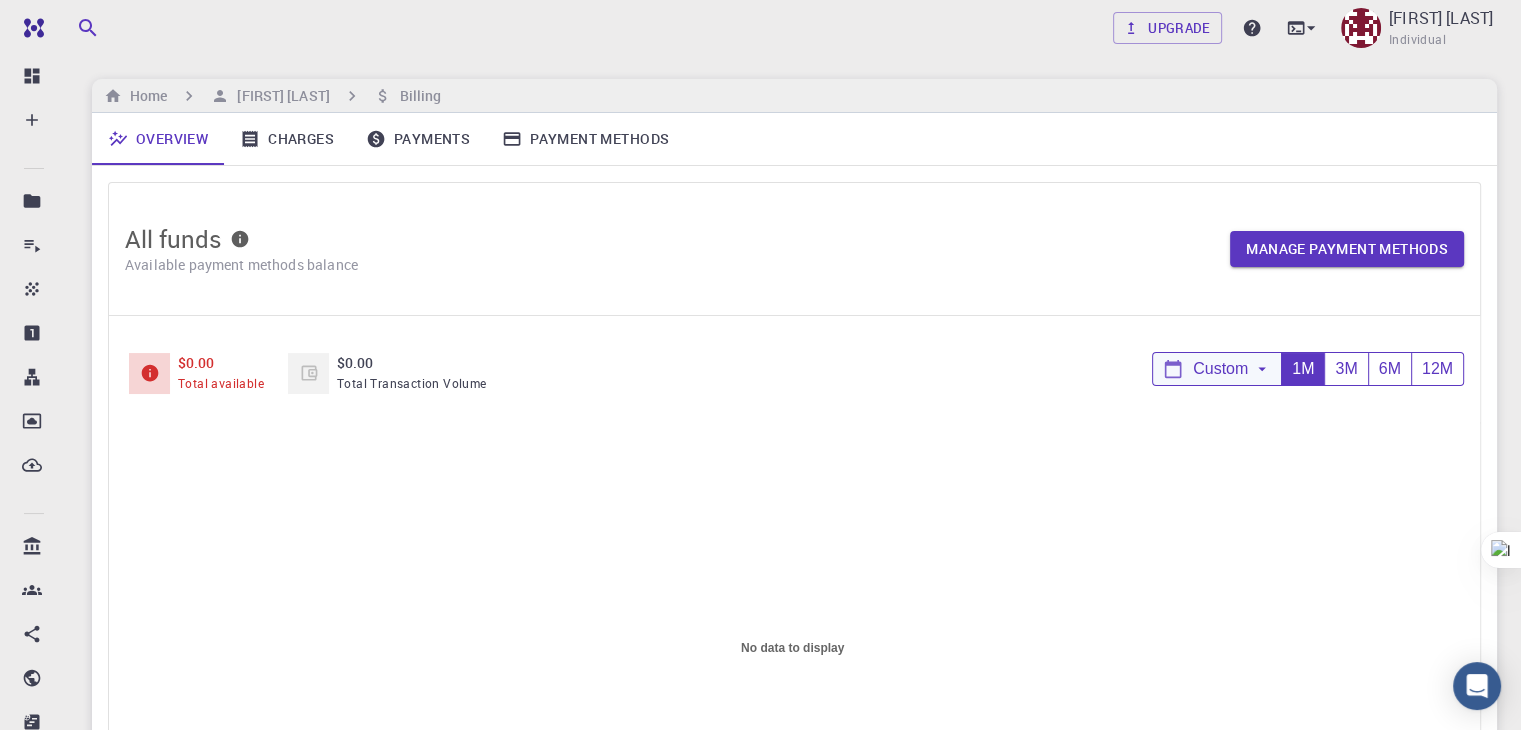 click 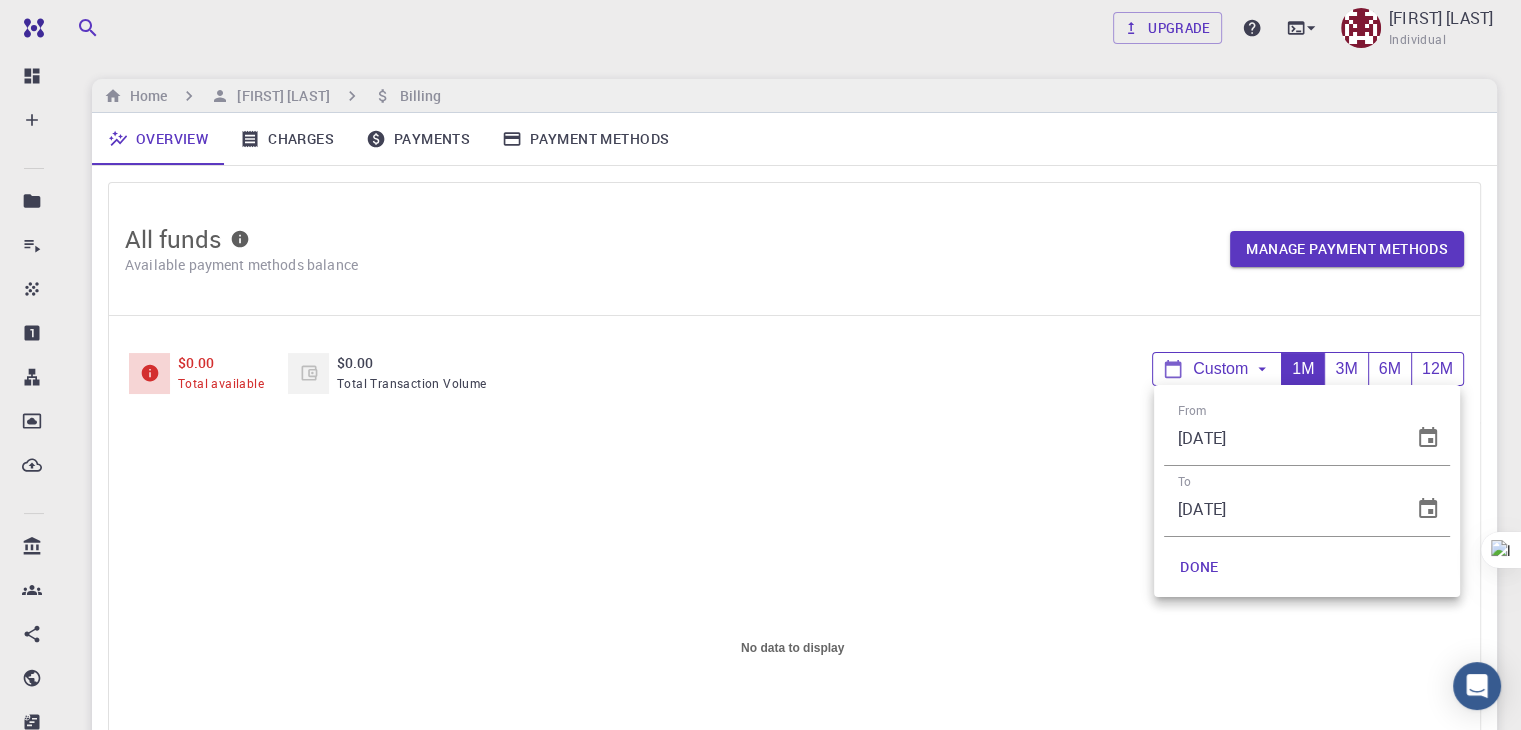 click at bounding box center (760, 365) 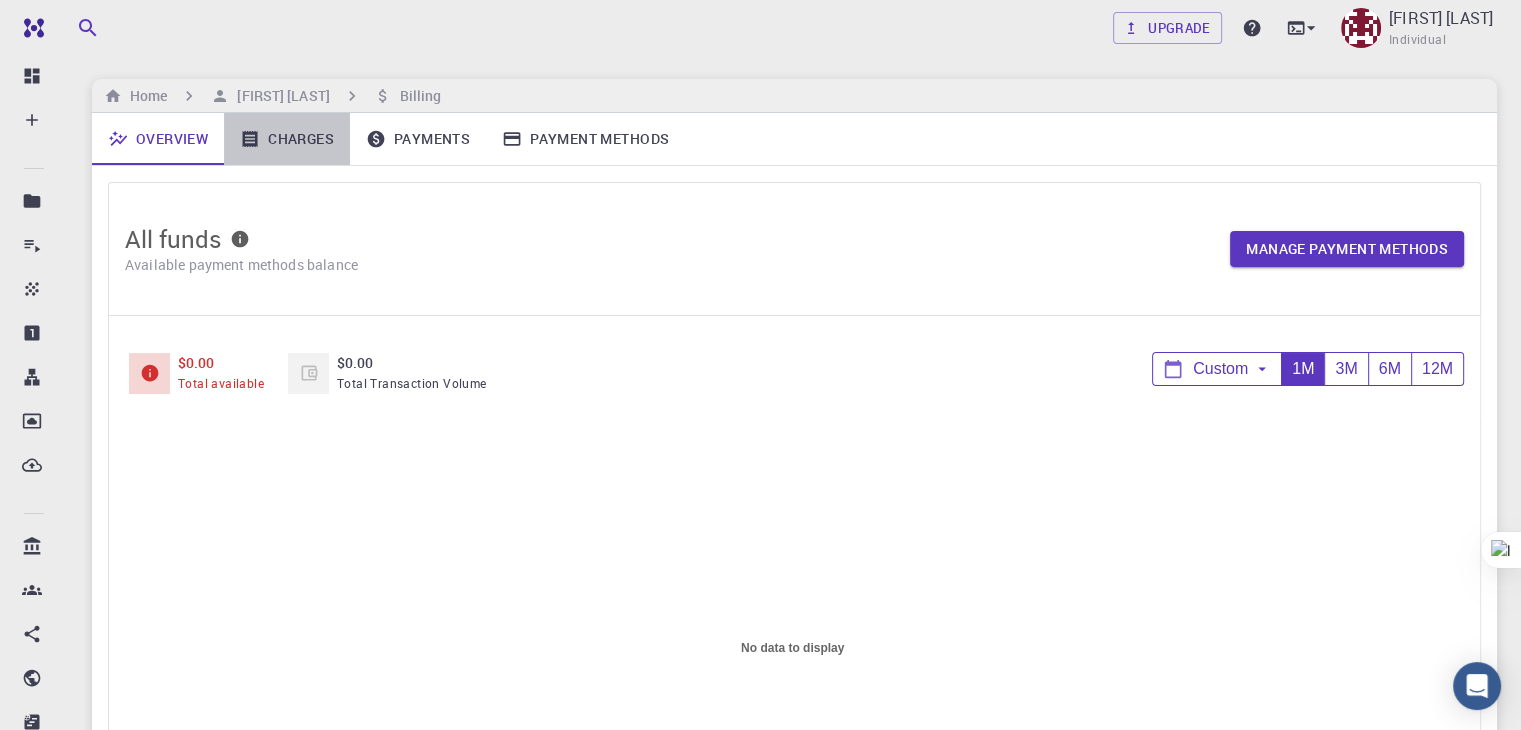 click on "Charges" at bounding box center (287, 139) 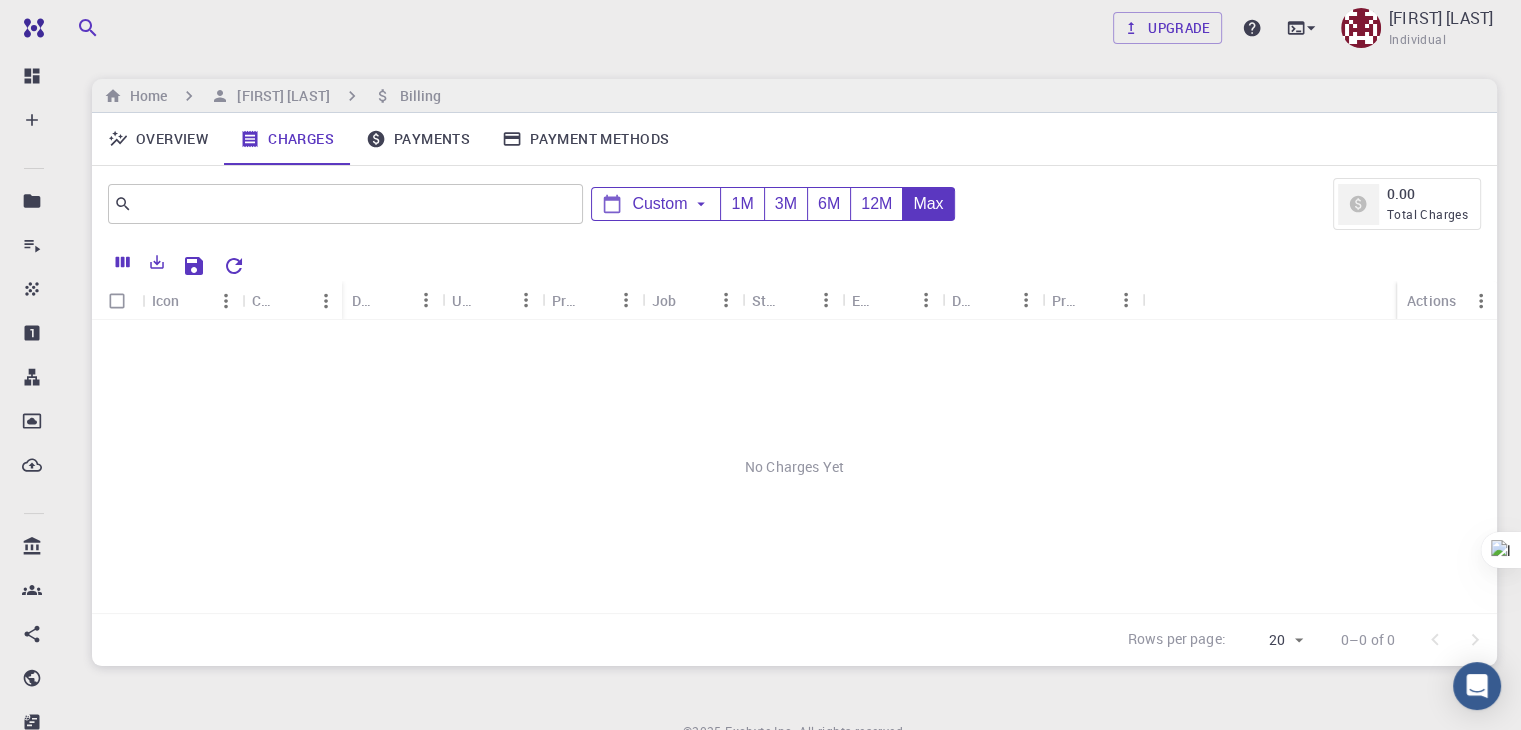 click on "Payments" at bounding box center [418, 139] 